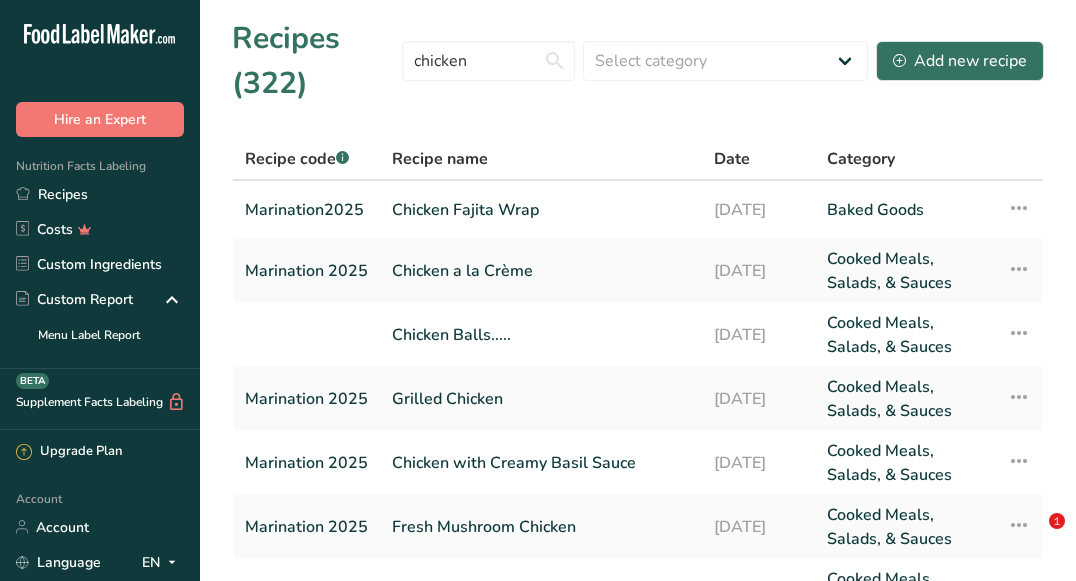 click on "chicken" at bounding box center (488, 61) 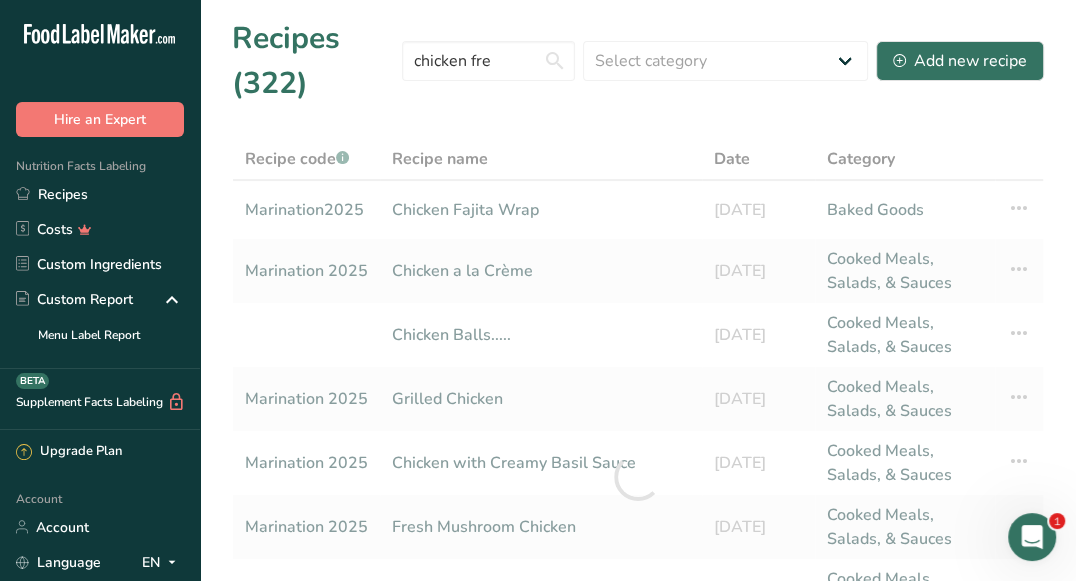 scroll, scrollTop: 0, scrollLeft: 0, axis: both 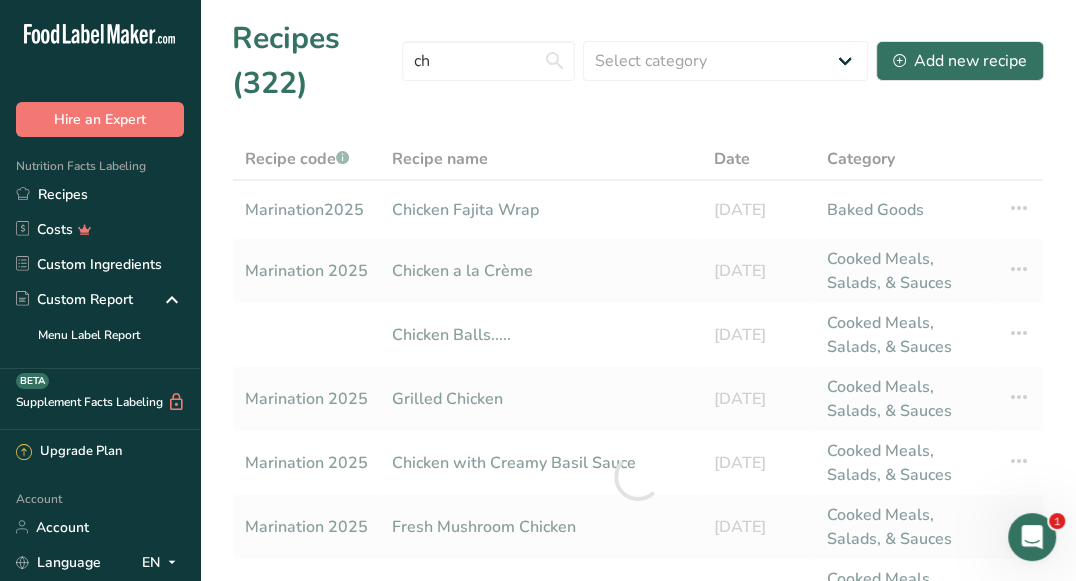 type on "c" 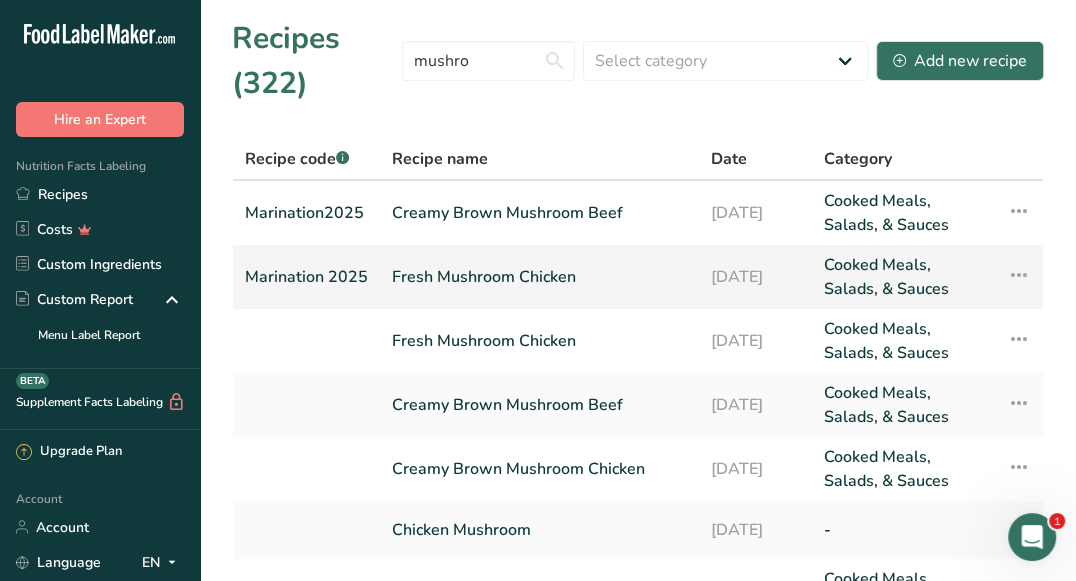 click at bounding box center (1019, 275) 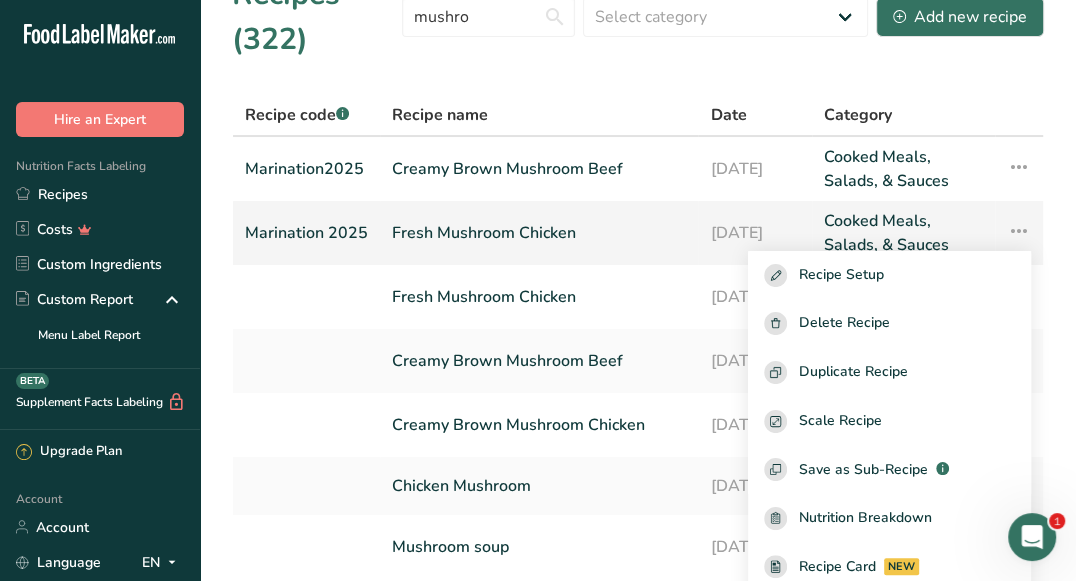 scroll, scrollTop: 41, scrollLeft: 0, axis: vertical 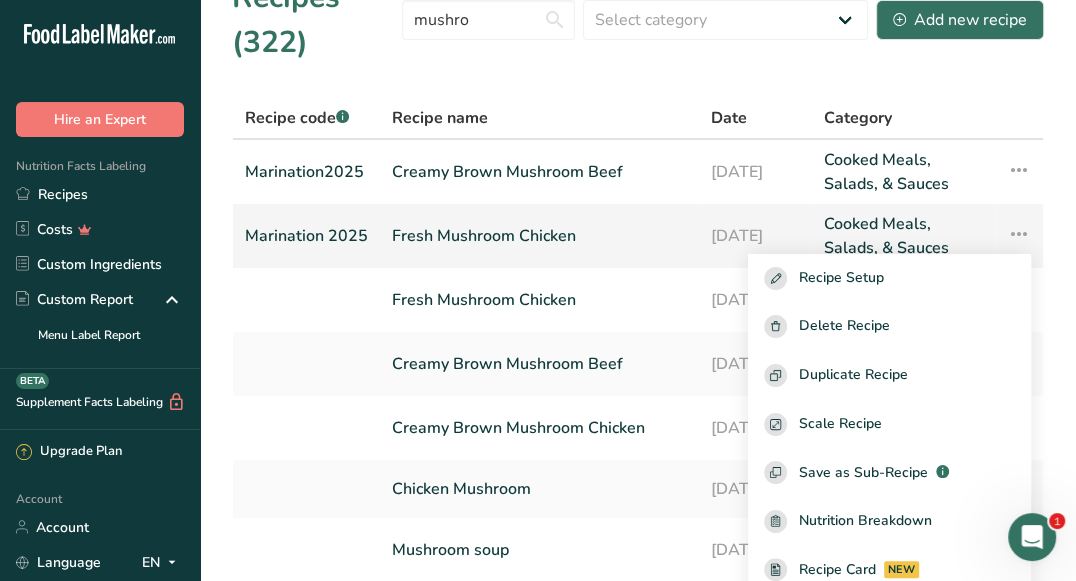 click at bounding box center [1019, 234] 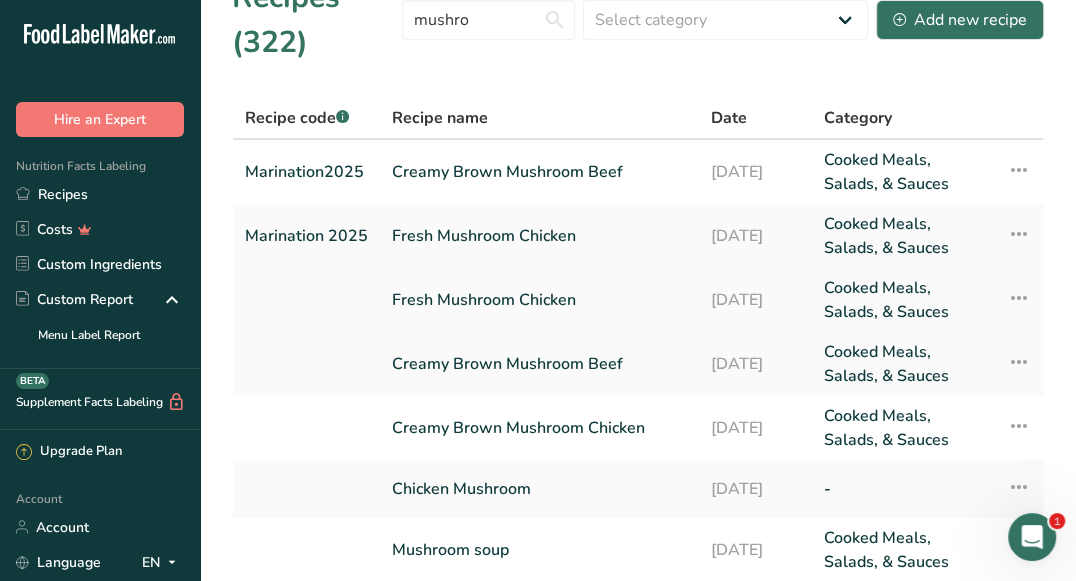 click at bounding box center (1019, 298) 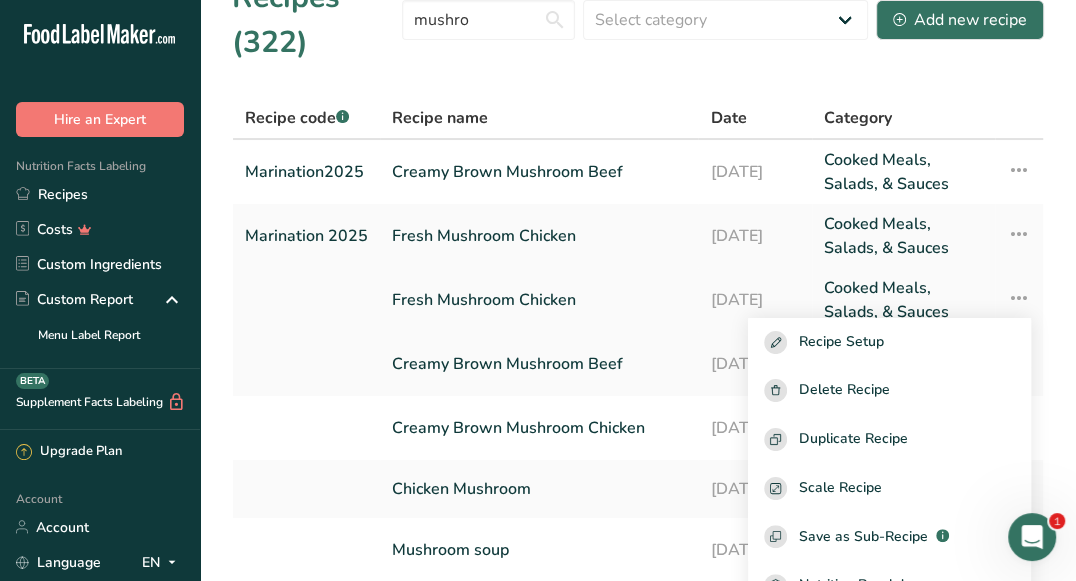 scroll, scrollTop: 12, scrollLeft: 0, axis: vertical 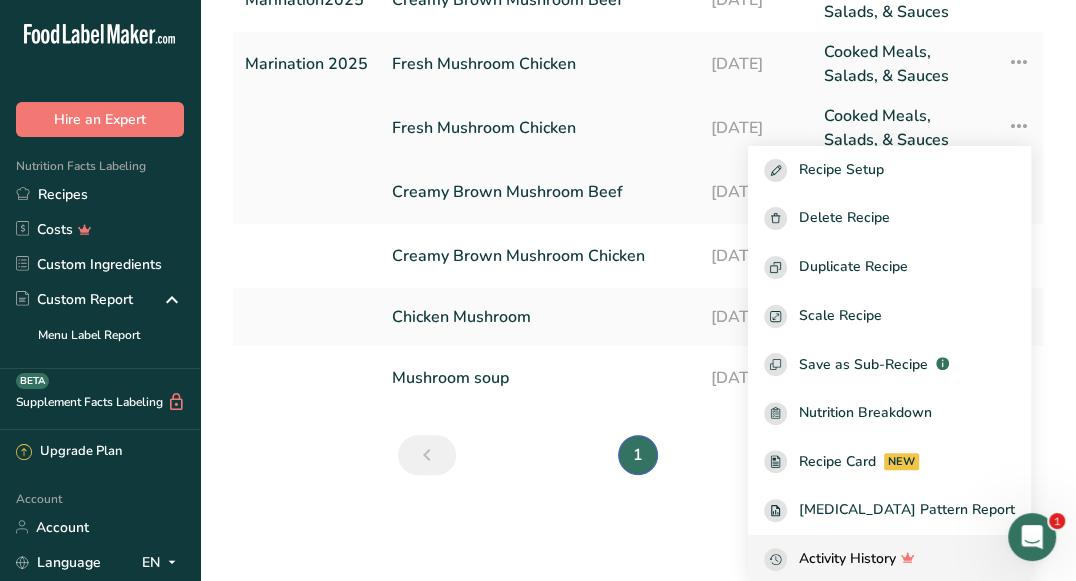 click 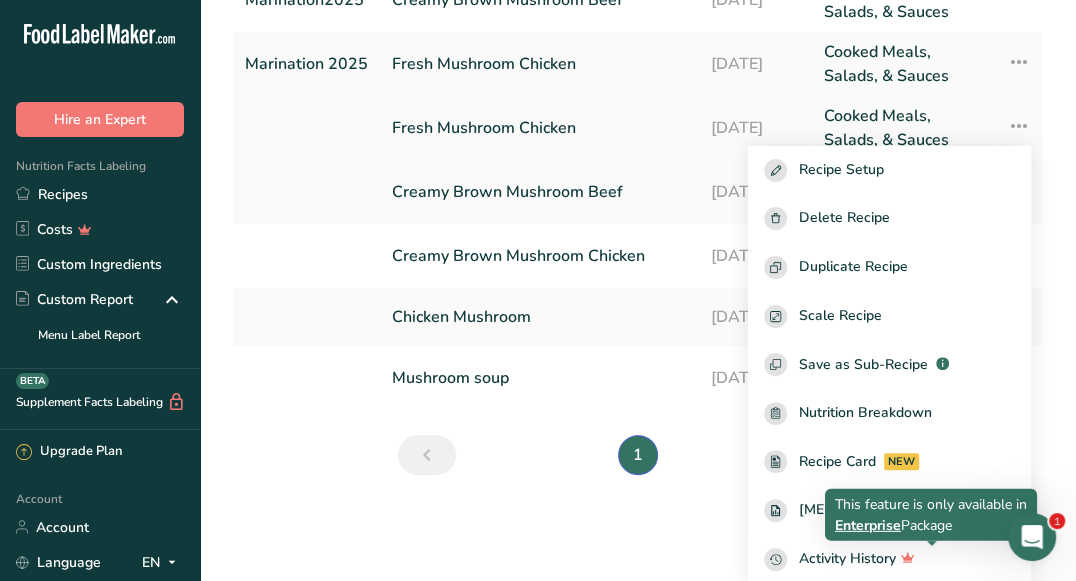 click at bounding box center (1019, 126) 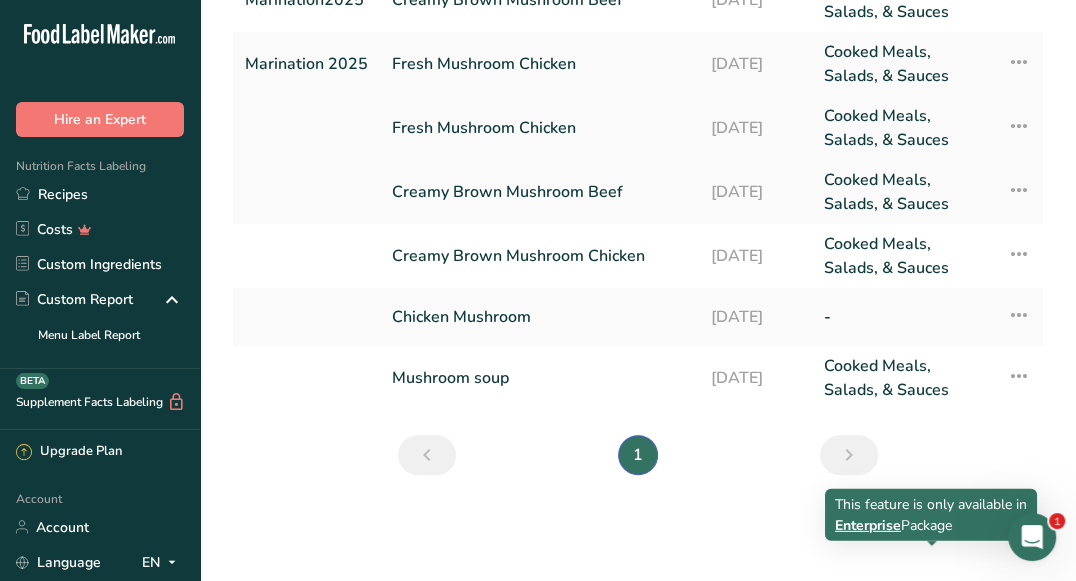 scroll, scrollTop: 0, scrollLeft: 0, axis: both 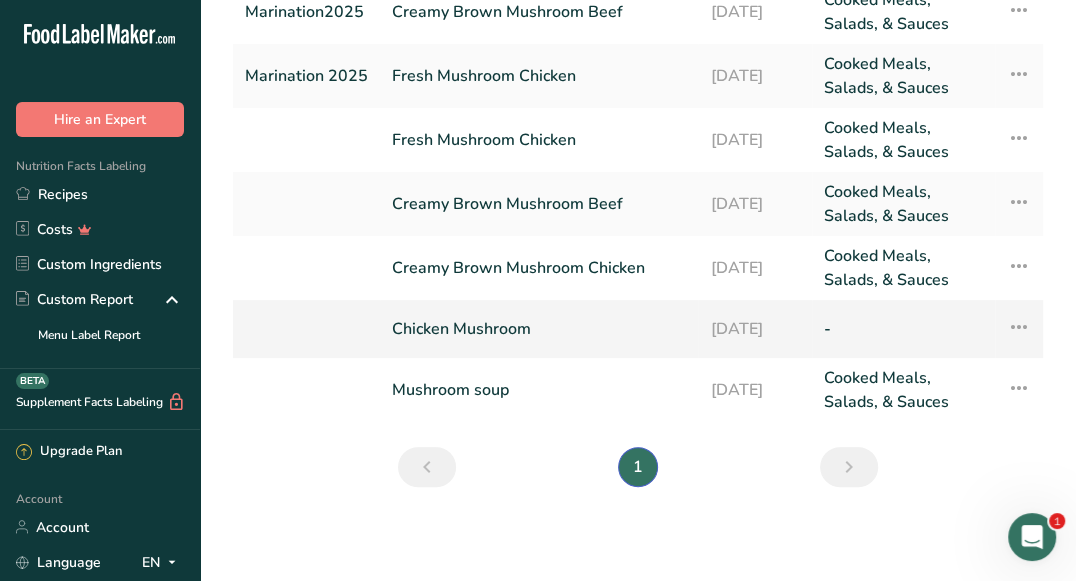 click at bounding box center [1019, 327] 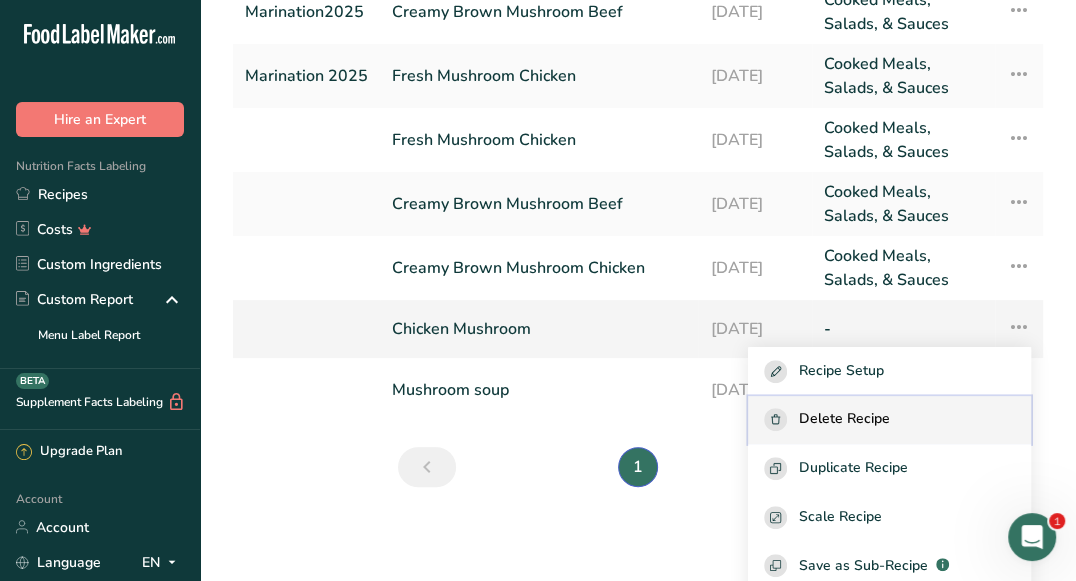 click on "Delete Recipe" at bounding box center [889, 420] 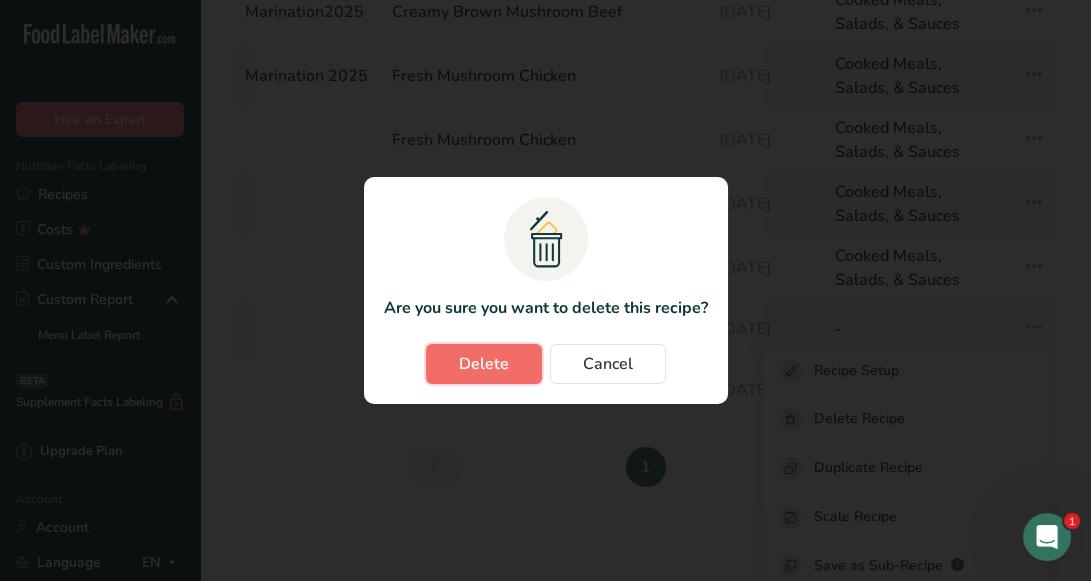 click on "Delete" at bounding box center (484, 364) 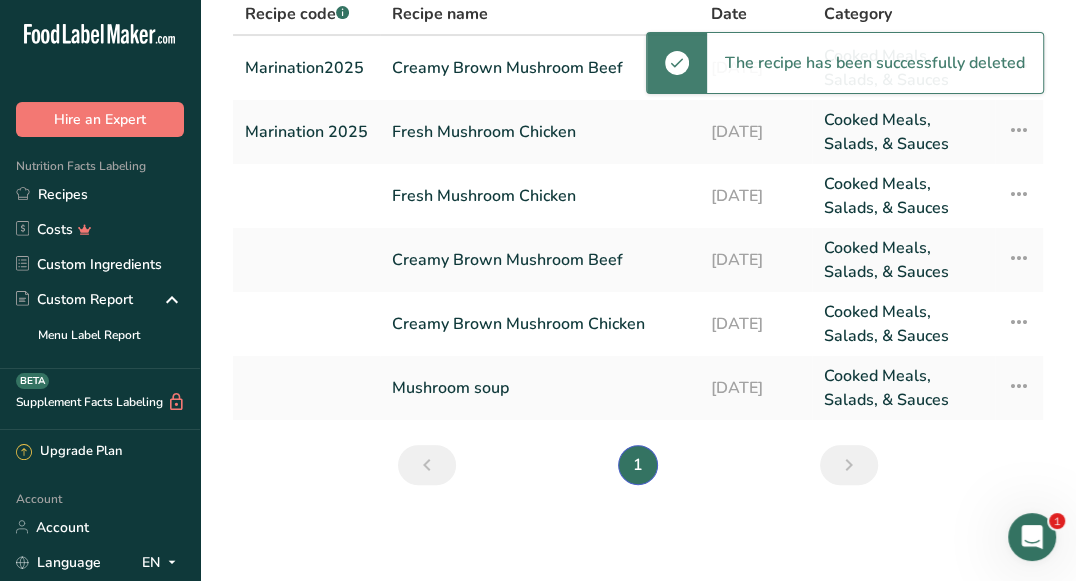 scroll, scrollTop: 143, scrollLeft: 0, axis: vertical 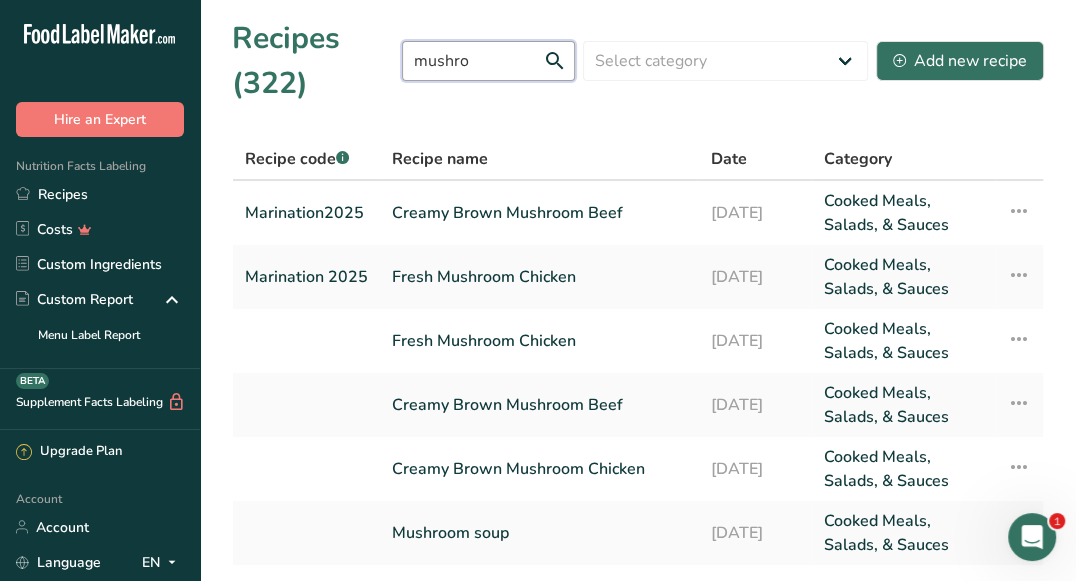 drag, startPoint x: 485, startPoint y: 56, endPoint x: 412, endPoint y: 49, distance: 73.33485 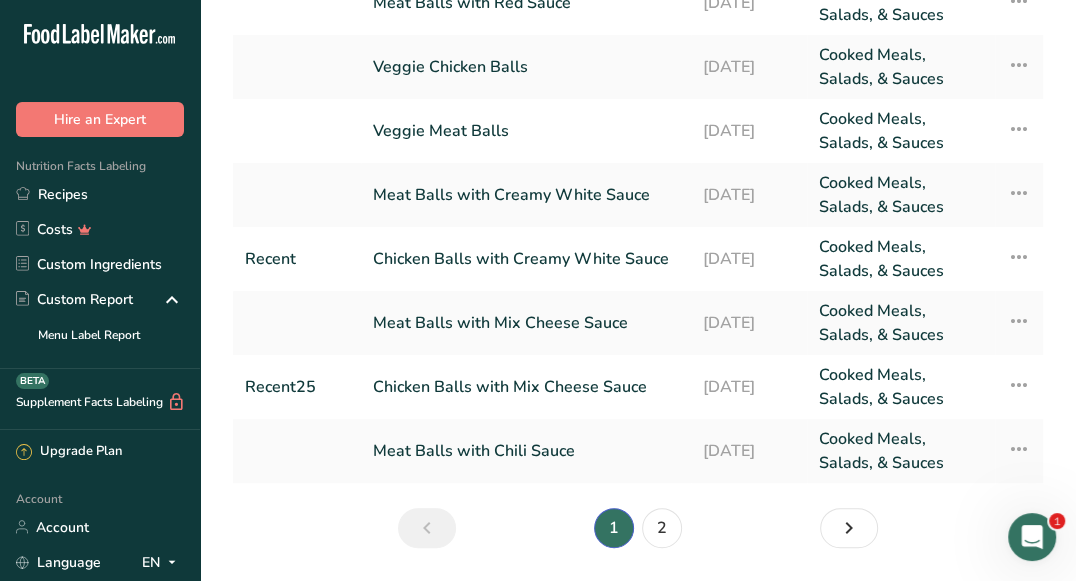 scroll, scrollTop: 340, scrollLeft: 0, axis: vertical 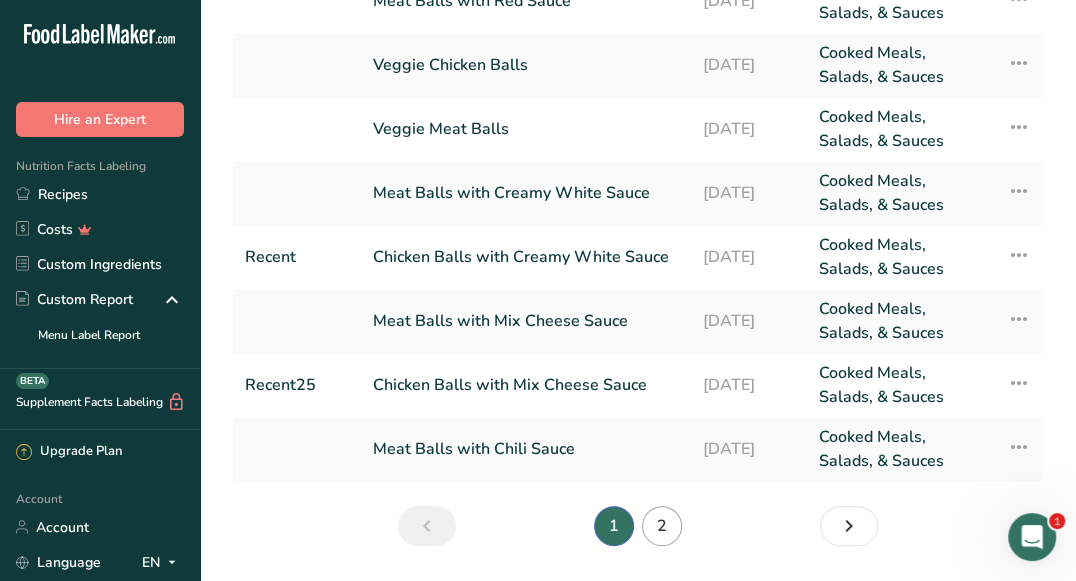 type on "BALLS" 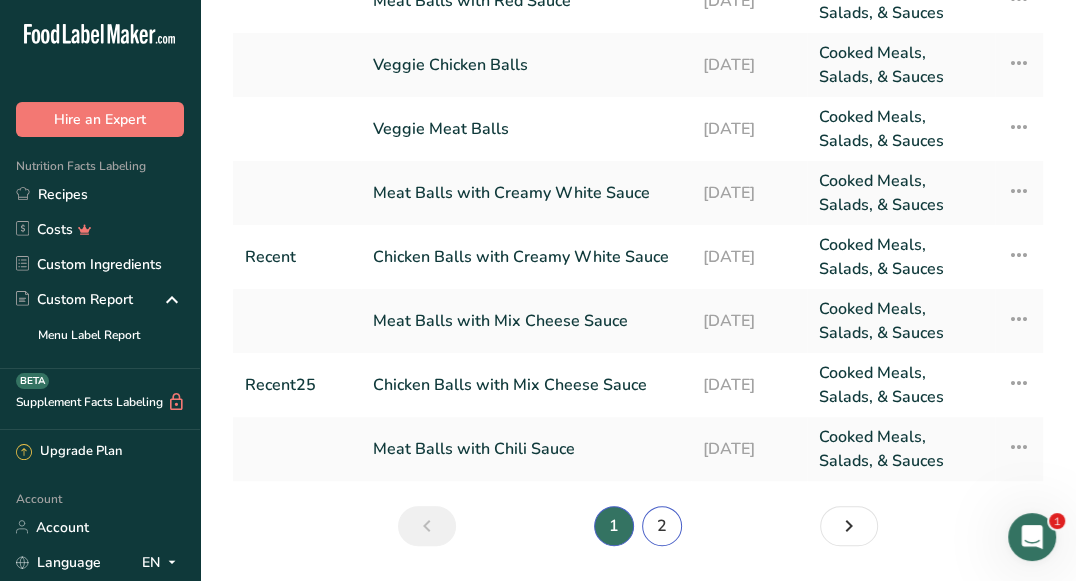 click on "2" at bounding box center [662, 526] 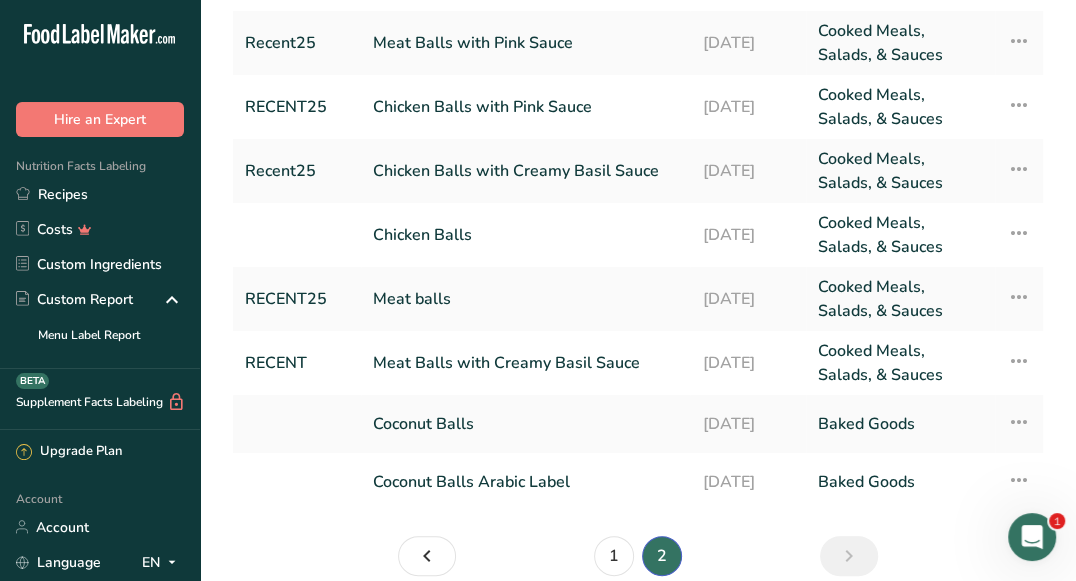 scroll, scrollTop: 323, scrollLeft: 0, axis: vertical 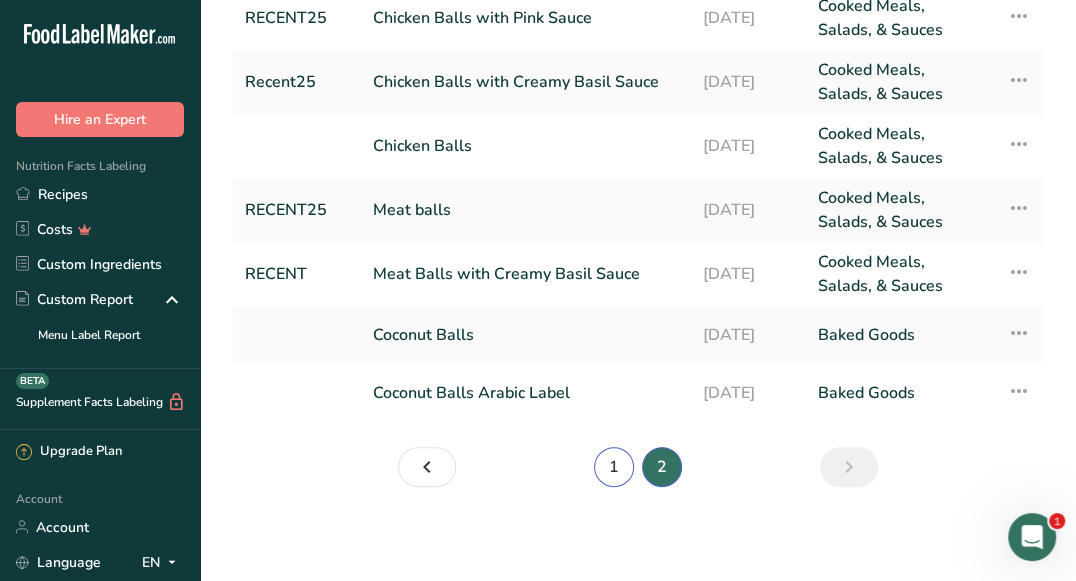 click on "1" at bounding box center (614, 467) 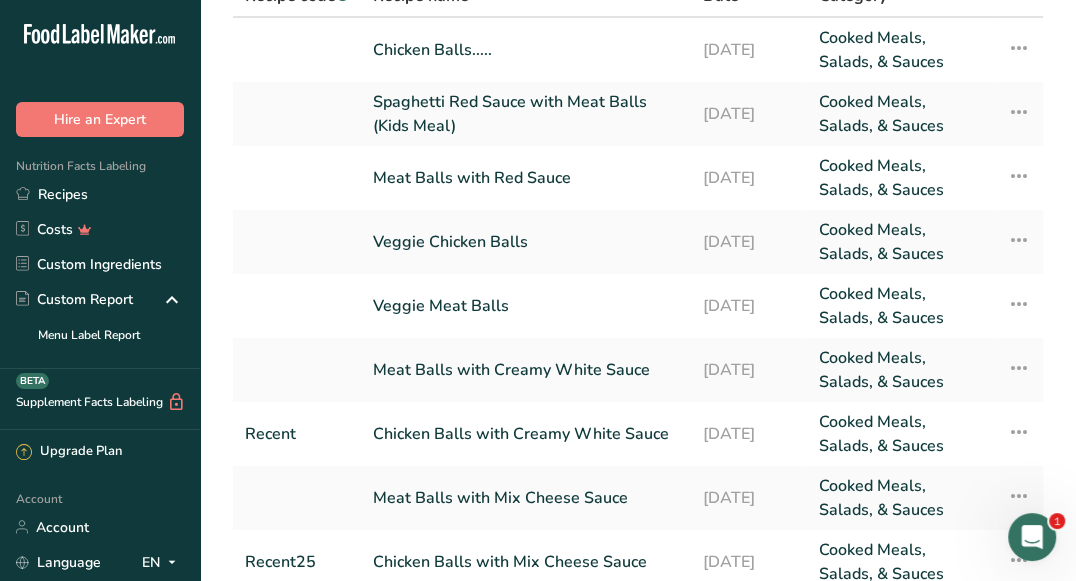 scroll, scrollTop: 0, scrollLeft: 0, axis: both 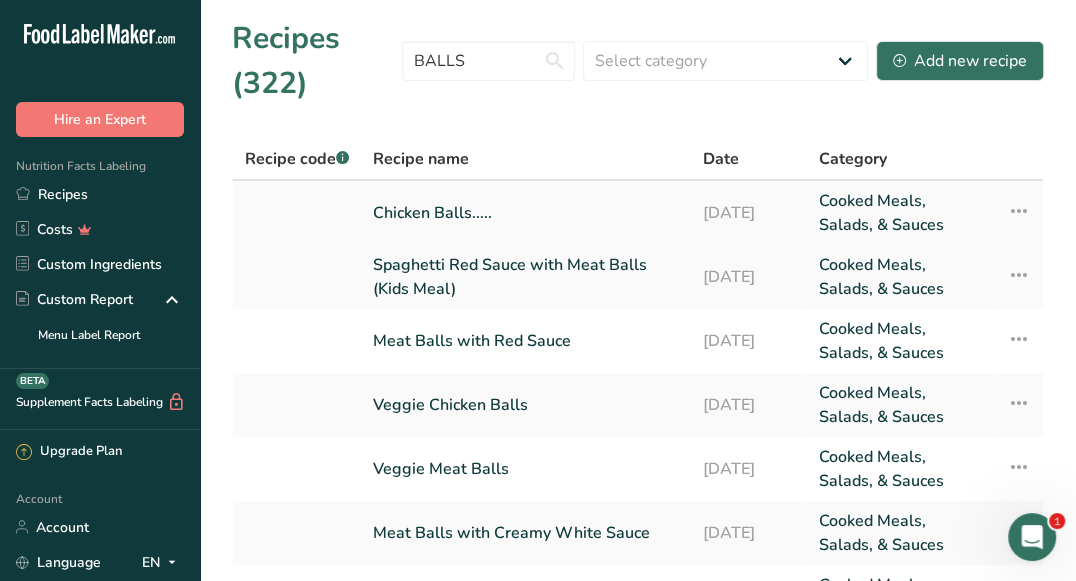 click on "Chicken Balls....." at bounding box center (526, 213) 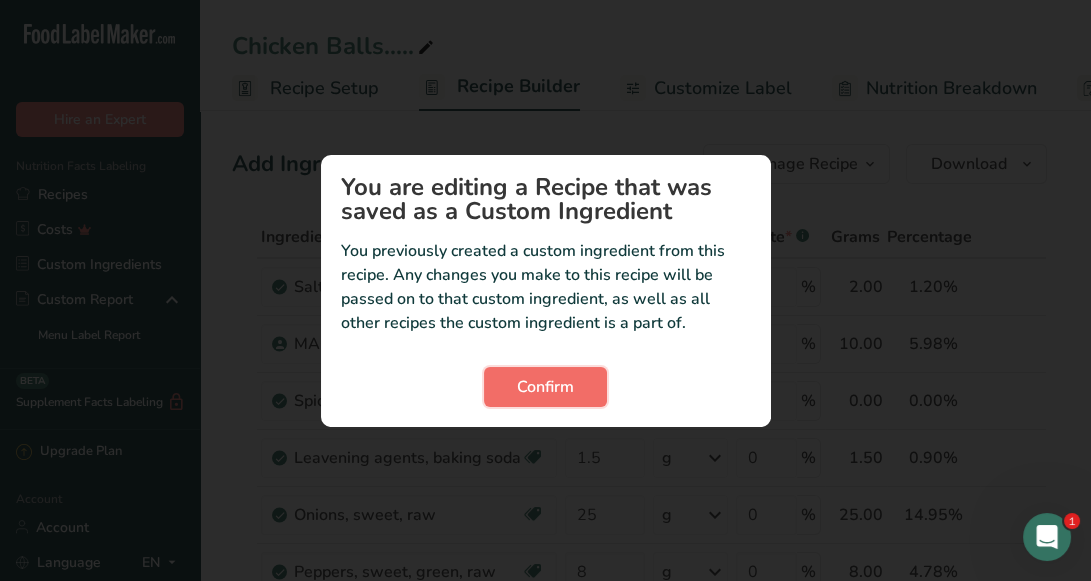 click on "Confirm" at bounding box center [545, 387] 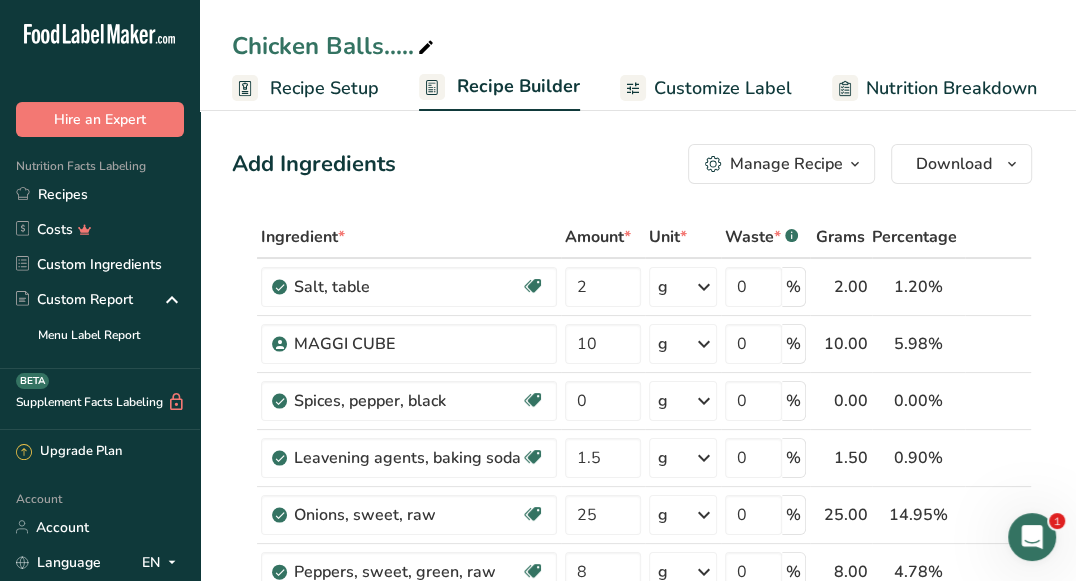 click at bounding box center [855, 164] 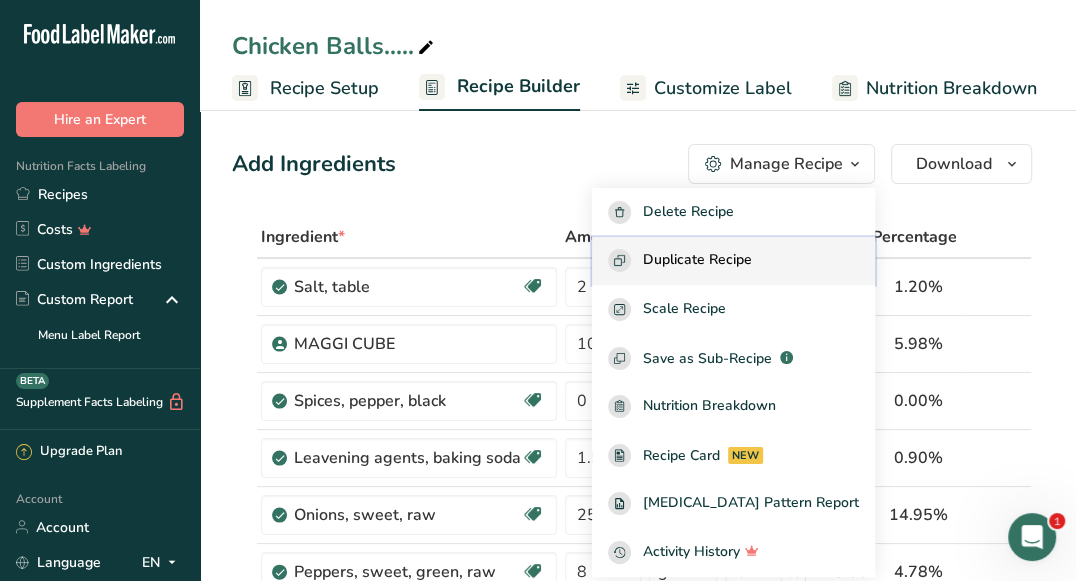 click on "Duplicate Recipe" at bounding box center (733, 261) 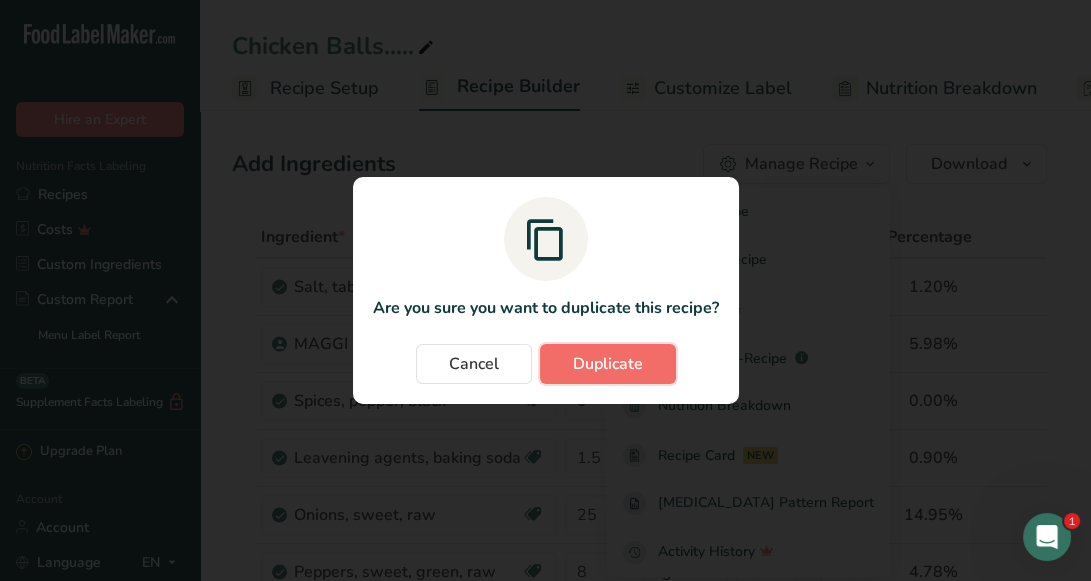 click on "Duplicate" at bounding box center [608, 364] 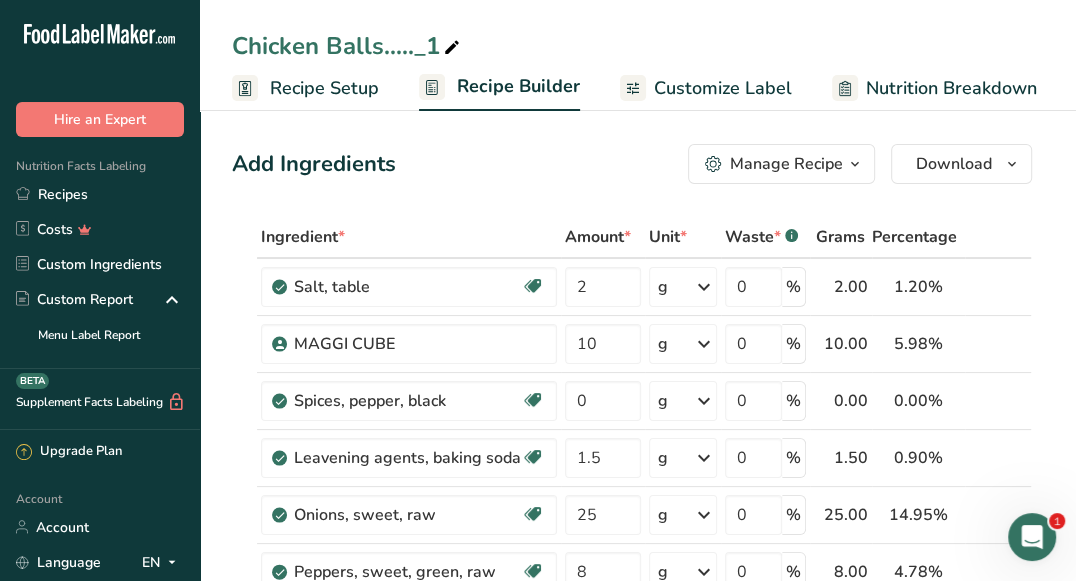 click on "Recipe Setup" at bounding box center [324, 88] 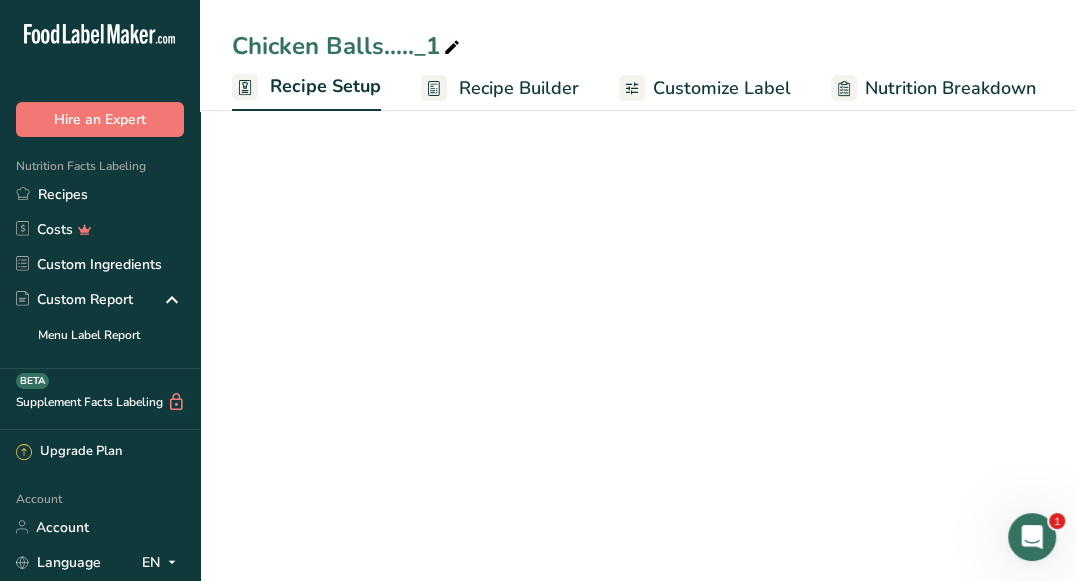 scroll, scrollTop: 0, scrollLeft: 7, axis: horizontal 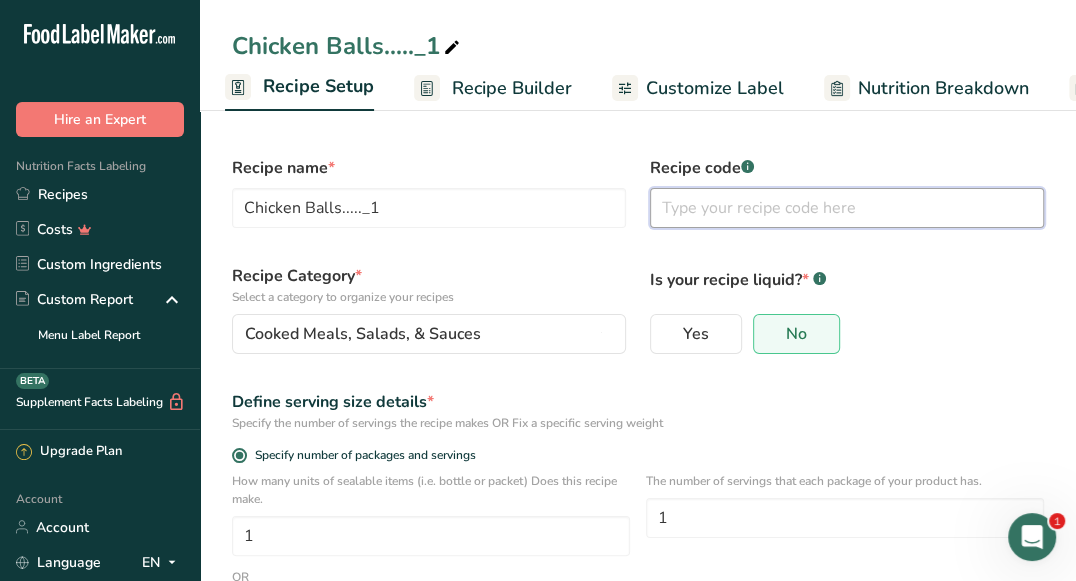 click at bounding box center [847, 208] 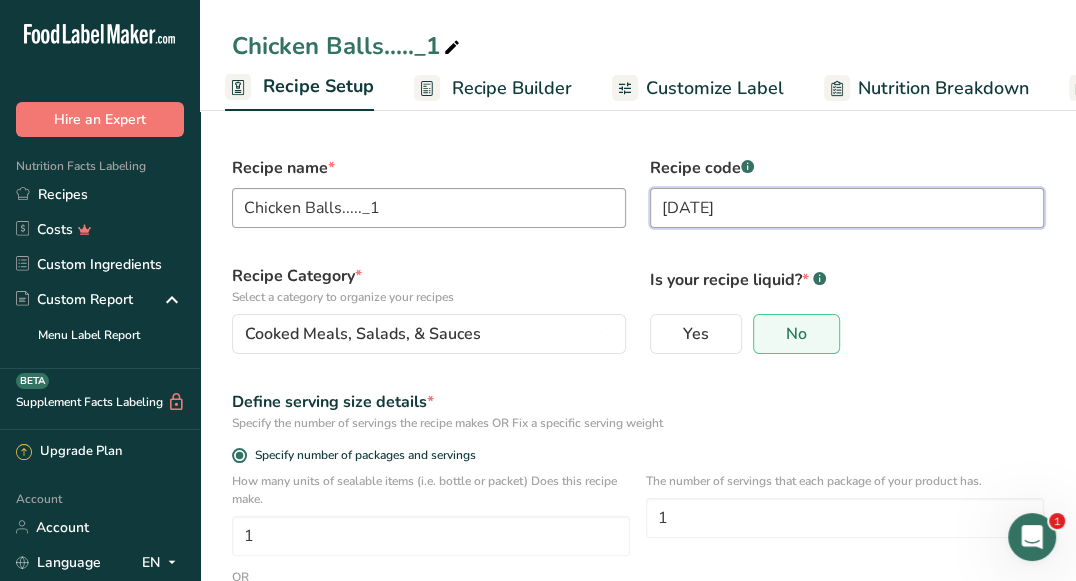 type on "JULY2025" 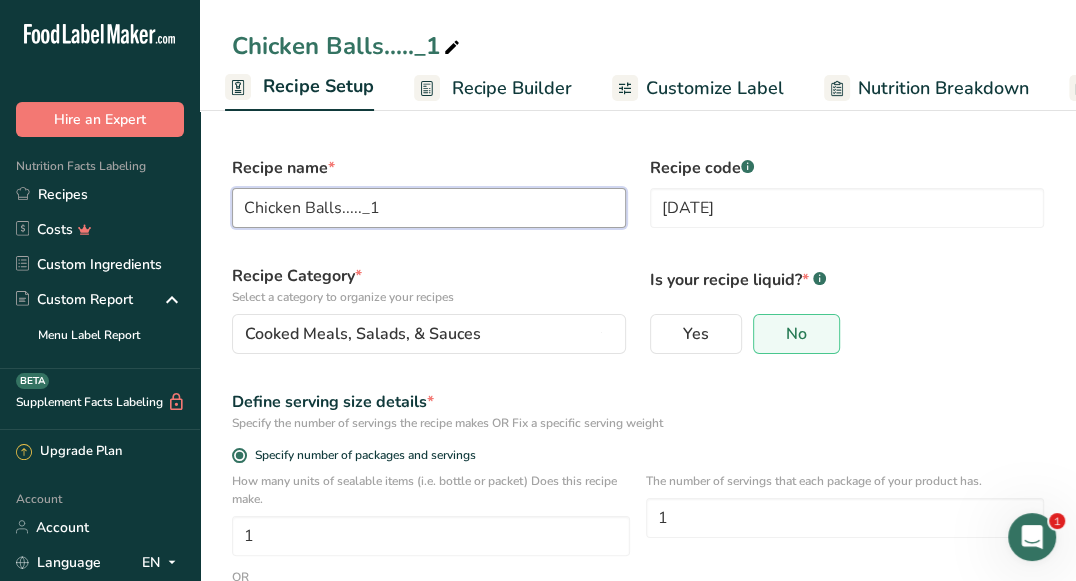 drag, startPoint x: 395, startPoint y: 201, endPoint x: 341, endPoint y: 206, distance: 54.230988 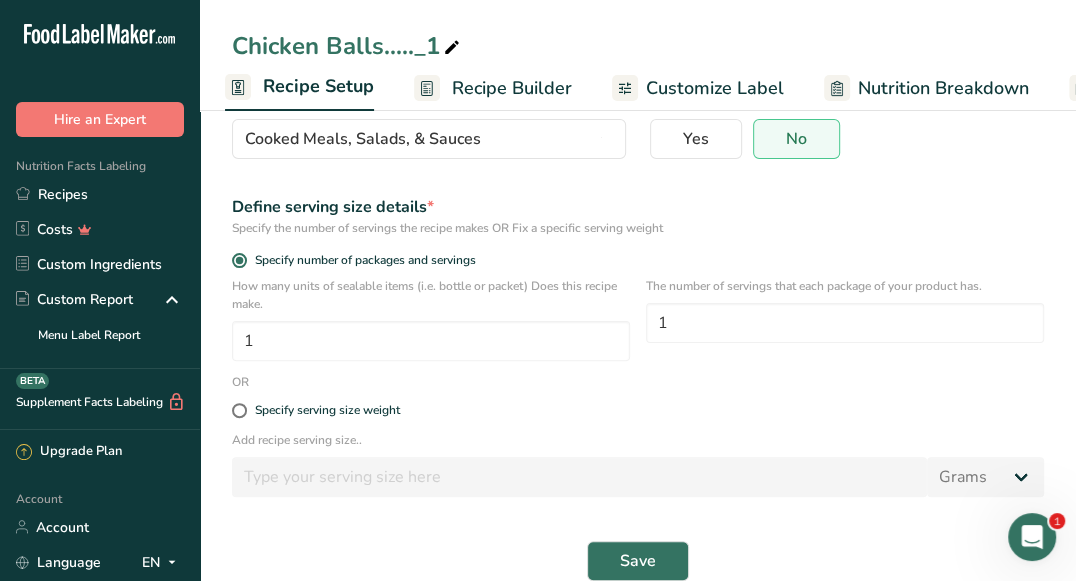 scroll, scrollTop: 227, scrollLeft: 0, axis: vertical 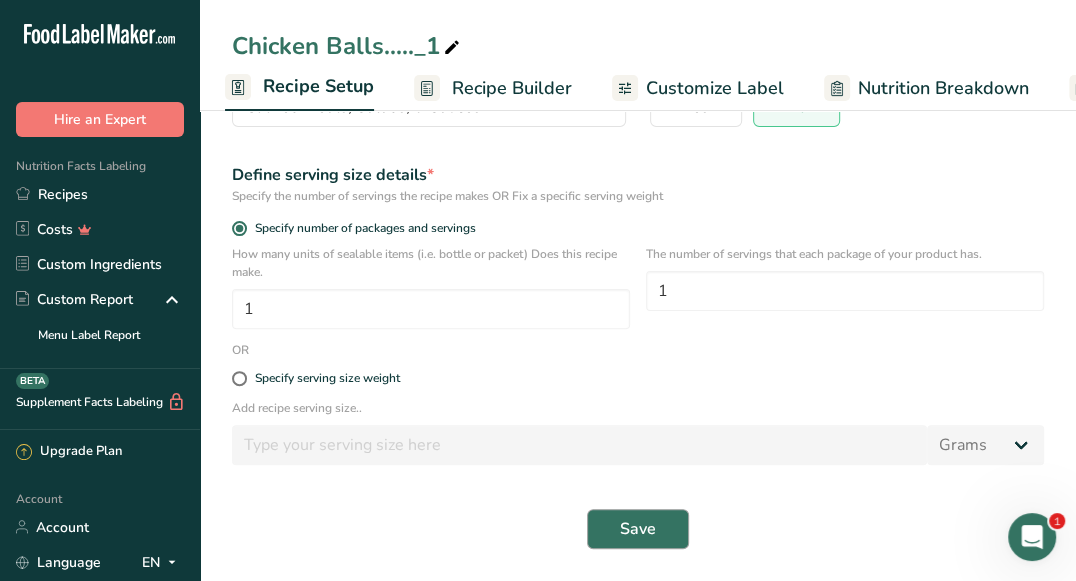 type on "Chicken Balls" 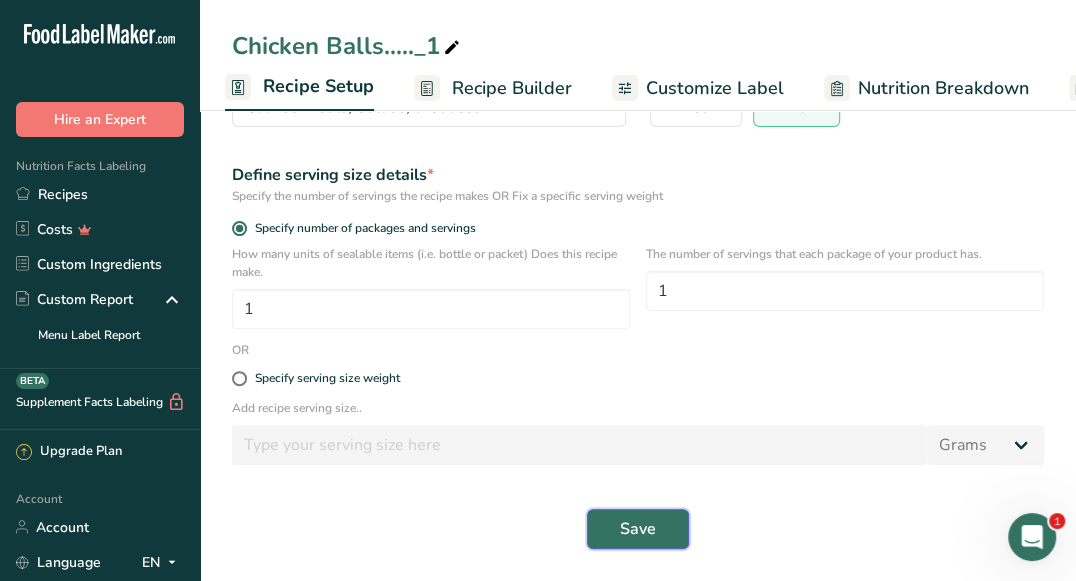 click on "Save" at bounding box center (638, 529) 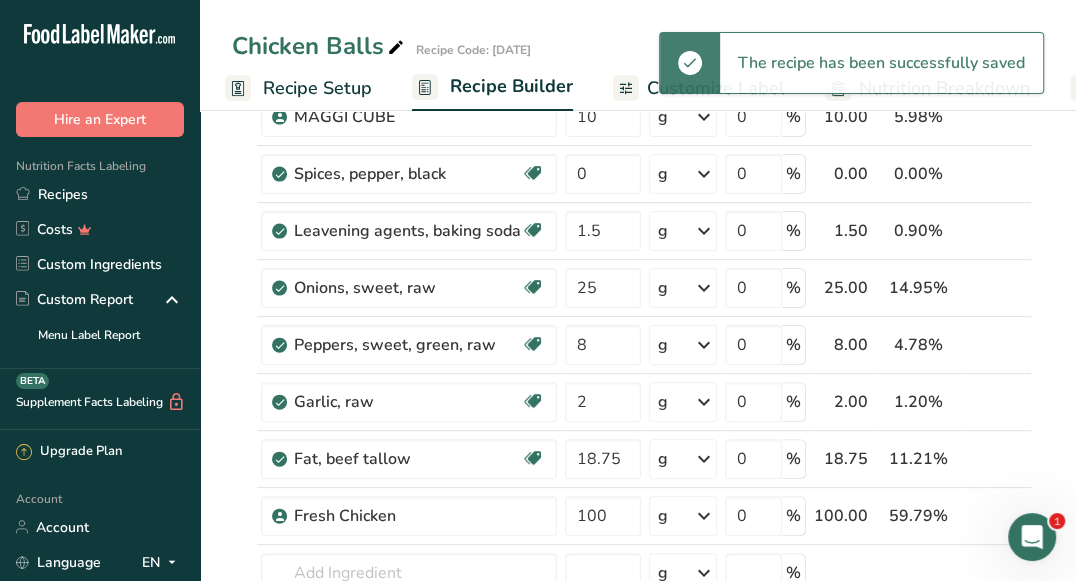 scroll, scrollTop: 0, scrollLeft: 0, axis: both 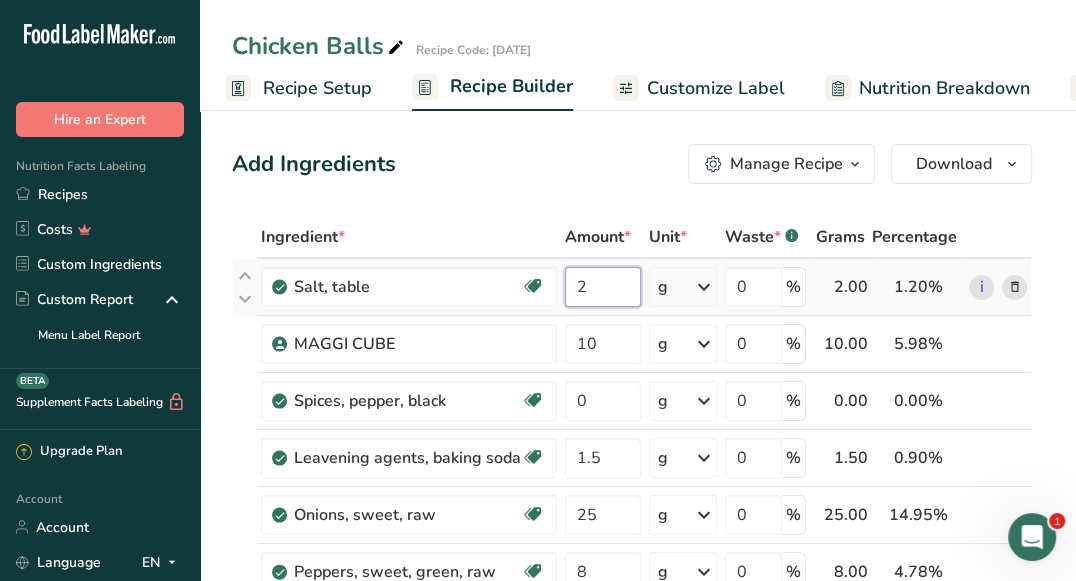 drag, startPoint x: 607, startPoint y: 268, endPoint x: 572, endPoint y: 285, distance: 38.910152 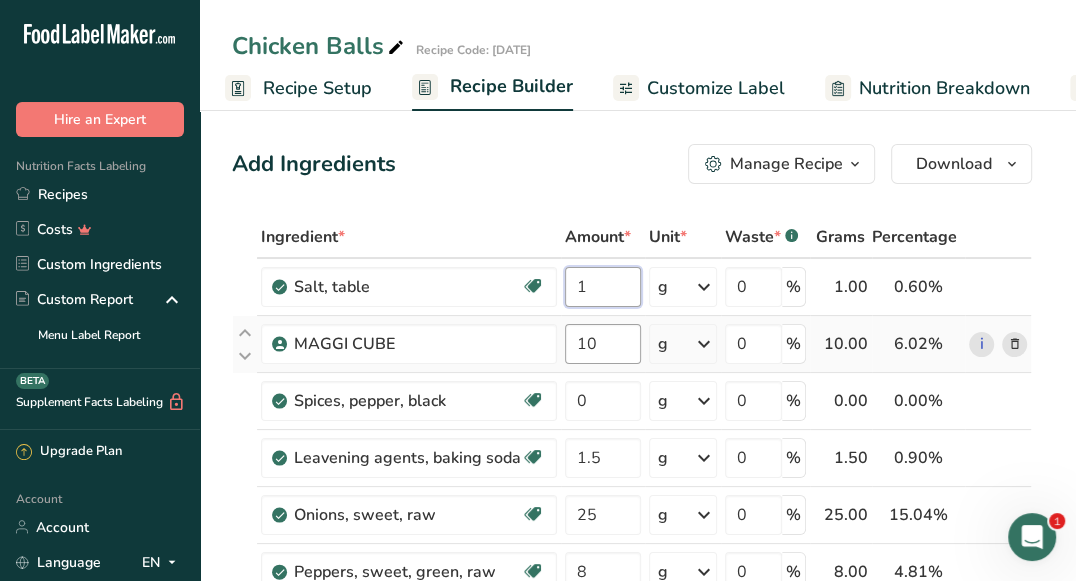type on "1" 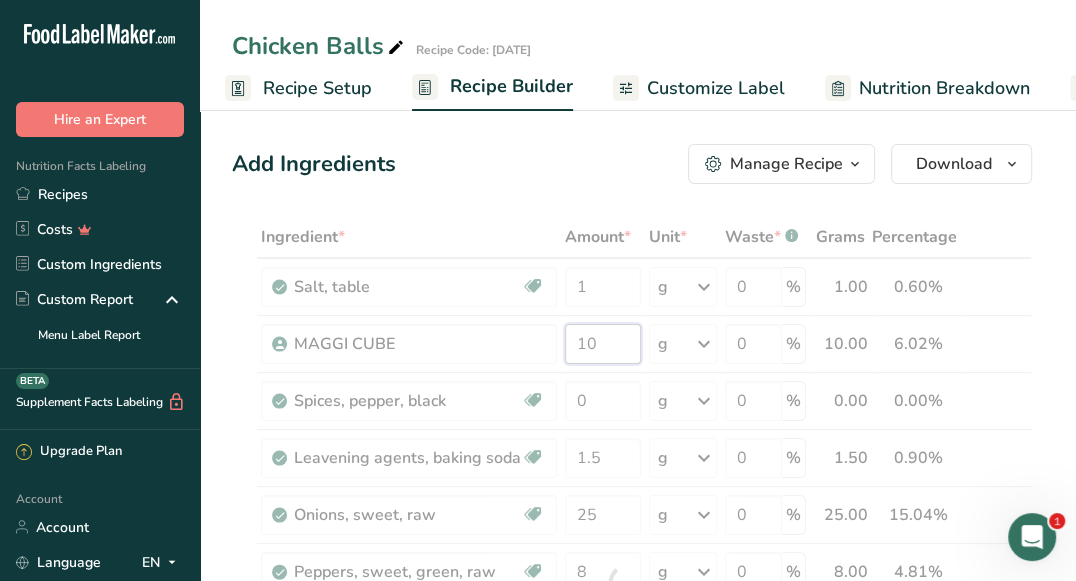 drag, startPoint x: 603, startPoint y: 353, endPoint x: 570, endPoint y: 342, distance: 34.785053 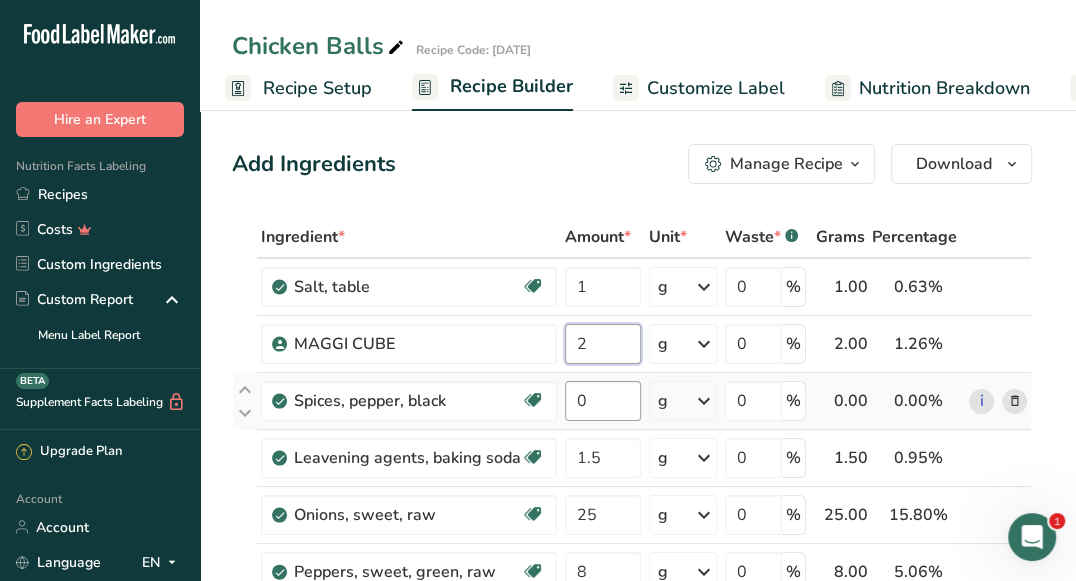 type on "2" 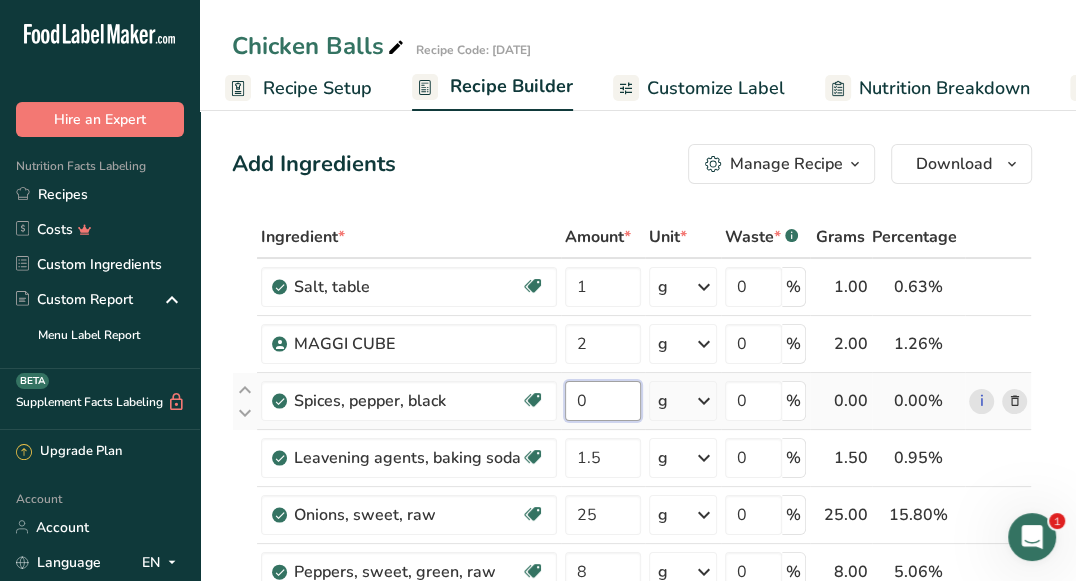 click on "Ingredient *
Amount *
Unit *
Waste *   .a-a{fill:#347362;}.b-a{fill:#fff;}          Grams
Percentage
Salt, table
Dairy free
Gluten free
Vegan
Vegetarian
Soy free
1
g
Portions
1 tsp
1 tbsp
1 cup
See more
Weight Units
g
kg
mg
See more
Volume Units
l
Volume units require a density conversion. If you know your ingredient's density enter it below. Otherwise, click on "RIA" our AI Regulatory bot - she will be able to help you
lb/ft3
g/cm3
Confirm
mL
fl oz" at bounding box center [632, 585] 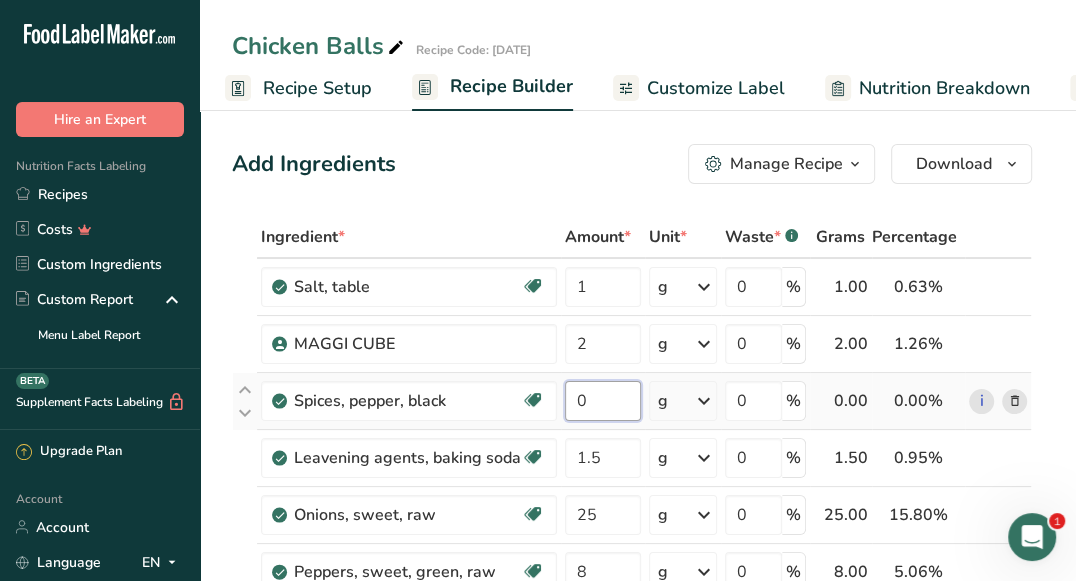drag, startPoint x: 624, startPoint y: 399, endPoint x: 567, endPoint y: 399, distance: 57 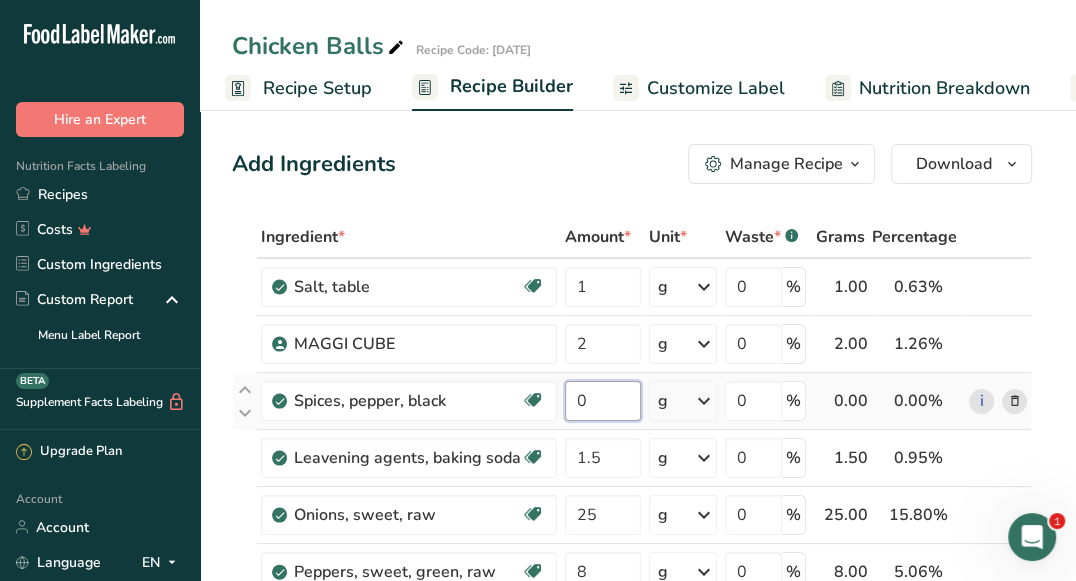 click on "0" at bounding box center (603, 401) 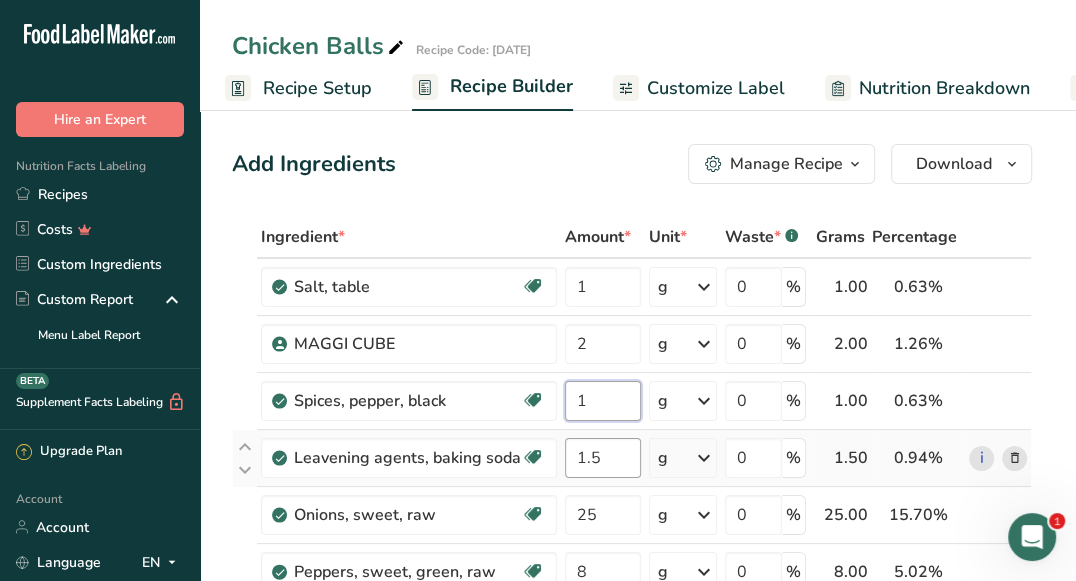 type on "1" 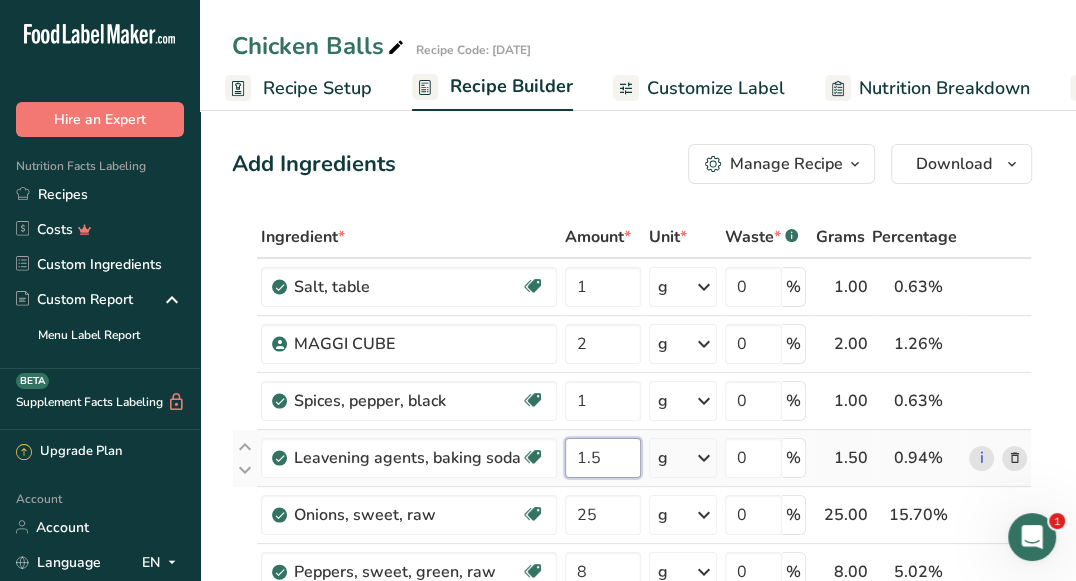 click on "Ingredient *
Amount *
Unit *
Waste *   .a-a{fill:#347362;}.b-a{fill:#fff;}          Grams
Percentage
Salt, table
Dairy free
Gluten free
Vegan
Vegetarian
Soy free
1
g
Portions
1 tsp
1 tbsp
1 cup
See more
Weight Units
g
kg
mg
See more
Volume Units
l
Volume units require a density conversion. If you know your ingredient's density enter it below. Otherwise, click on "RIA" our AI Regulatory bot - she will be able to help you
lb/ft3
g/cm3
Confirm
mL
fl oz" at bounding box center [632, 585] 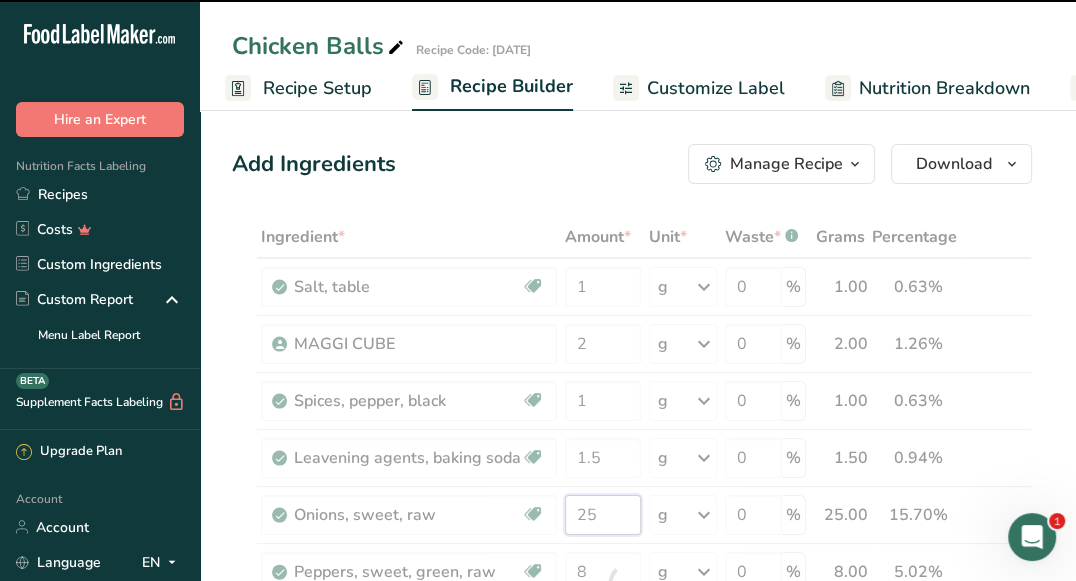 drag, startPoint x: 614, startPoint y: 510, endPoint x: 570, endPoint y: 511, distance: 44.011364 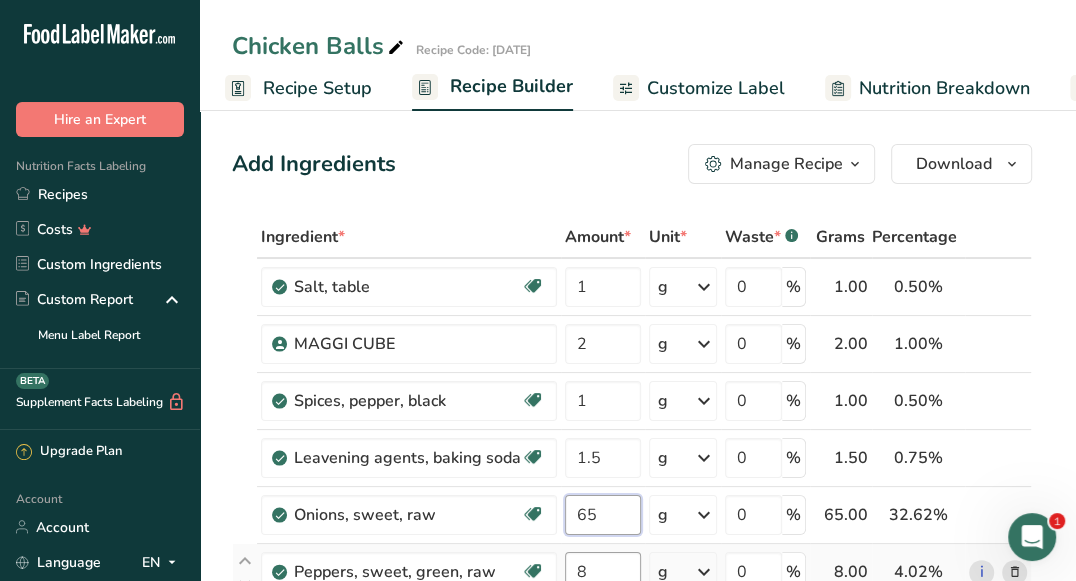 type on "65" 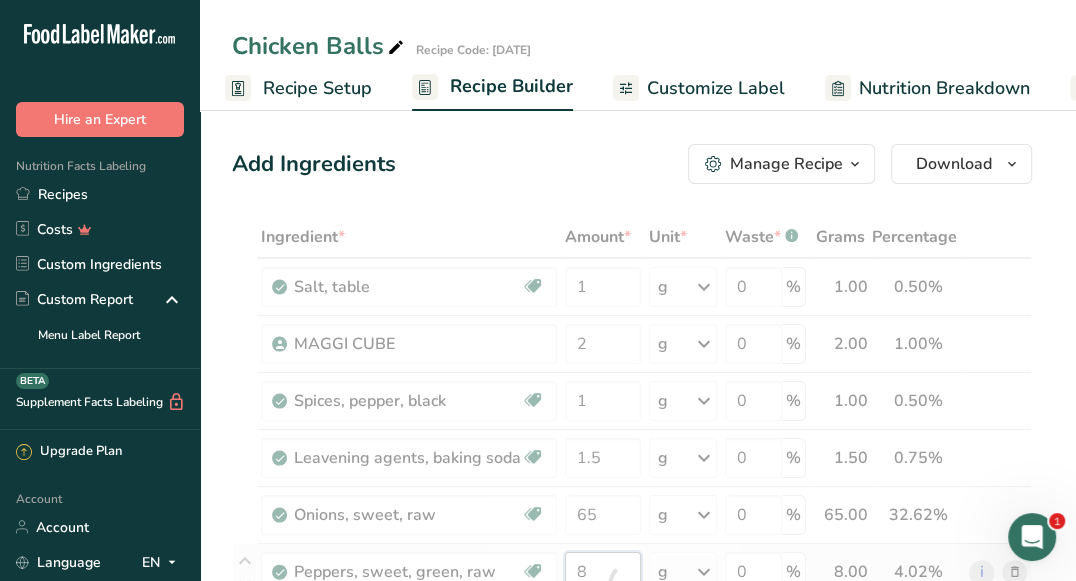 click on "Ingredient *
Amount *
Unit *
Waste *   .a-a{fill:#347362;}.b-a{fill:#fff;}          Grams
Percentage
Salt, table
Dairy free
Gluten free
Vegan
Vegetarian
Soy free
1
g
Portions
1 tsp
1 tbsp
1 cup
See more
Weight Units
g
kg
mg
See more
Volume Units
l
Volume units require a density conversion. If you know your ingredient's density enter it below. Otherwise, click on "RIA" our AI Regulatory bot - she will be able to help you
lb/ft3
g/cm3
Confirm
mL
fl oz" at bounding box center [632, 585] 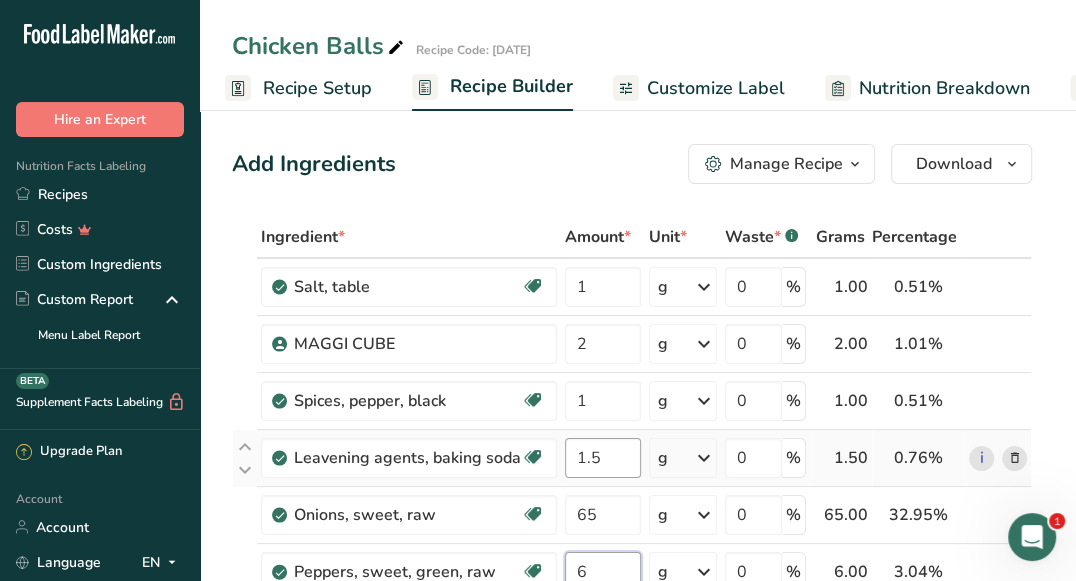 type on "6" 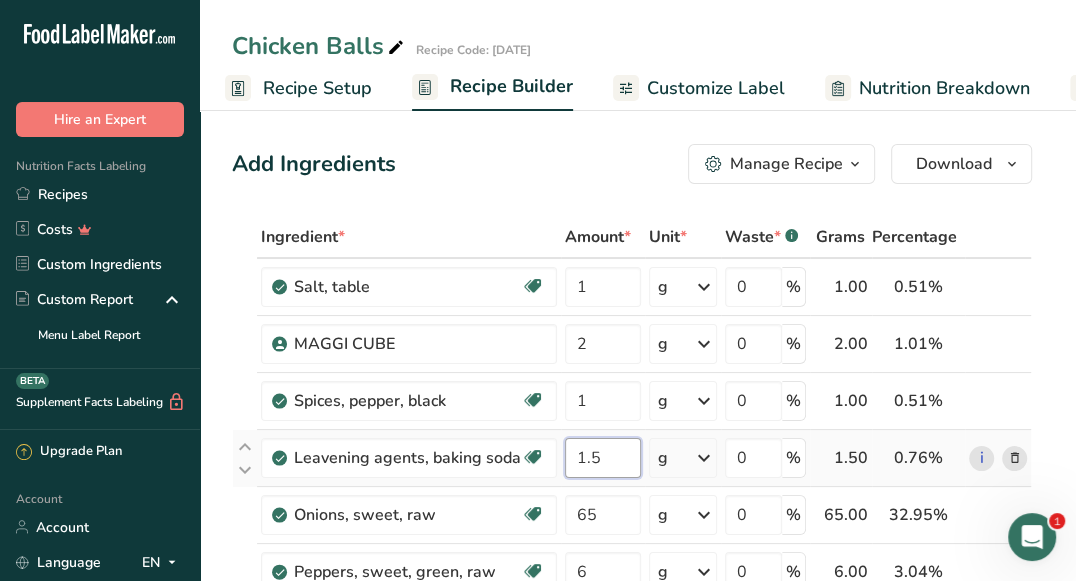 click on "Ingredient *
Amount *
Unit *
Waste *   .a-a{fill:#347362;}.b-a{fill:#fff;}          Grams
Percentage
Salt, table
Dairy free
Gluten free
Vegan
Vegetarian
Soy free
1
g
Portions
1 tsp
1 tbsp
1 cup
See more
Weight Units
g
kg
mg
See more
Volume Units
l
Volume units require a density conversion. If you know your ingredient's density enter it below. Otherwise, click on "RIA" our AI Regulatory bot - she will be able to help you
lb/ft3
g/cm3
Confirm
mL
fl oz" at bounding box center (632, 585) 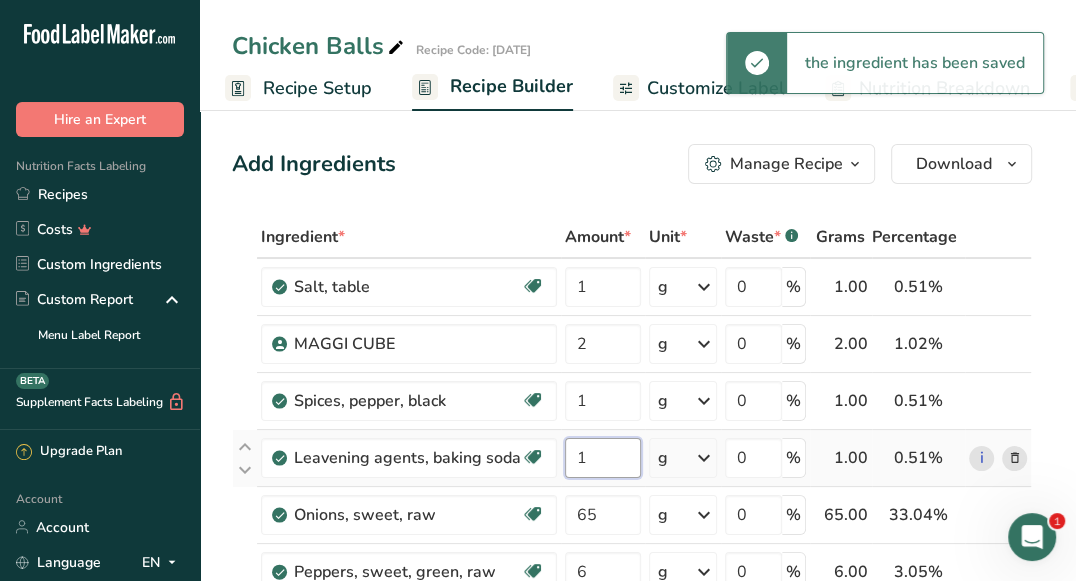 type on "1" 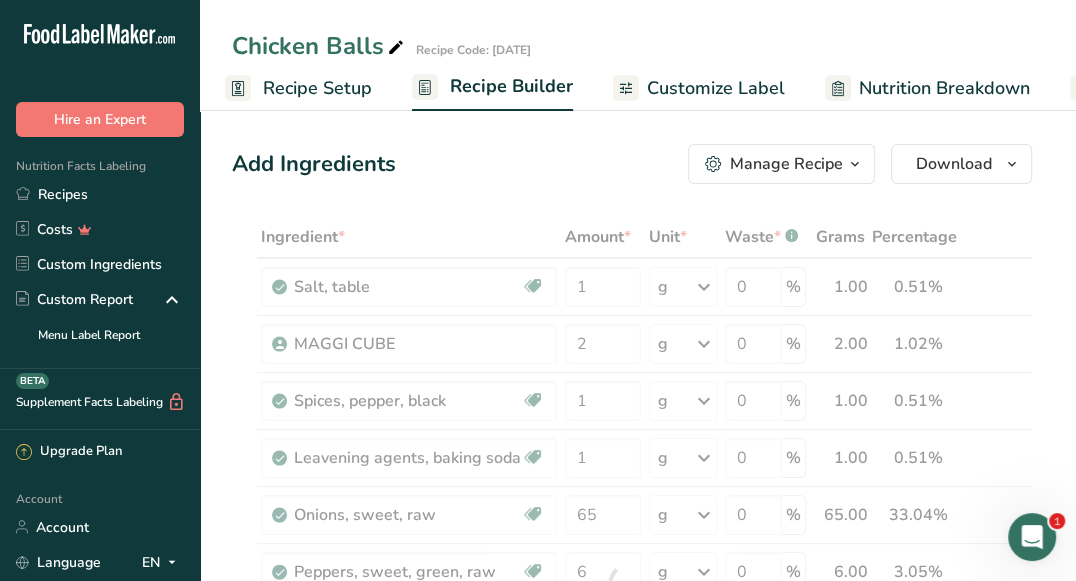 click on "Add Ingredients
Manage Recipe         Delete Recipe           Duplicate Recipe             Scale Recipe             Save as Sub-Recipe   .a-a{fill:#347362;}.b-a{fill:#fff;}                               Nutrition Breakdown                 Recipe Card
NEW
Amino Acids Pattern Report           Activity History
Download
Choose your preferred label style
Standard FDA label
Standard FDA label
The most common format for nutrition facts labels in compliance with the FDA's typeface, style and requirements
Tabular FDA label
A label format compliant with the FDA regulations presented in a tabular (horizontal) display.
Linear FDA label
A simple linear display for small sized packages.
Simplified FDA label" at bounding box center [632, 164] 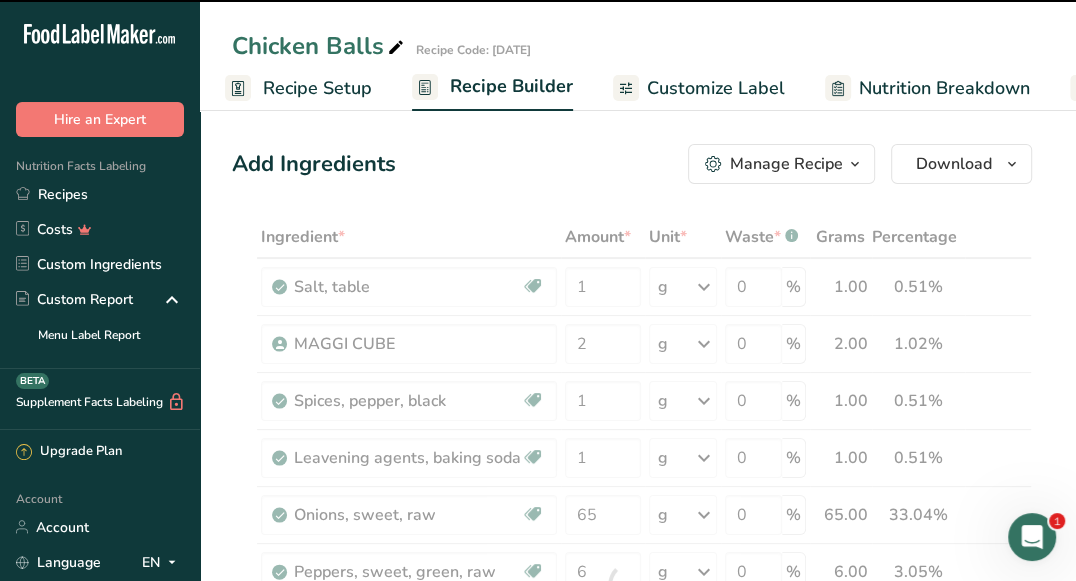 scroll, scrollTop: 104, scrollLeft: 0, axis: vertical 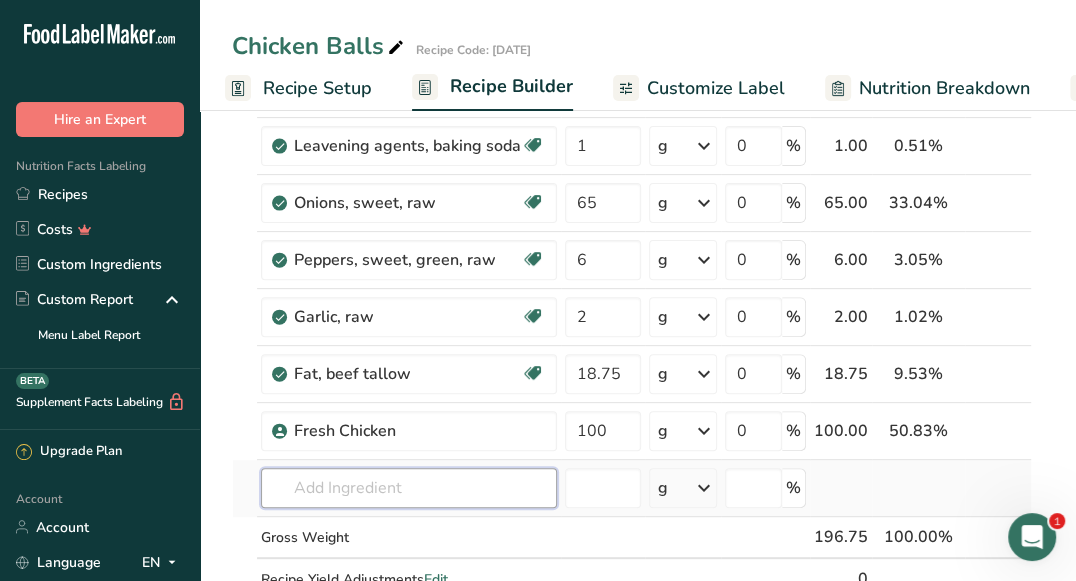 click at bounding box center [409, 488] 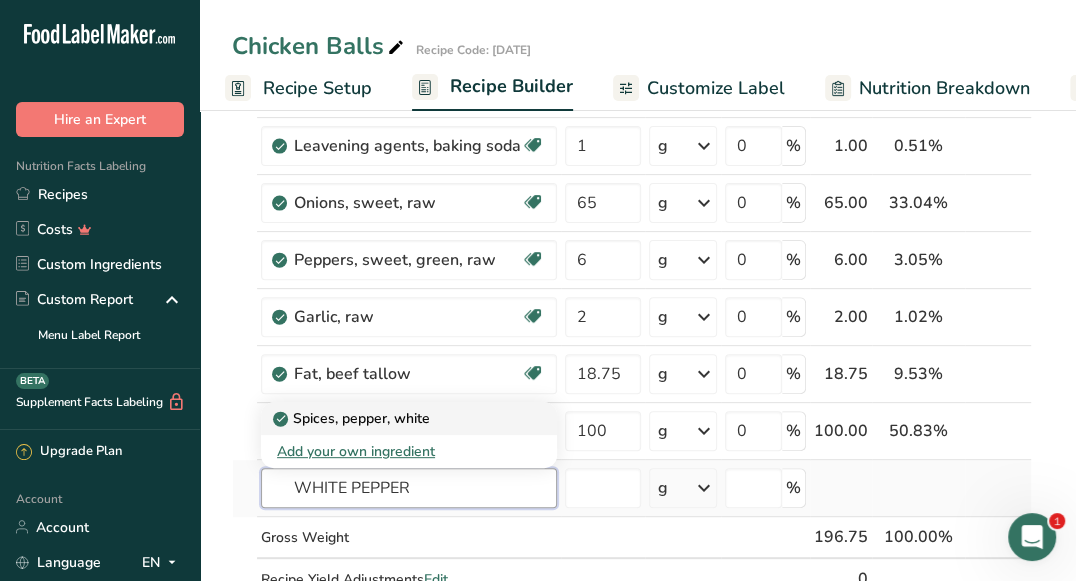 type on "WHITE PEPPER" 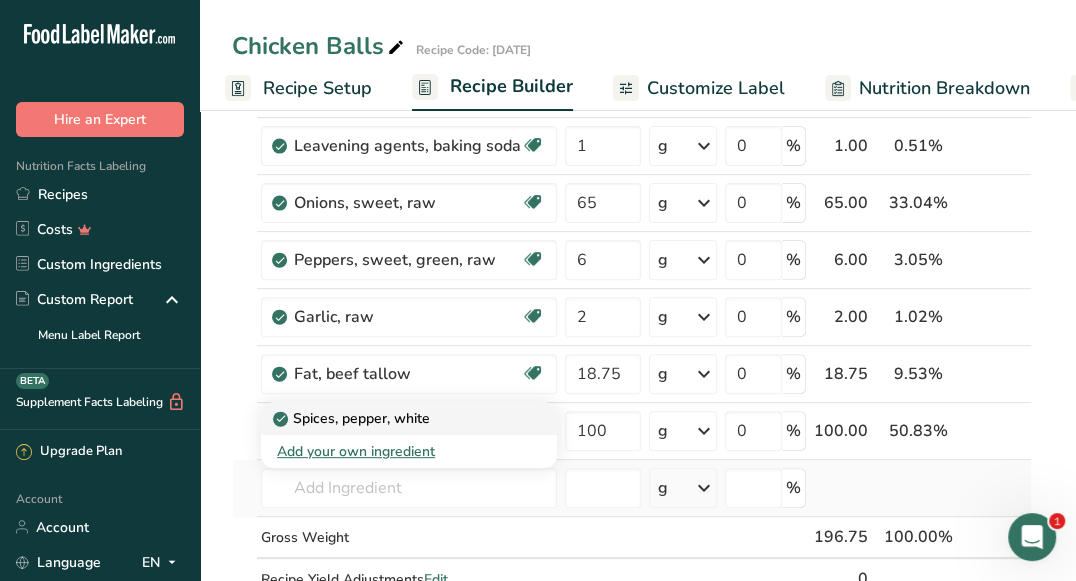 click on "Spices, pepper, white" at bounding box center (353, 418) 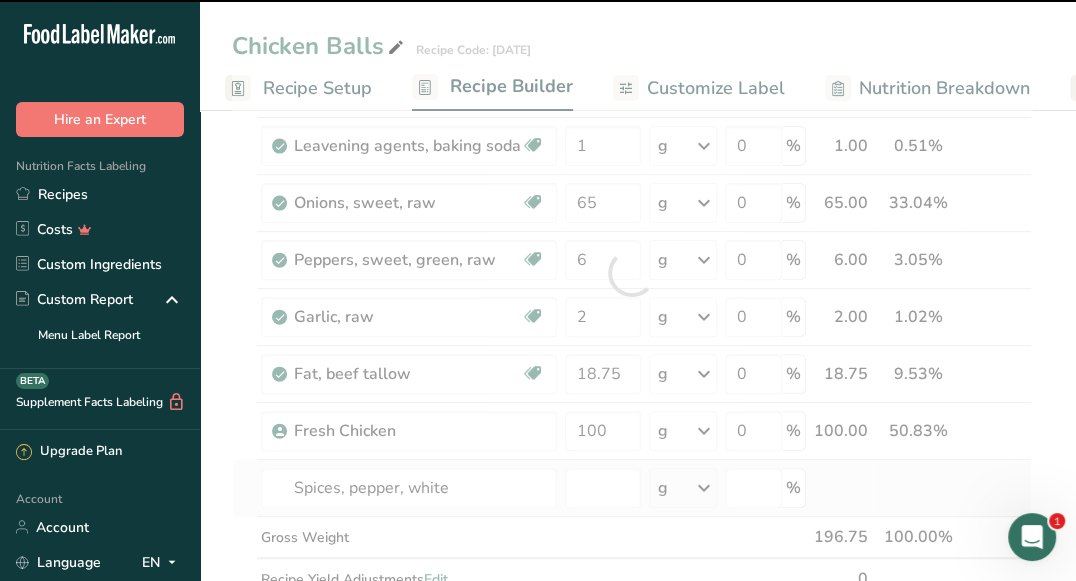 type on "0" 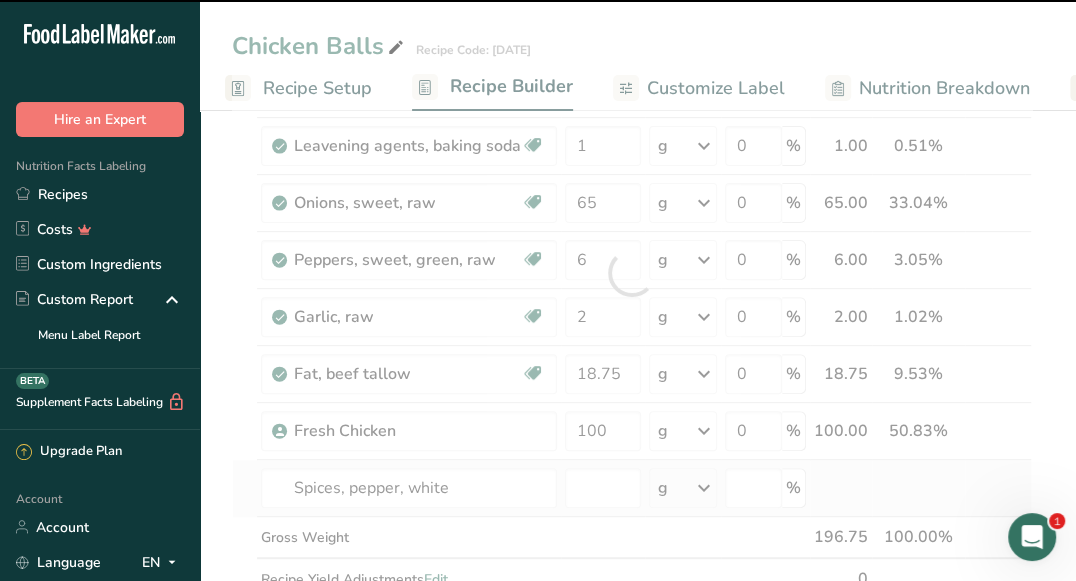 type on "0" 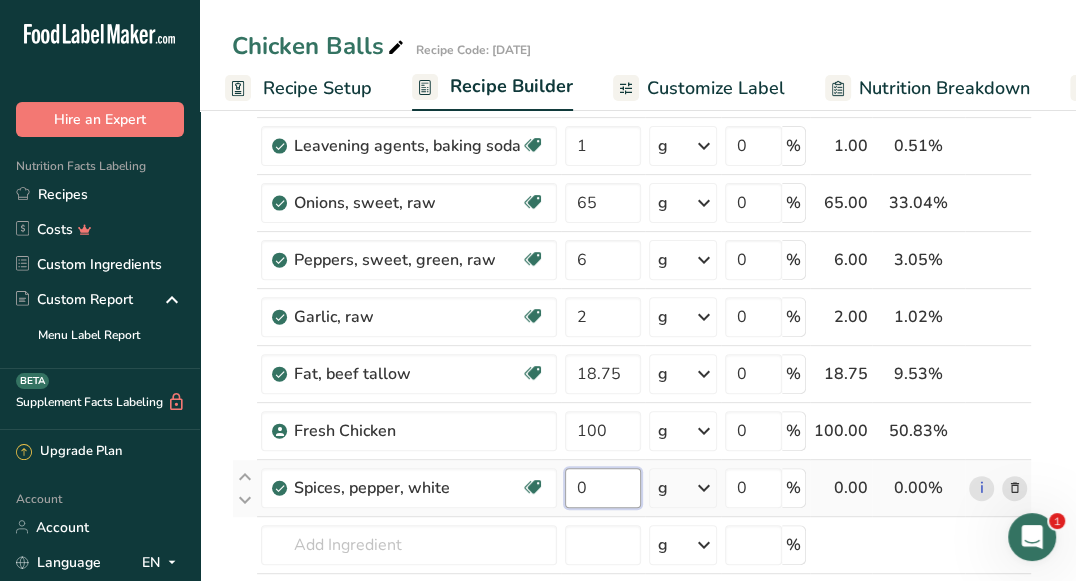 click on "0" at bounding box center [603, 488] 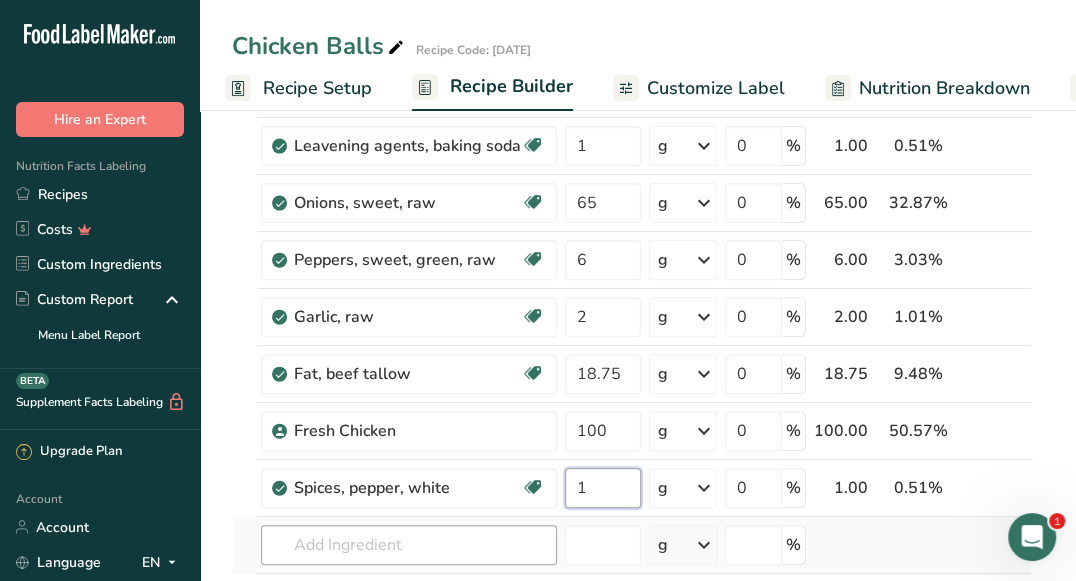 type on "1" 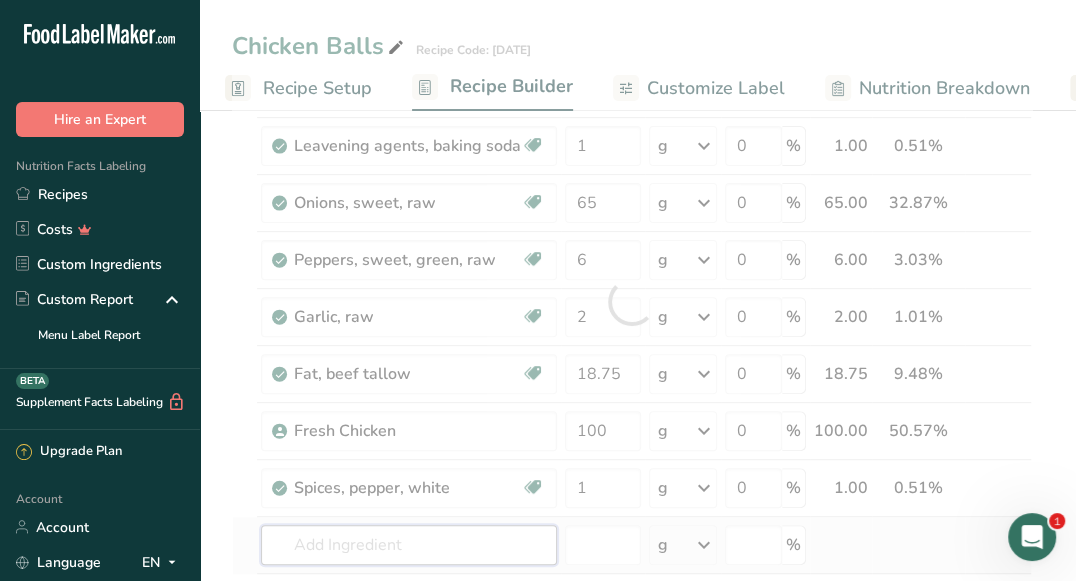 click on "Ingredient *
Amount *
Unit *
Waste *   .a-a{fill:#347362;}.b-a{fill:#fff;}          Grams
Percentage
Salt, table
Dairy free
Gluten free
Vegan
Vegetarian
Soy free
1
g
Portions
1 tsp
1 tbsp
1 cup
See more
Weight Units
g
kg
mg
See more
Volume Units
l
Volume units require a density conversion. If you know your ingredient's density enter it below. Otherwise, click on "RIA" our AI Regulatory bot - she will be able to help you
lb/ft3
g/cm3
Confirm
mL
fl oz" at bounding box center [632, 301] 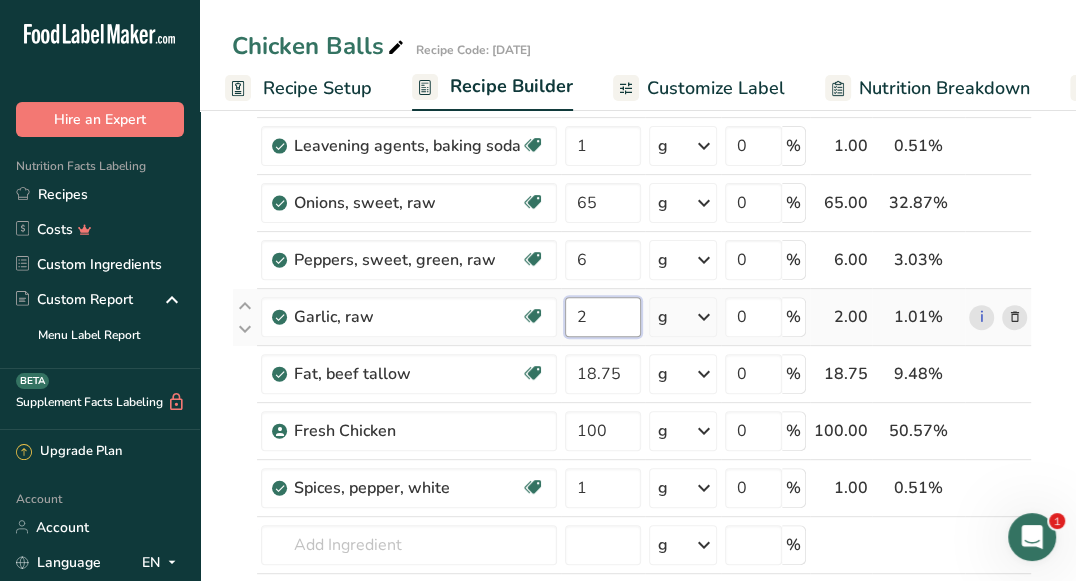 drag, startPoint x: 606, startPoint y: 328, endPoint x: 575, endPoint y: 316, distance: 33.24154 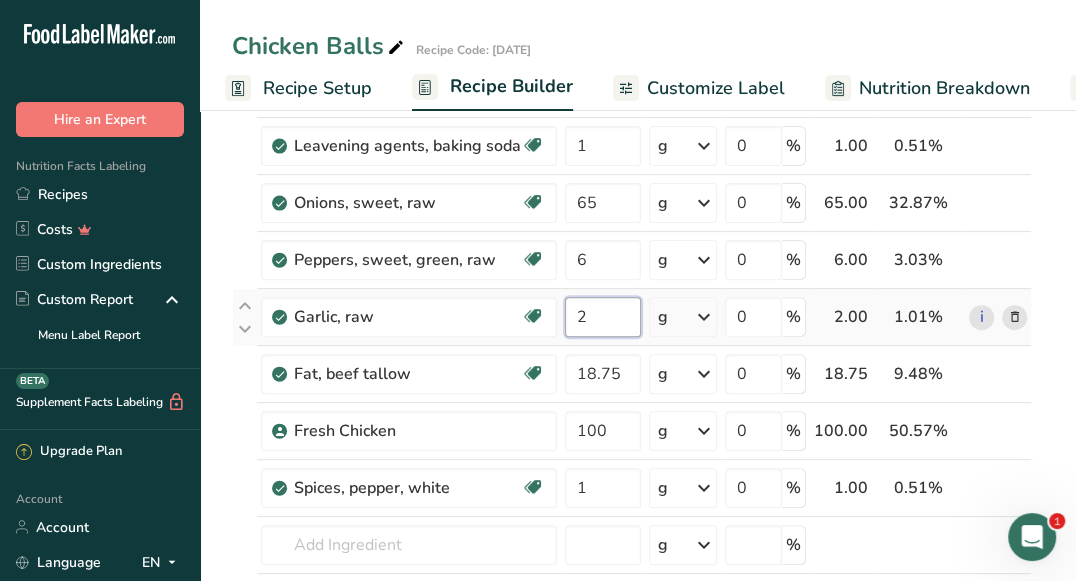 click on "2" at bounding box center [603, 317] 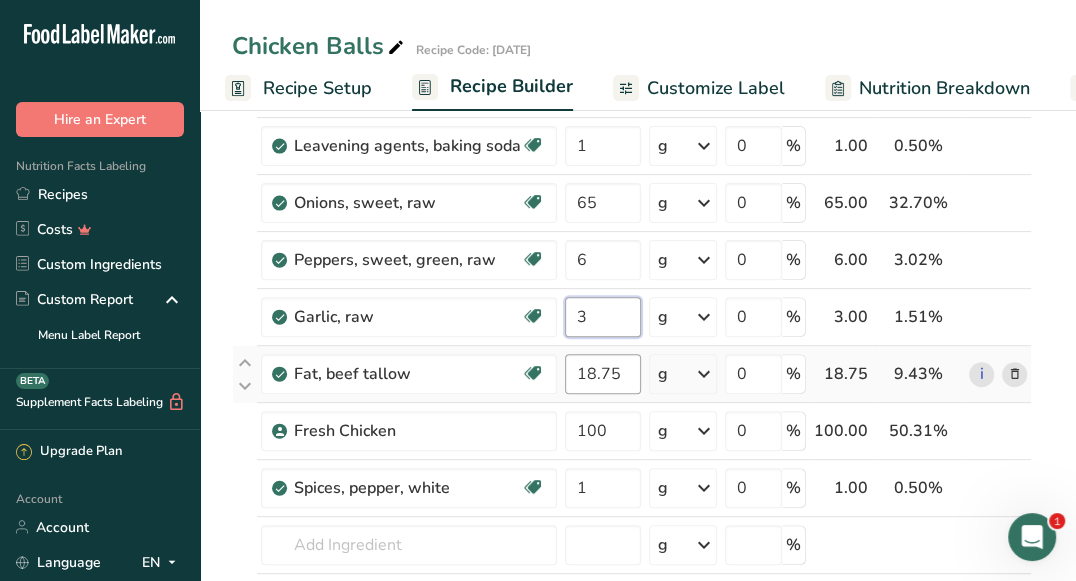 type on "3" 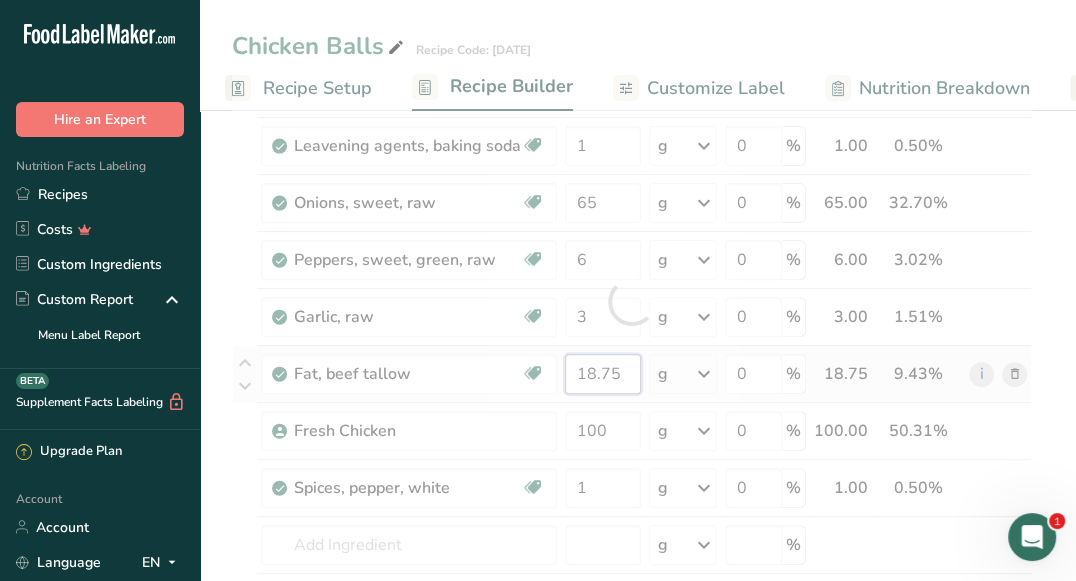 click on "Ingredient *
Amount *
Unit *
Waste *   .a-a{fill:#347362;}.b-a{fill:#fff;}          Grams
Percentage
Salt, table
Dairy free
Gluten free
Vegan
Vegetarian
Soy free
1
g
Portions
1 tsp
1 tbsp
1 cup
See more
Weight Units
g
kg
mg
See more
Volume Units
l
Volume units require a density conversion. If you know your ingredient's density enter it below. Otherwise, click on "RIA" our AI Regulatory bot - she will be able to help you
lb/ft3
g/cm3
Confirm
mL
fl oz" at bounding box center [632, 301] 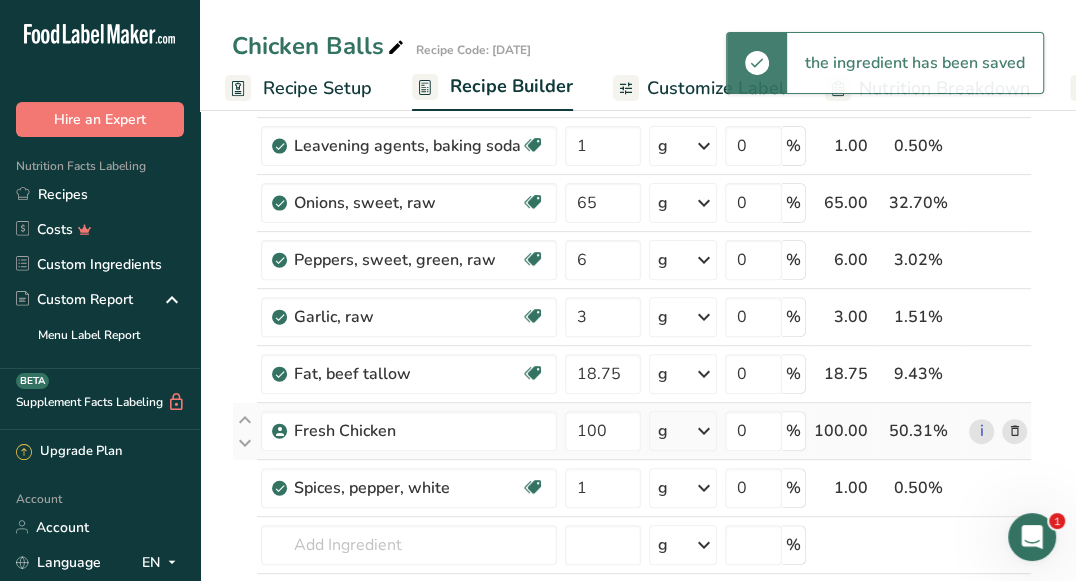 click on "Ingredient *
Amount *
Unit *
Waste *   .a-a{fill:#347362;}.b-a{fill:#fff;}          Grams
Percentage
Salt, table
Dairy free
Gluten free
Vegan
Vegetarian
Soy free
1
g
Portions
1 tsp
1 tbsp
1 cup
See more
Weight Units
g
kg
mg
See more
Volume Units
l
Volume units require a density conversion. If you know your ingredient's density enter it below. Otherwise, click on "RIA" our AI Regulatory bot - she will be able to help you
lb/ft3
g/cm3
Confirm
mL
fl oz" at bounding box center [632, 301] 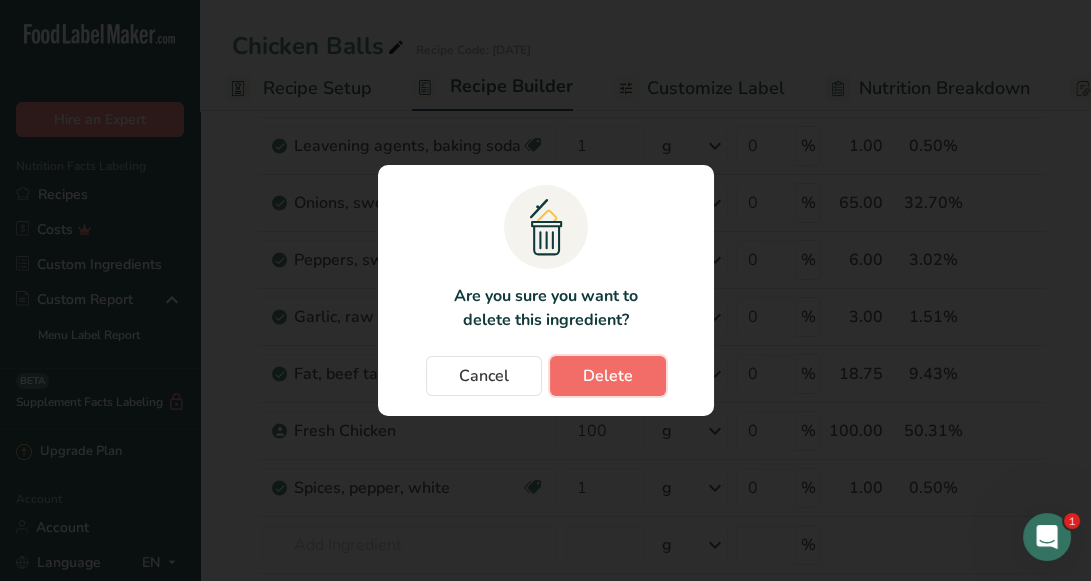 click on "Delete" at bounding box center [608, 376] 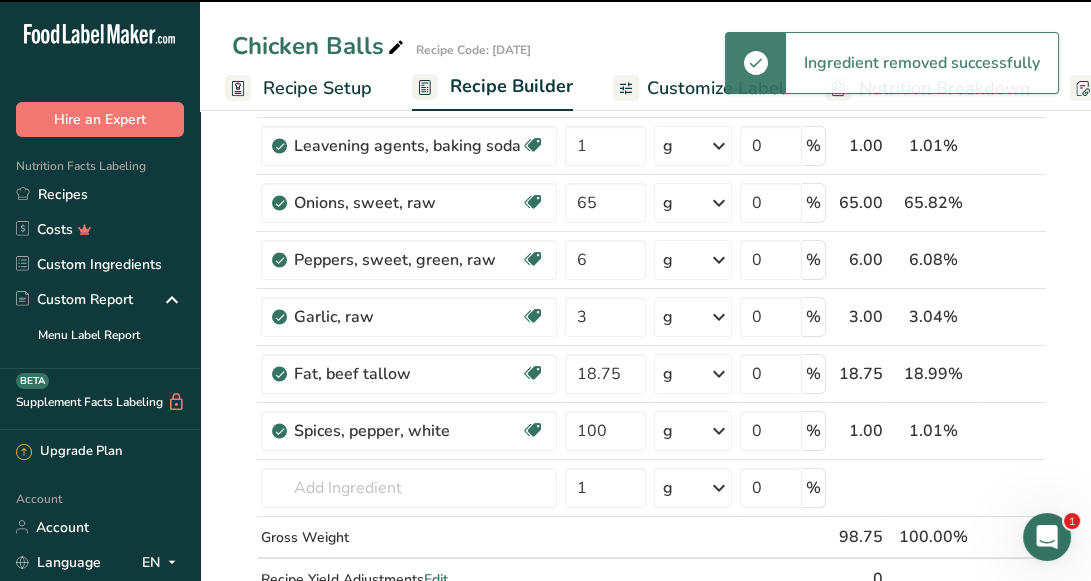 type on "1" 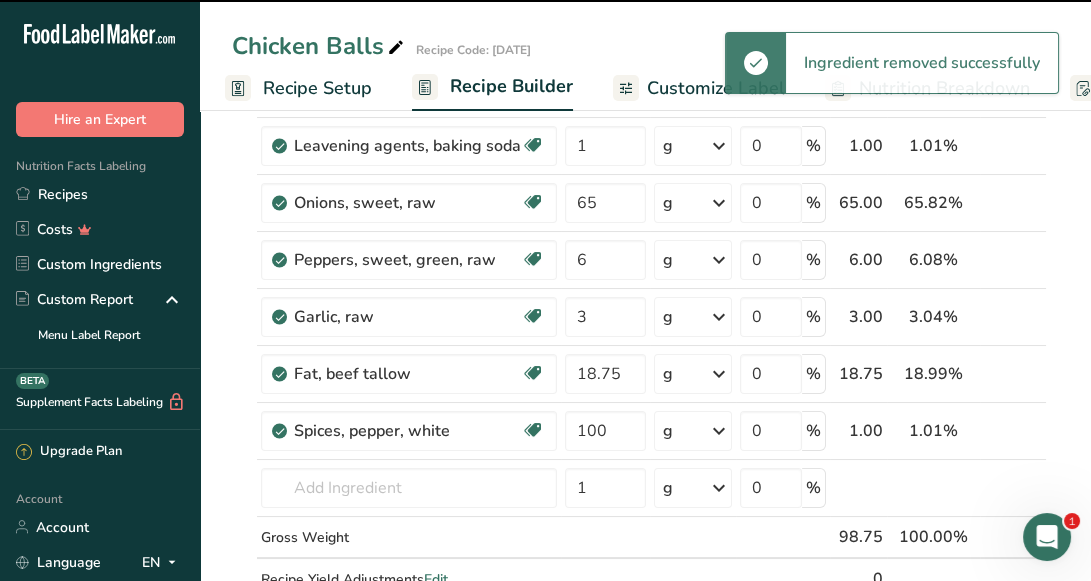 type 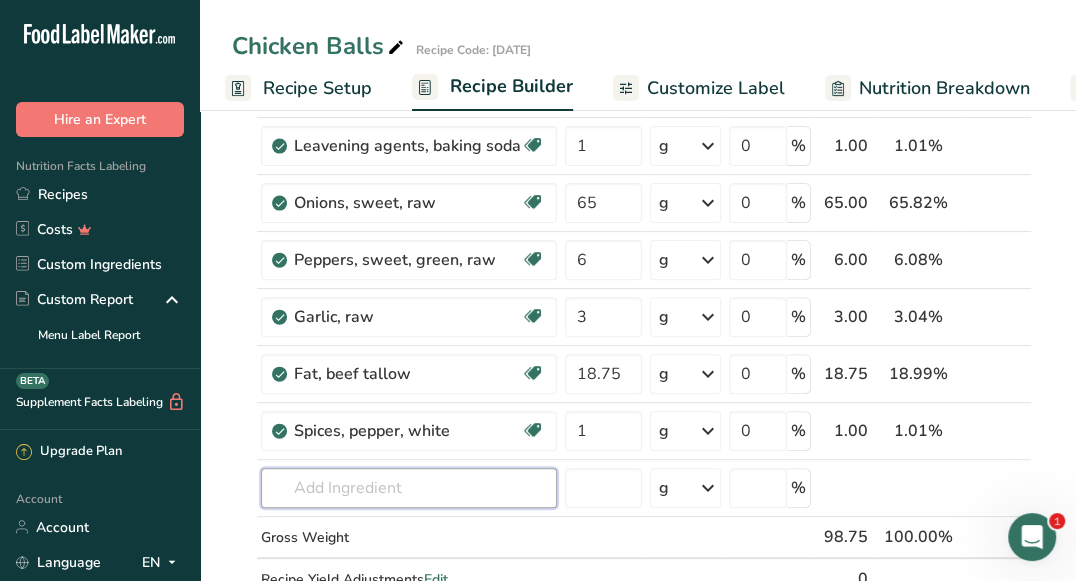 click at bounding box center (409, 488) 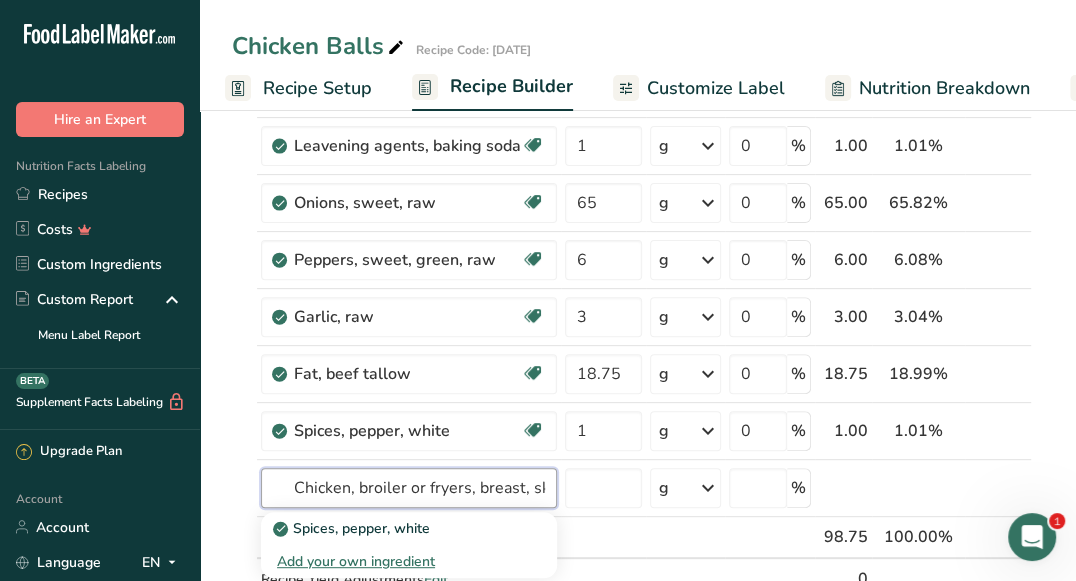 scroll, scrollTop: 0, scrollLeft: 307, axis: horizontal 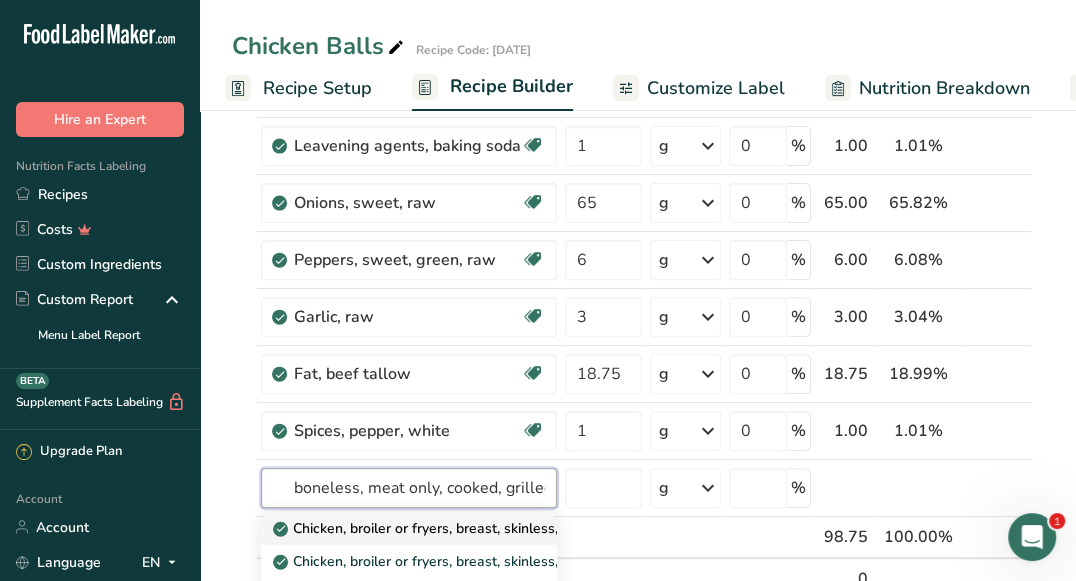 type on "Chicken, broiler or fryers, breast, skinless, boneless, meat only, cooked, grilled" 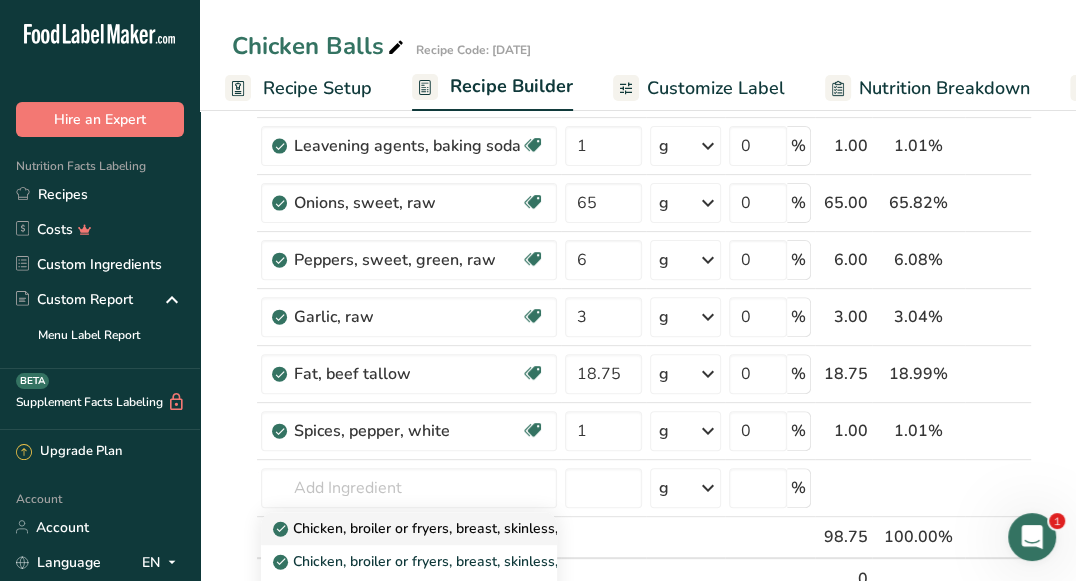 scroll, scrollTop: 0, scrollLeft: 0, axis: both 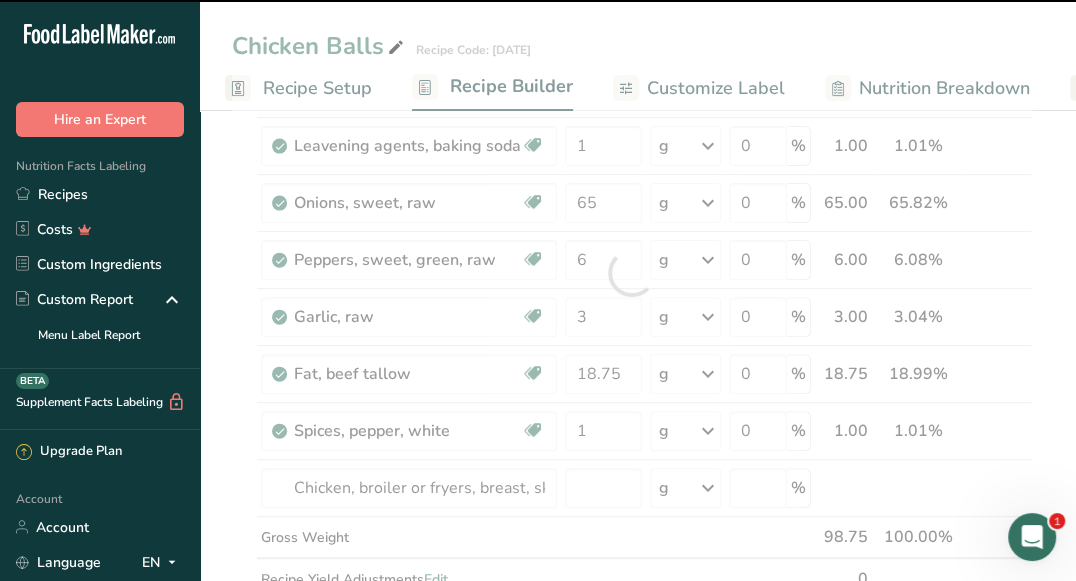 type on "0" 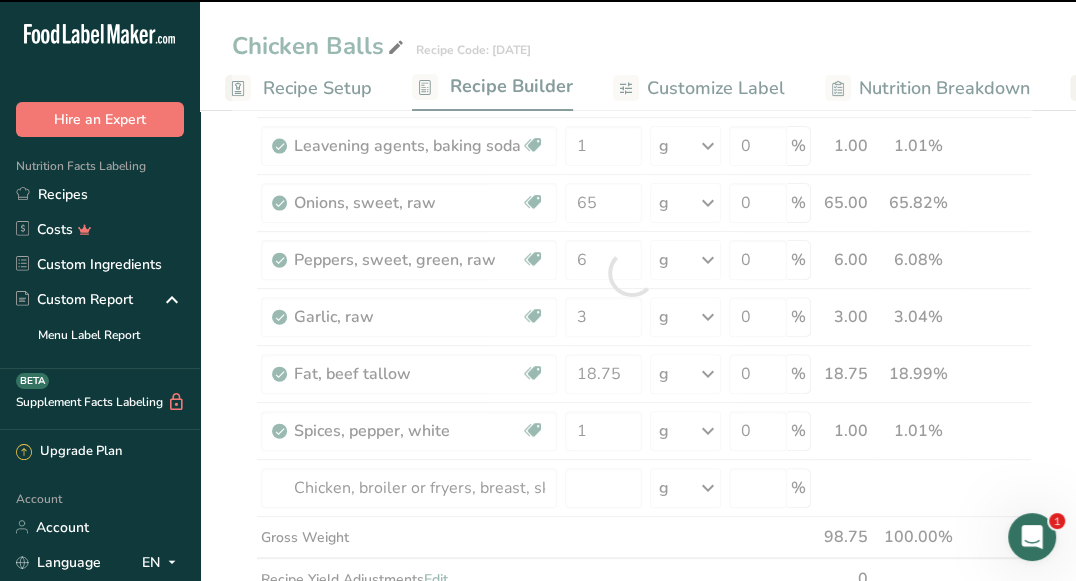 type on "0" 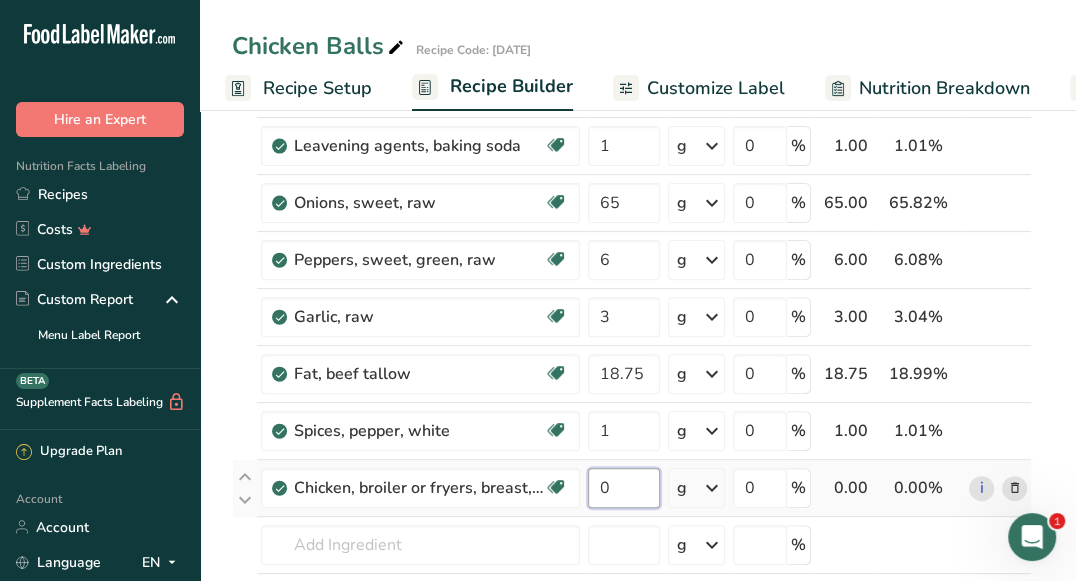 click on "0" at bounding box center (624, 488) 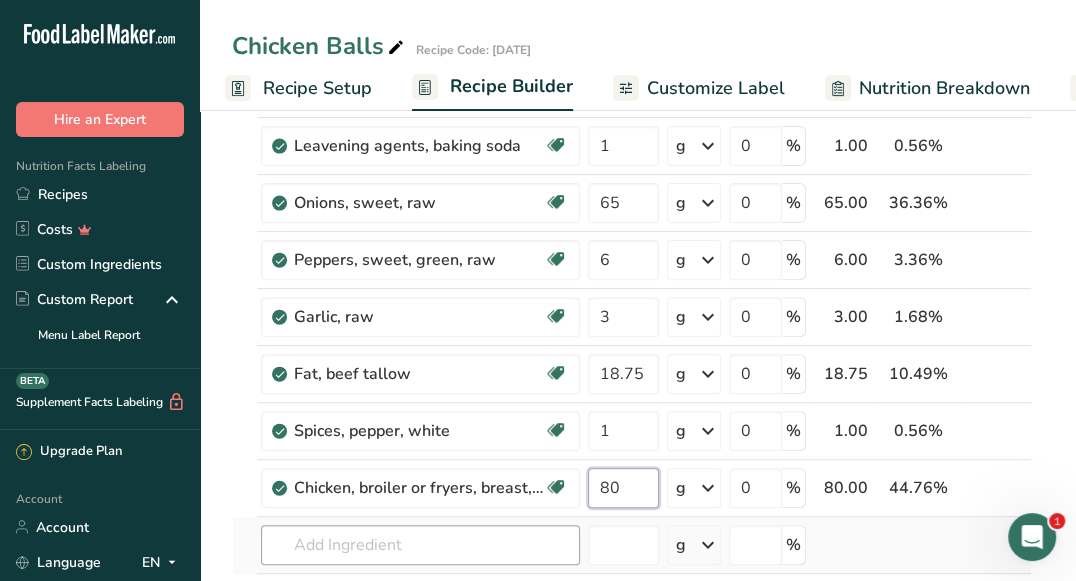 type on "80" 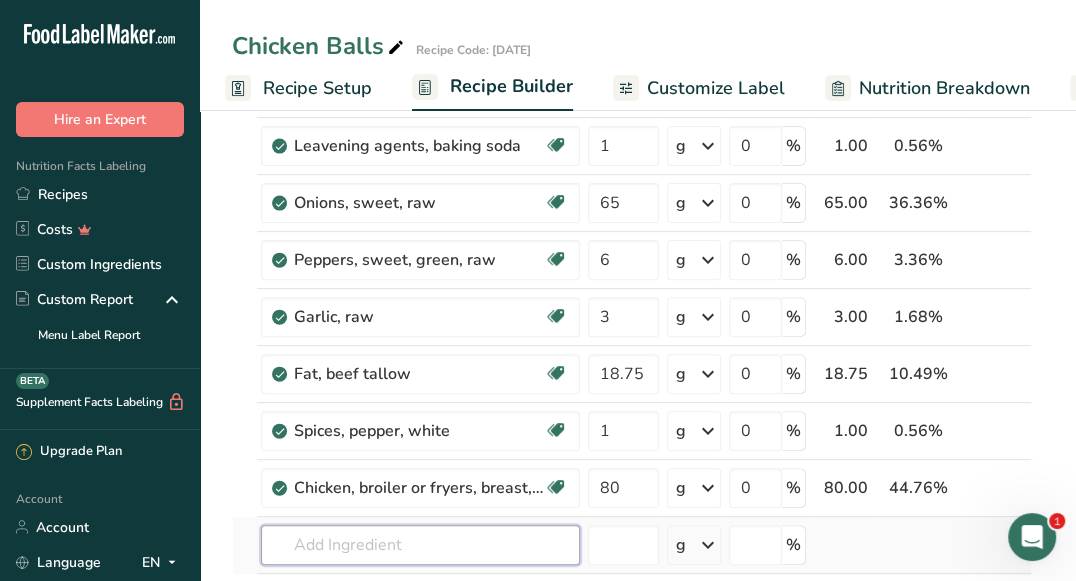 click on "Ingredient *
Amount *
Unit *
Waste *   .a-a{fill:#347362;}.b-a{fill:#fff;}          Grams
Percentage
Salt, table
Dairy free
Gluten free
Vegan
Vegetarian
Soy free
1
g
Portions
1 tsp
1 tbsp
1 cup
See more
Weight Units
g
kg
mg
See more
Volume Units
l
Volume units require a density conversion. If you know your ingredient's density enter it below. Otherwise, click on "RIA" our AI Regulatory bot - she will be able to help you
lb/ft3
g/cm3
Confirm
mL
fl oz" at bounding box center (632, 301) 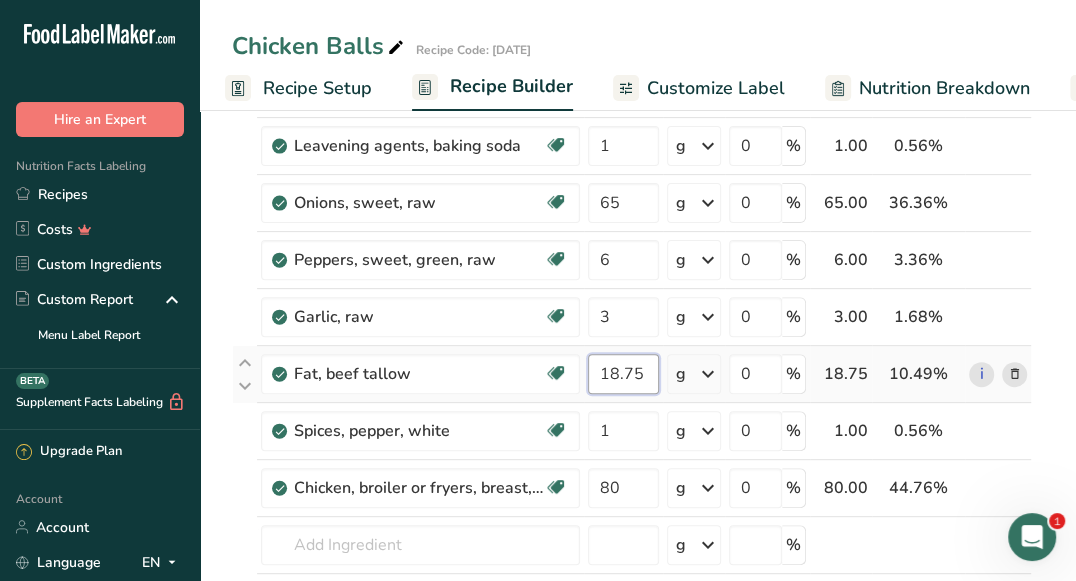 click on "18.75" at bounding box center [623, 374] 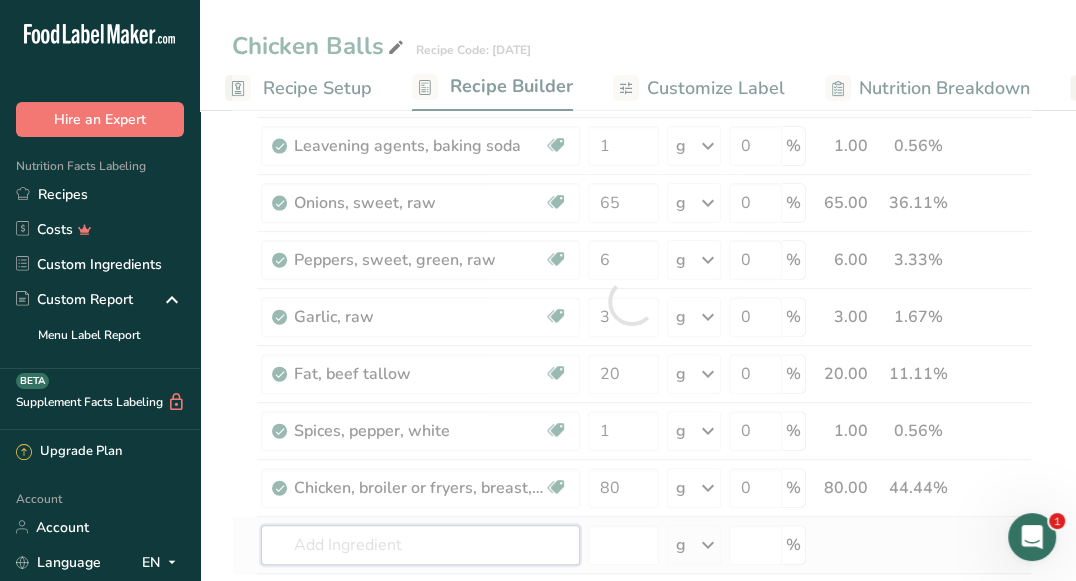 click on "Ingredient *
Amount *
Unit *
Waste *   .a-a{fill:#347362;}.b-a{fill:#fff;}          Grams
Percentage
Salt, table
Dairy free
Gluten free
Vegan
Vegetarian
Soy free
1
g
Portions
1 tsp
1 tbsp
1 cup
See more
Weight Units
g
kg
mg
See more
Volume Units
l
Volume units require a density conversion. If you know your ingredient's density enter it below. Otherwise, click on "RIA" our AI Regulatory bot - she will be able to help you
lb/ft3
g/cm3
Confirm
mL
fl oz" at bounding box center (632, 301) 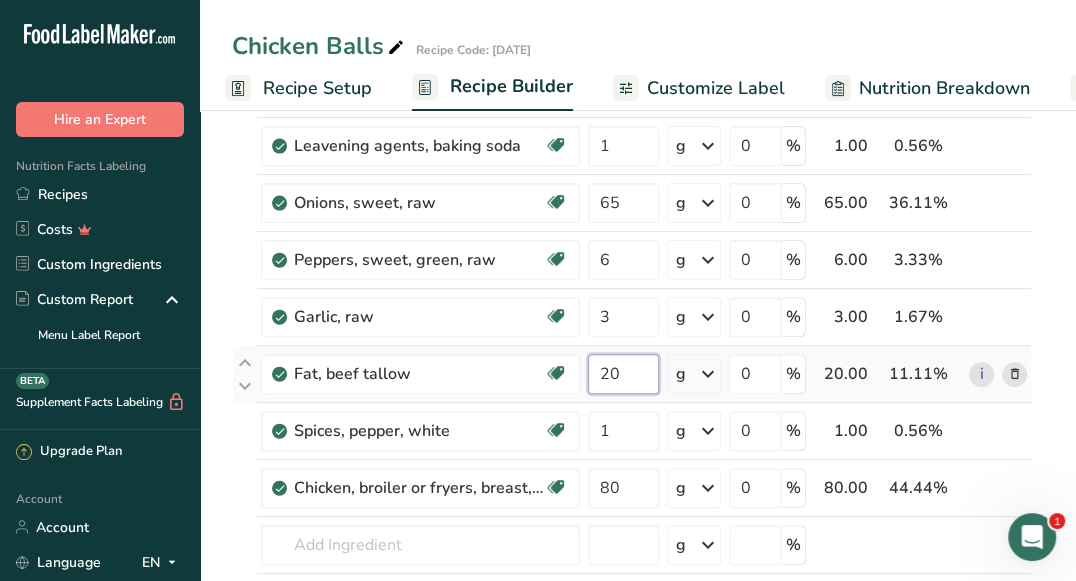 drag, startPoint x: 649, startPoint y: 360, endPoint x: 580, endPoint y: 368, distance: 69.46222 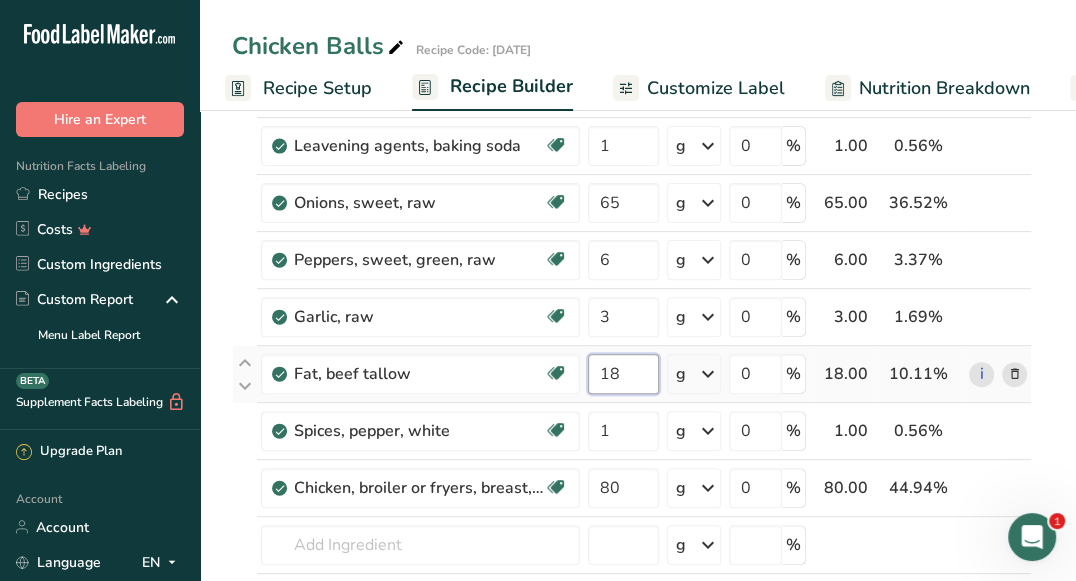 type on "1" 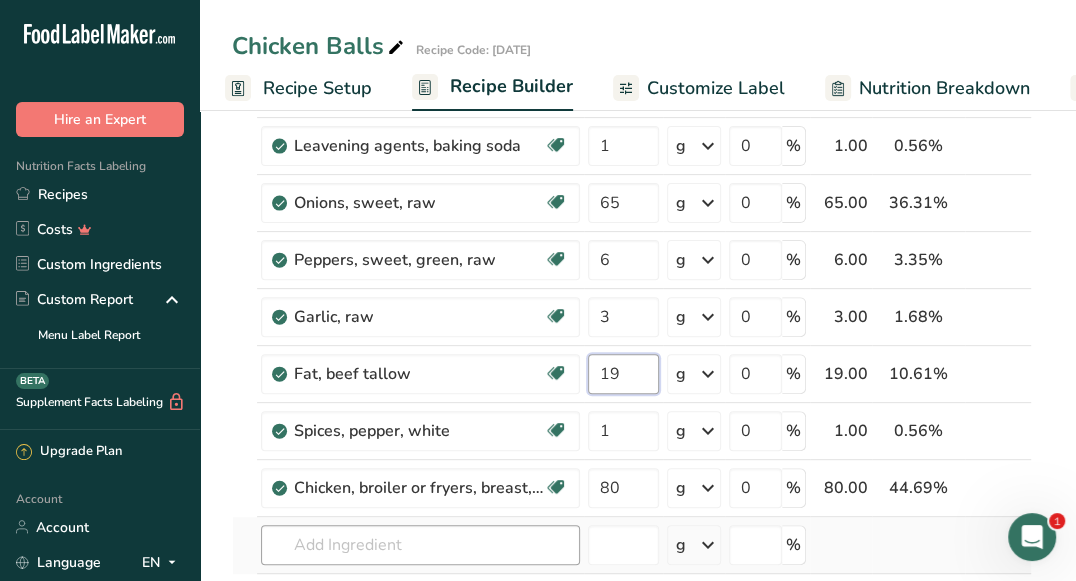 type on "19" 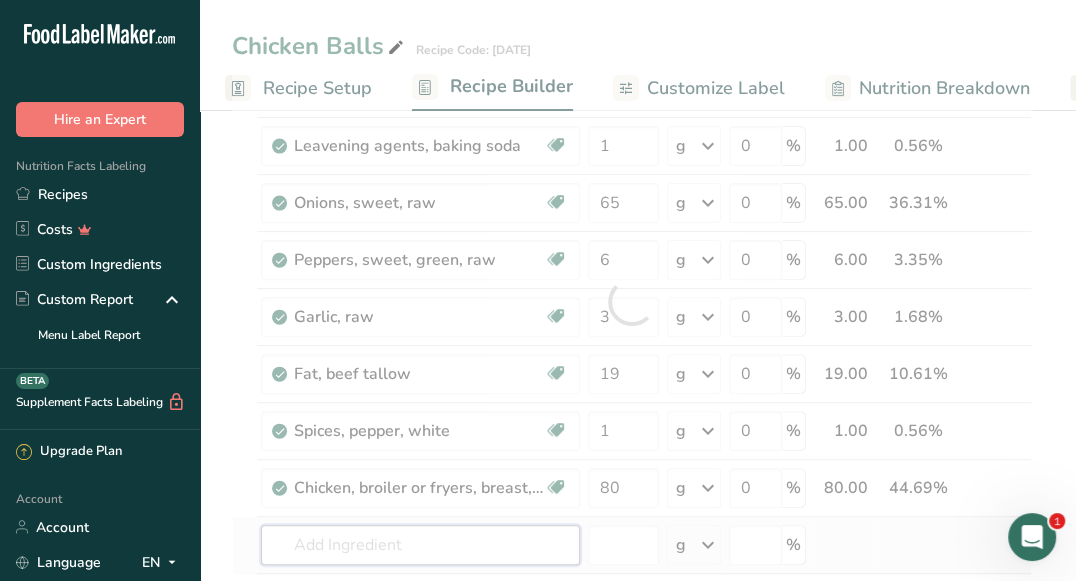 click on "Ingredient *
Amount *
Unit *
Waste *   .a-a{fill:#347362;}.b-a{fill:#fff;}          Grams
Percentage
Salt, table
Dairy free
Gluten free
Vegan
Vegetarian
Soy free
1
g
Portions
1 tsp
1 tbsp
1 cup
See more
Weight Units
g
kg
mg
See more
Volume Units
l
Volume units require a density conversion. If you know your ingredient's density enter it below. Otherwise, click on "RIA" our AI Regulatory bot - she will be able to help you
lb/ft3
g/cm3
Confirm
mL
fl oz" at bounding box center (632, 301) 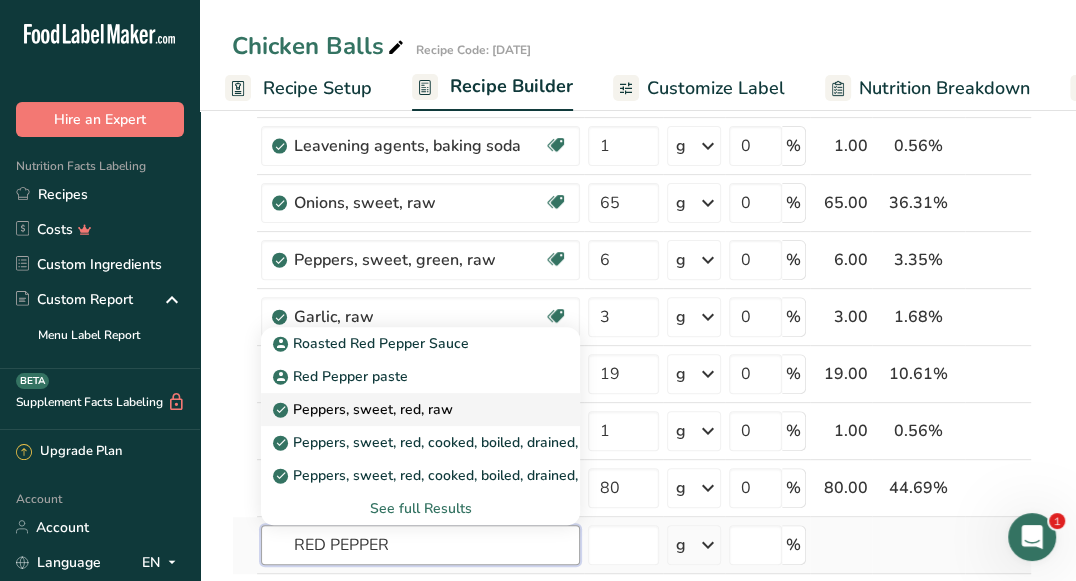 type on "Peppers, sweet, red, raw" 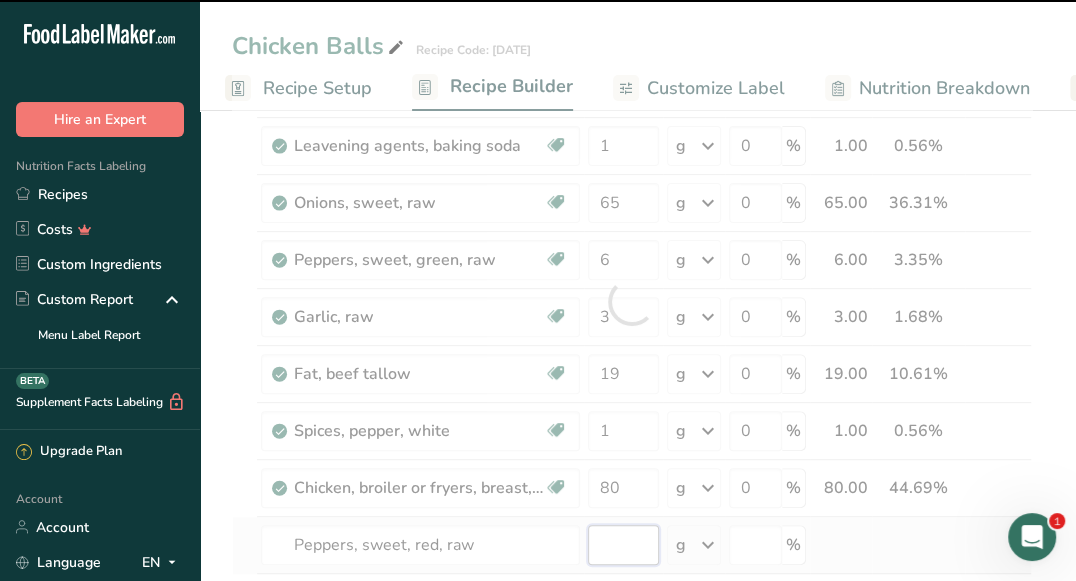 click at bounding box center (623, 545) 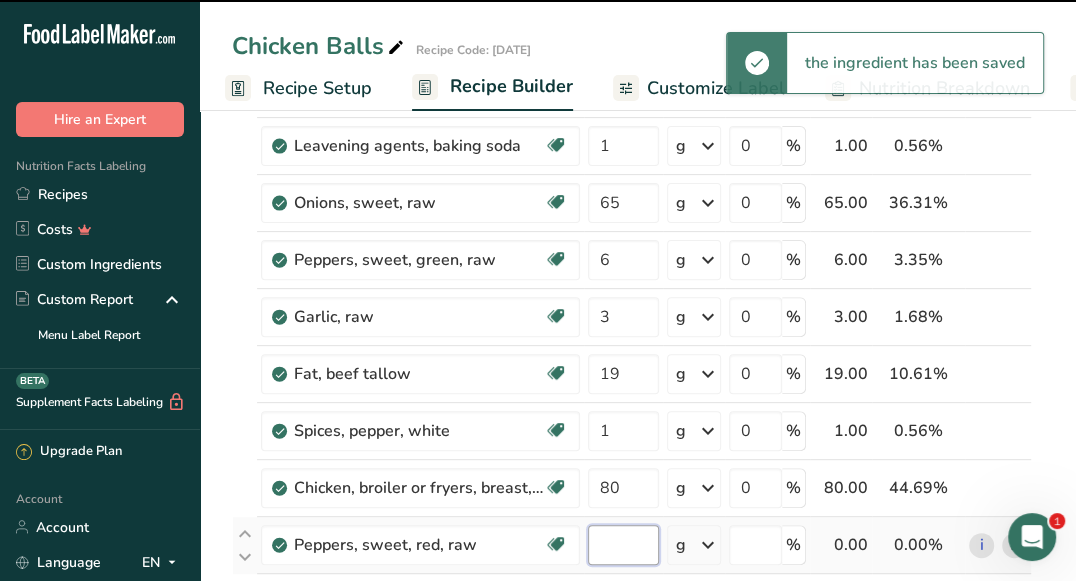type on "0" 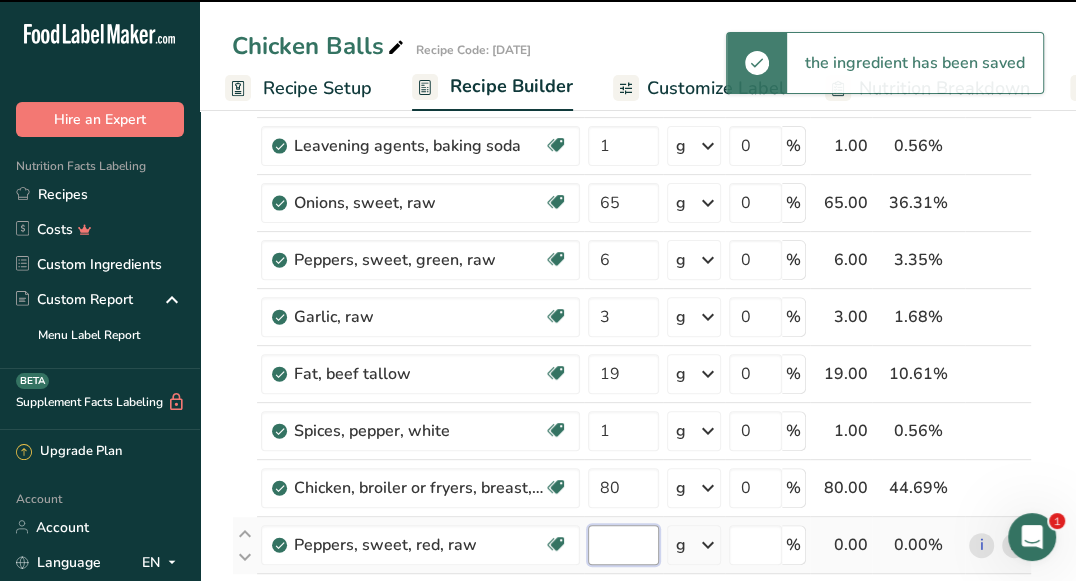 type on "0" 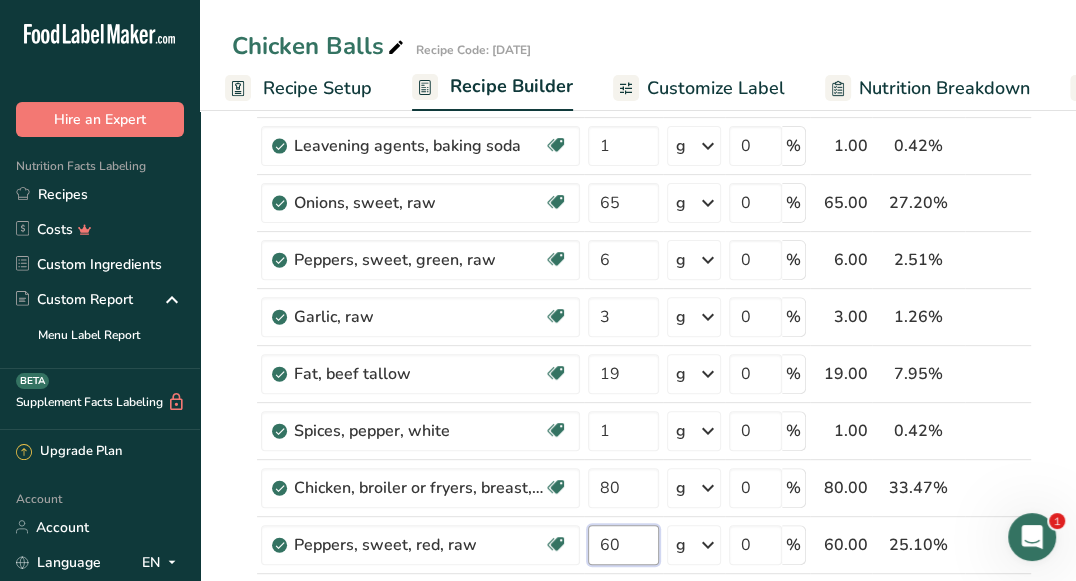 scroll, scrollTop: 588, scrollLeft: 0, axis: vertical 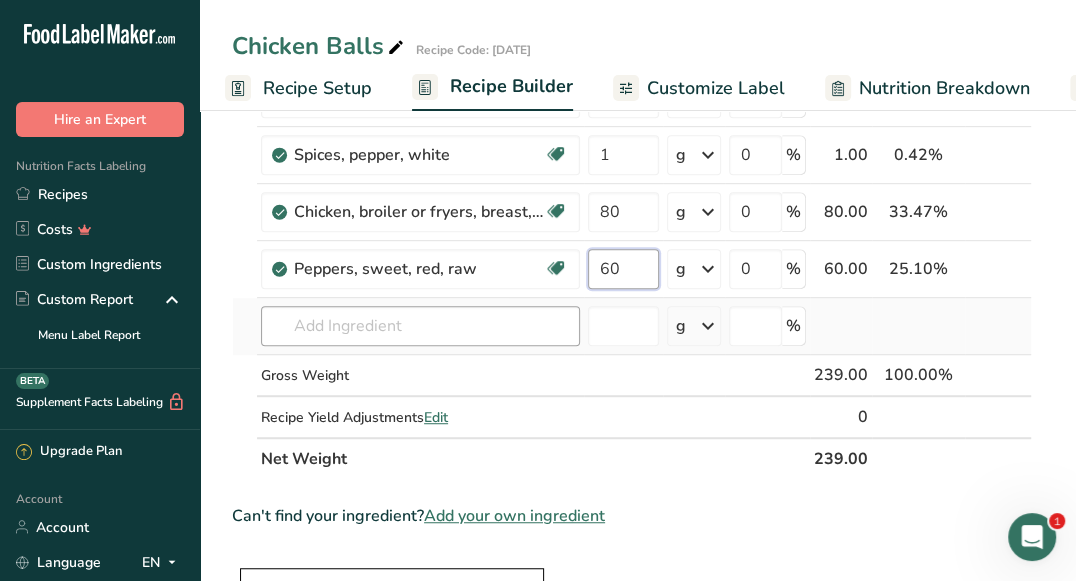 type on "60" 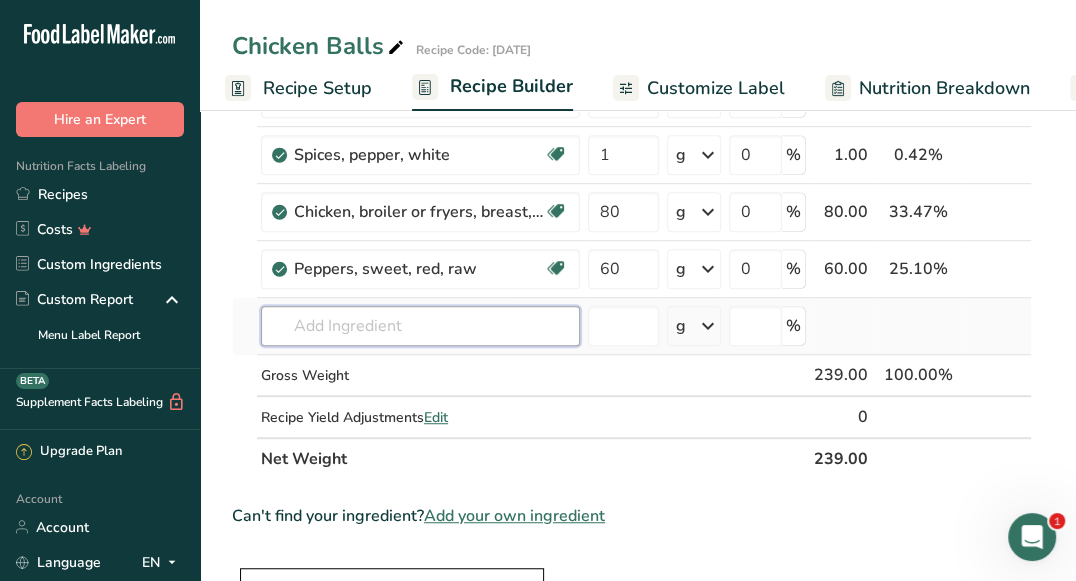 click on "Ingredient *
Amount *
Unit *
Waste *   .a-a{fill:#347362;}.b-a{fill:#fff;}          Grams
Percentage
Salt, table
Dairy free
Gluten free
Vegan
Vegetarian
Soy free
1
g
Portions
1 tsp
1 tbsp
1 cup
See more
Weight Units
g
kg
mg
See more
Volume Units
l
Volume units require a density conversion. If you know your ingredient's density enter it below. Otherwise, click on "RIA" our AI Regulatory bot - she will be able to help you
lb/ft3
g/cm3
Confirm
mL
fl oz" at bounding box center [632, 54] 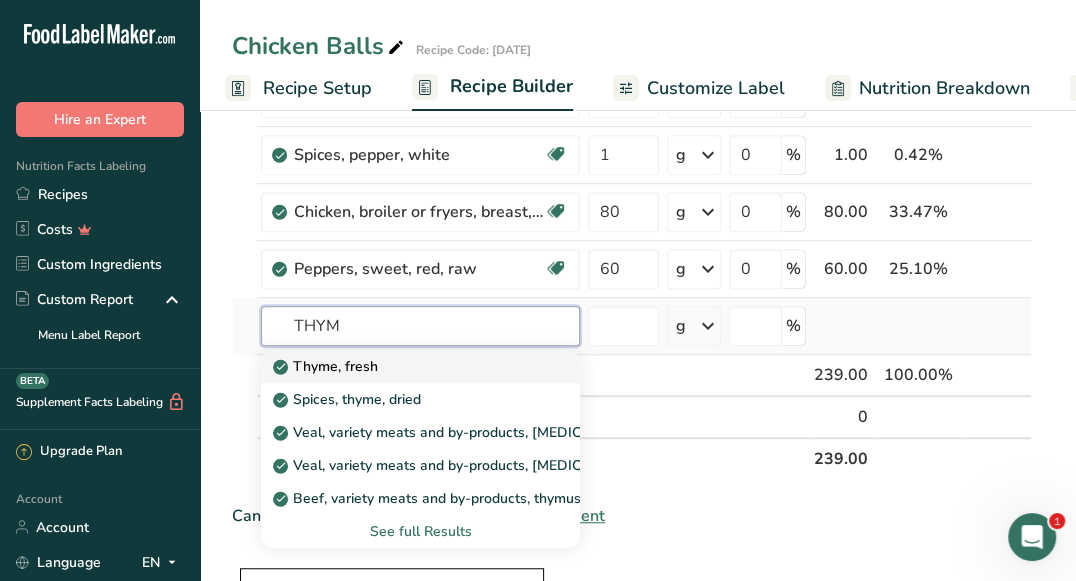 type on "Thyme, fresh" 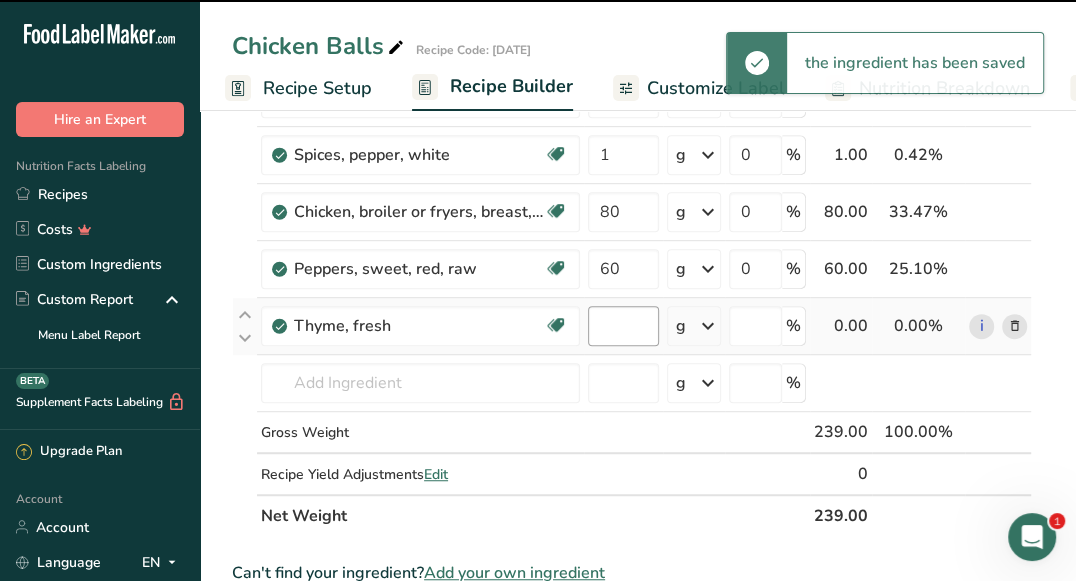 type on "0" 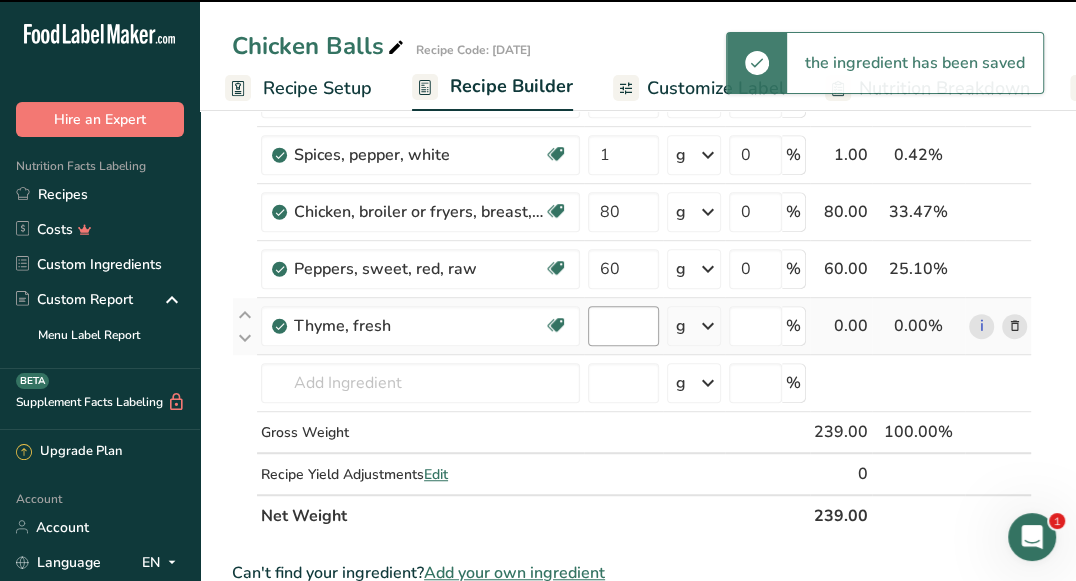type on "0" 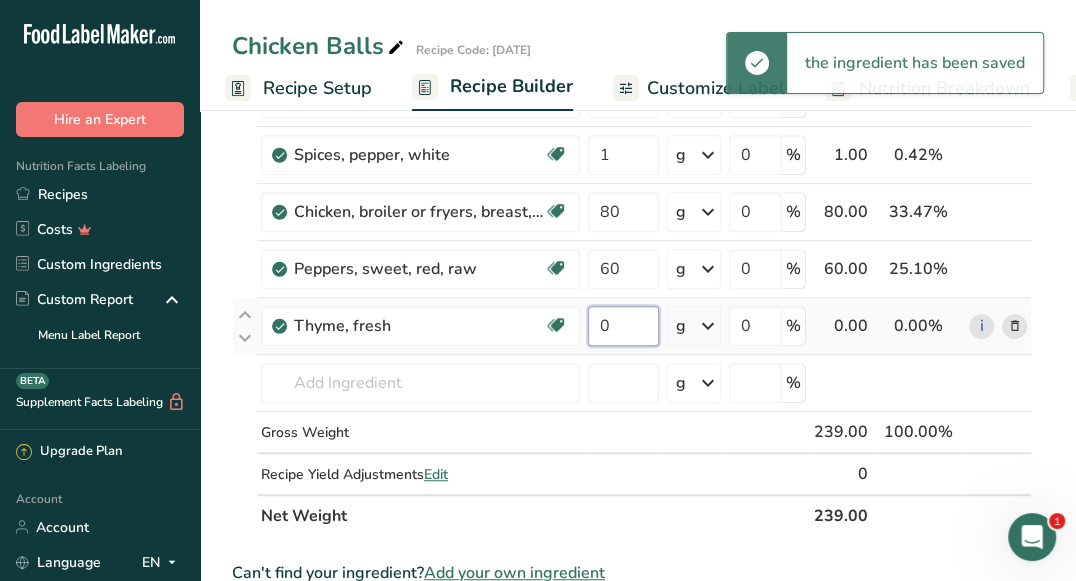 click on "0" at bounding box center [623, 326] 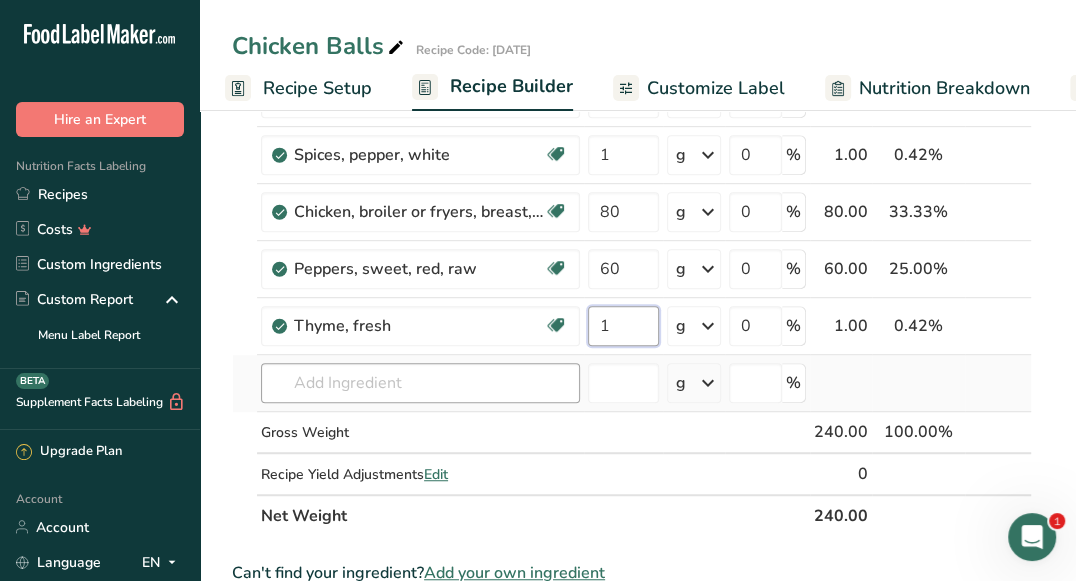 type on "1" 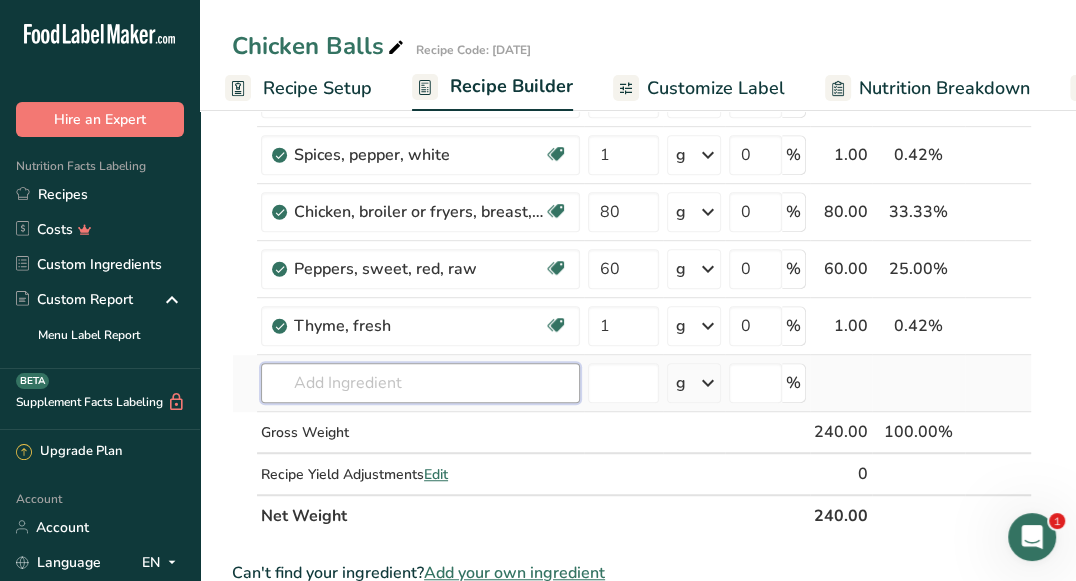 click on "Ingredient *
Amount *
Unit *
Waste *   .a-a{fill:#347362;}.b-a{fill:#fff;}          Grams
Percentage
Salt, table
Dairy free
Gluten free
Vegan
Vegetarian
Soy free
1
g
Portions
1 tsp
1 tbsp
1 cup
See more
Weight Units
g
kg
mg
See more
Volume Units
l
Volume units require a density conversion. If you know your ingredient's density enter it below. Otherwise, click on "RIA" our AI Regulatory bot - she will be able to help you
lb/ft3
g/cm3
Confirm
mL
fl oz" at bounding box center [632, 82] 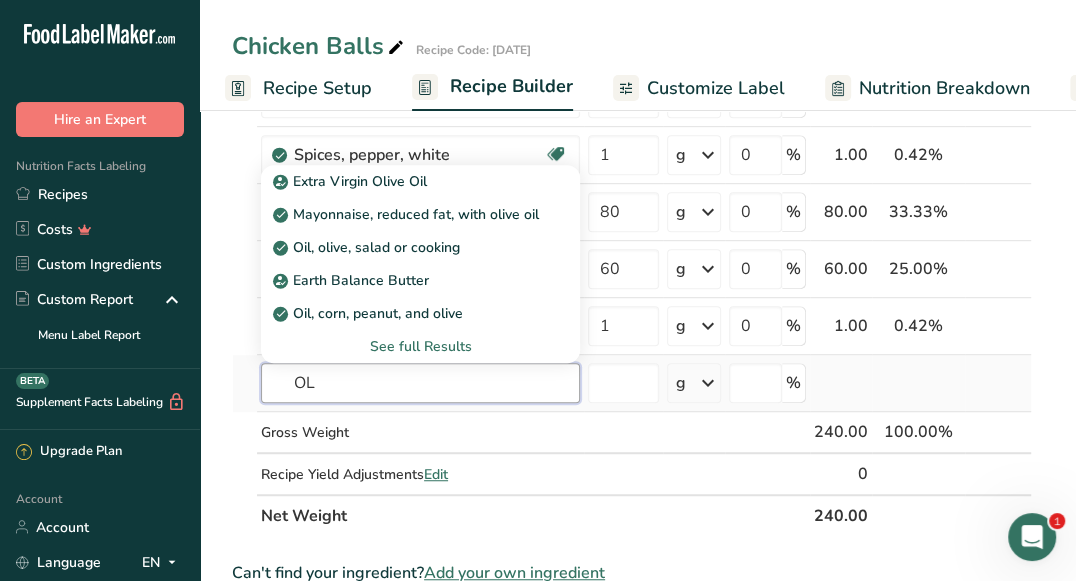 type on "O" 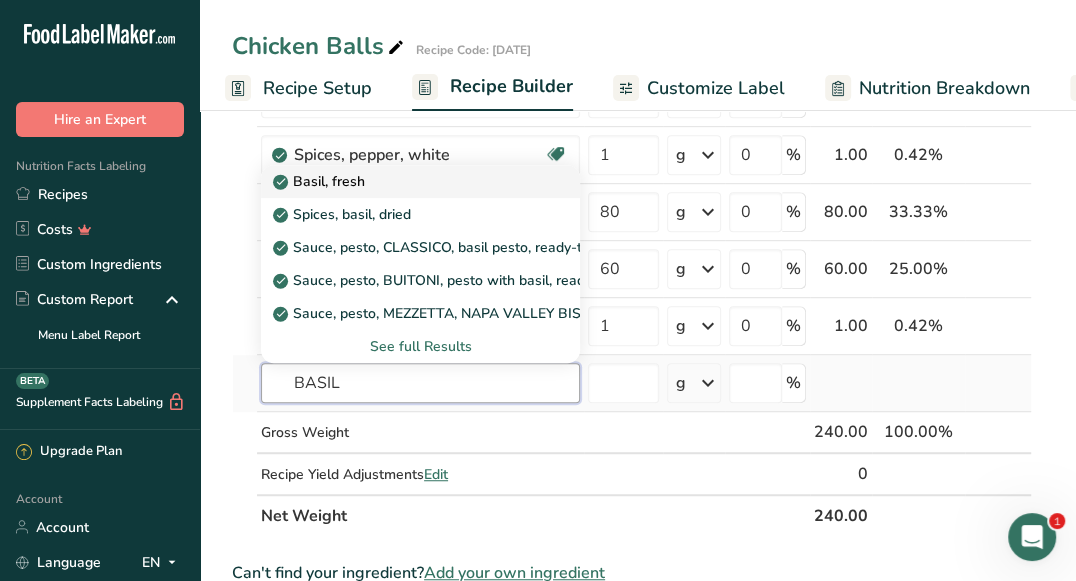 type on "BASIL" 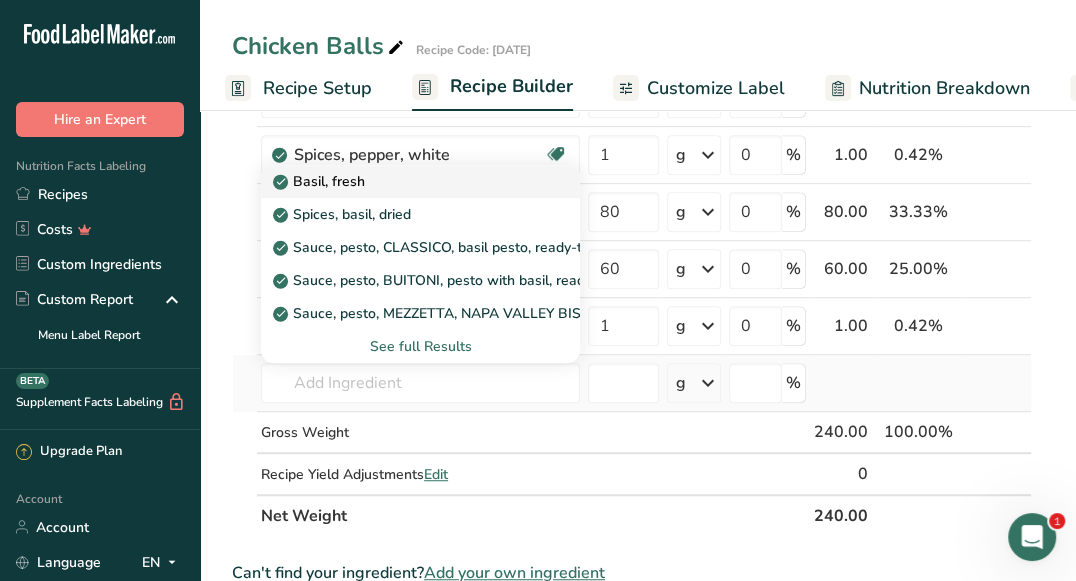 click on "Basil, fresh" at bounding box center [404, 181] 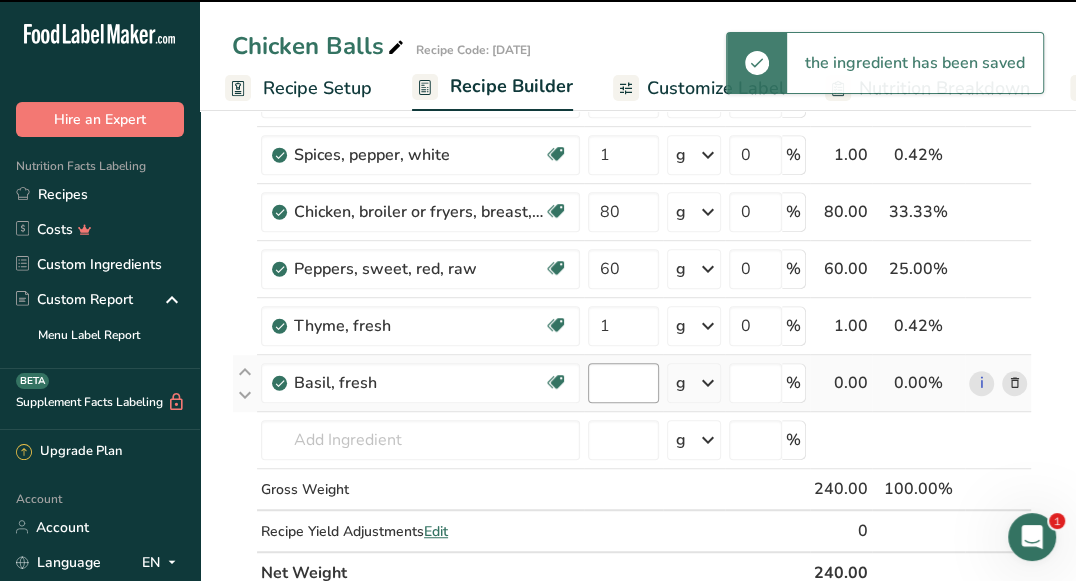 type on "0" 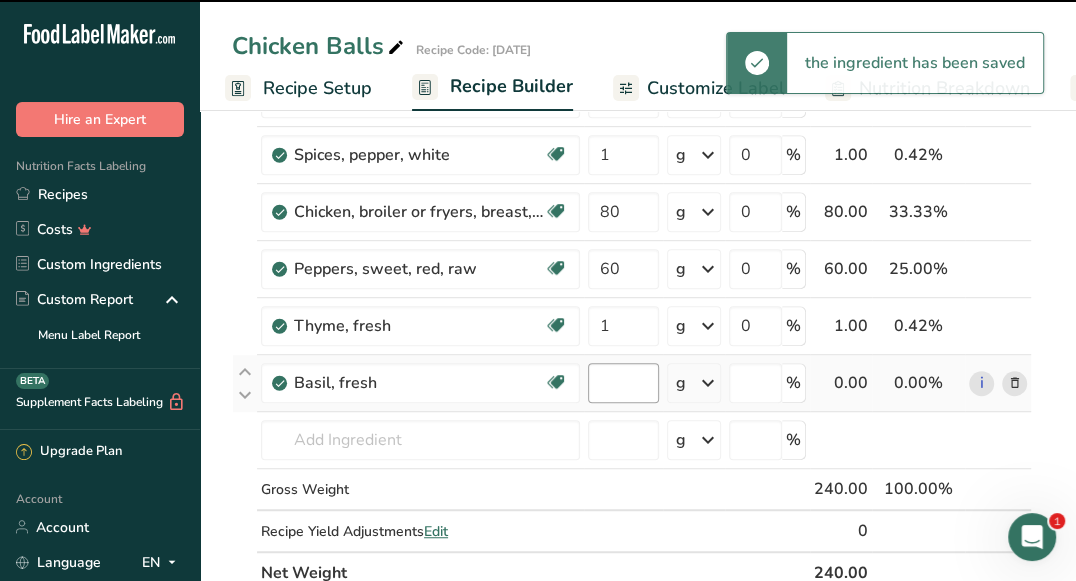type on "0" 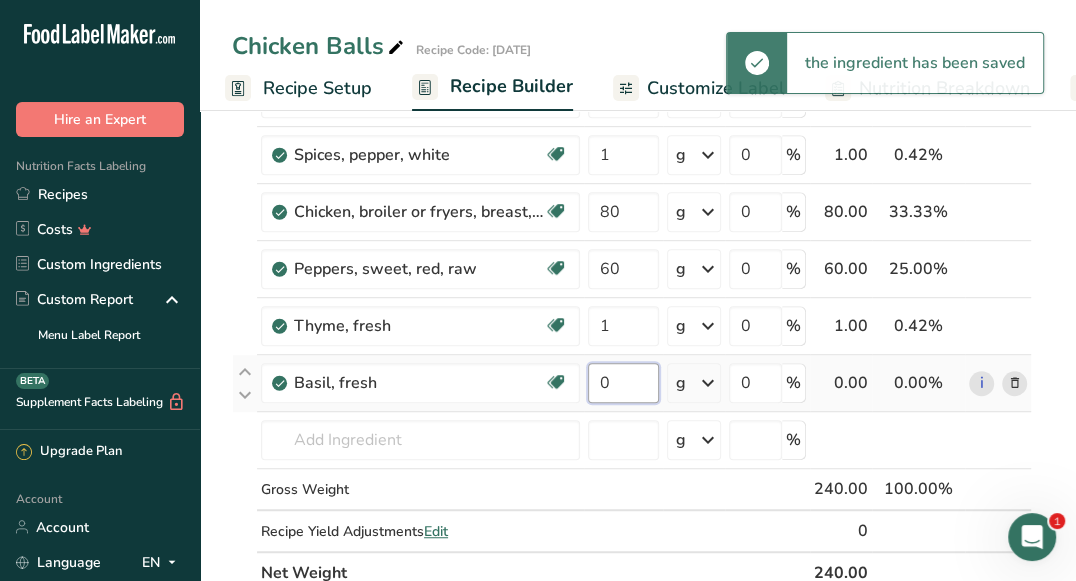 click on "0" at bounding box center [623, 383] 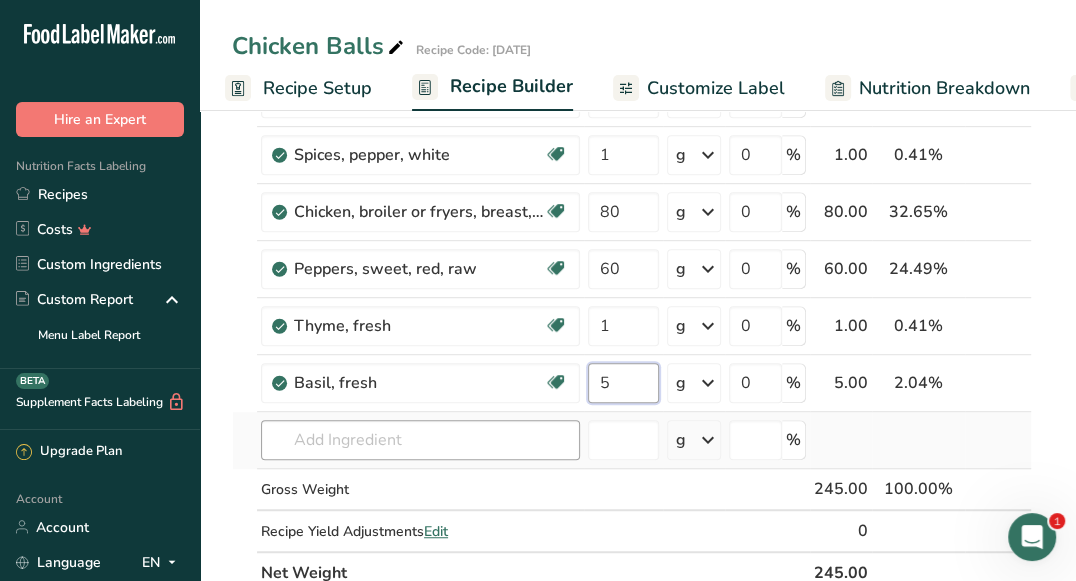 type on "5" 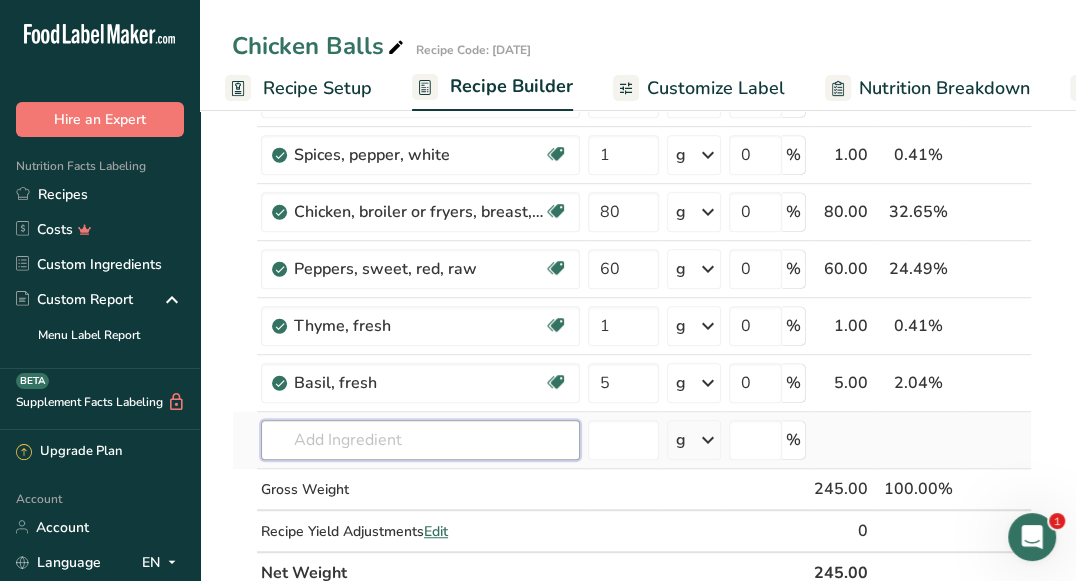 click on "Ingredient *
Amount *
Unit *
Waste *   .a-a{fill:#347362;}.b-a{fill:#fff;}          Grams
Percentage
Salt, table
Dairy free
Gluten free
Vegan
Vegetarian
Soy free
1
g
Portions
1 tsp
1 tbsp
1 cup
See more
Weight Units
g
kg
mg
See more
Volume Units
l
Volume units require a density conversion. If you know your ingredient's density enter it below. Otherwise, click on "RIA" our AI Regulatory bot - she will be able to help you
lb/ft3
g/cm3
Confirm
mL
fl oz" at bounding box center (632, 111) 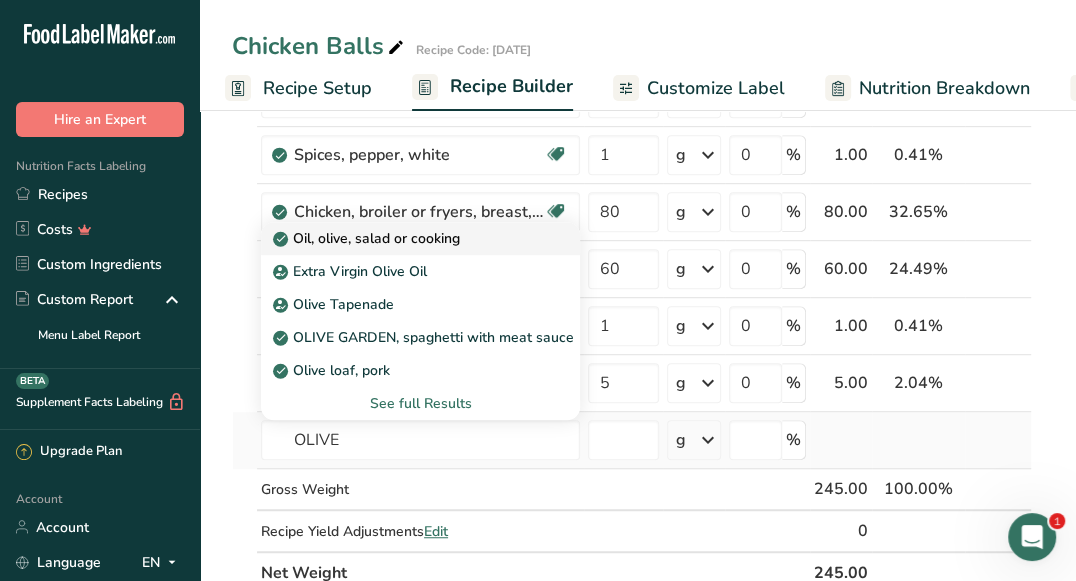click on "Oil, olive, salad or cooking" at bounding box center (420, 238) 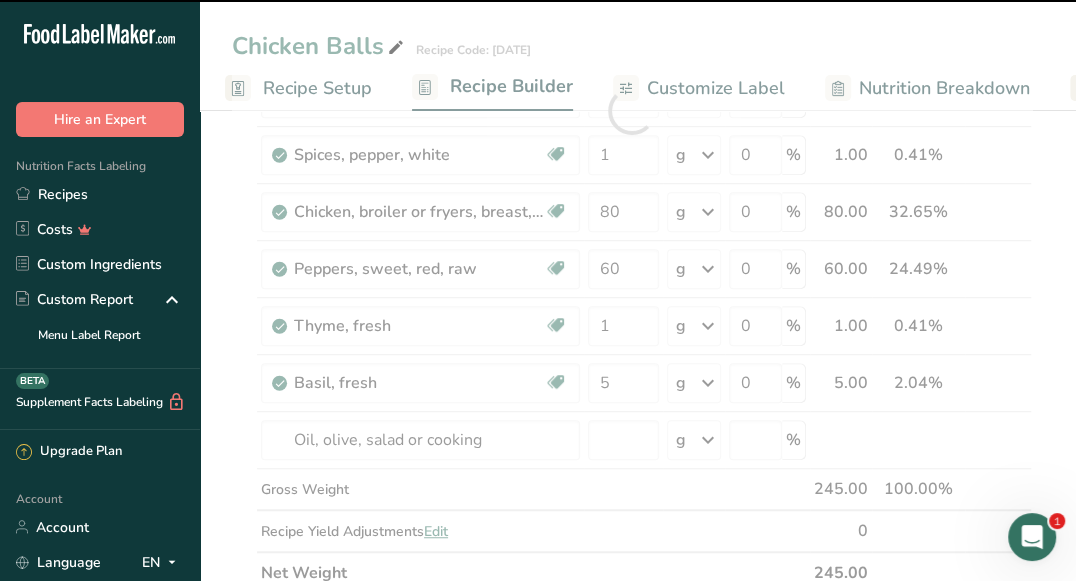 type on "0" 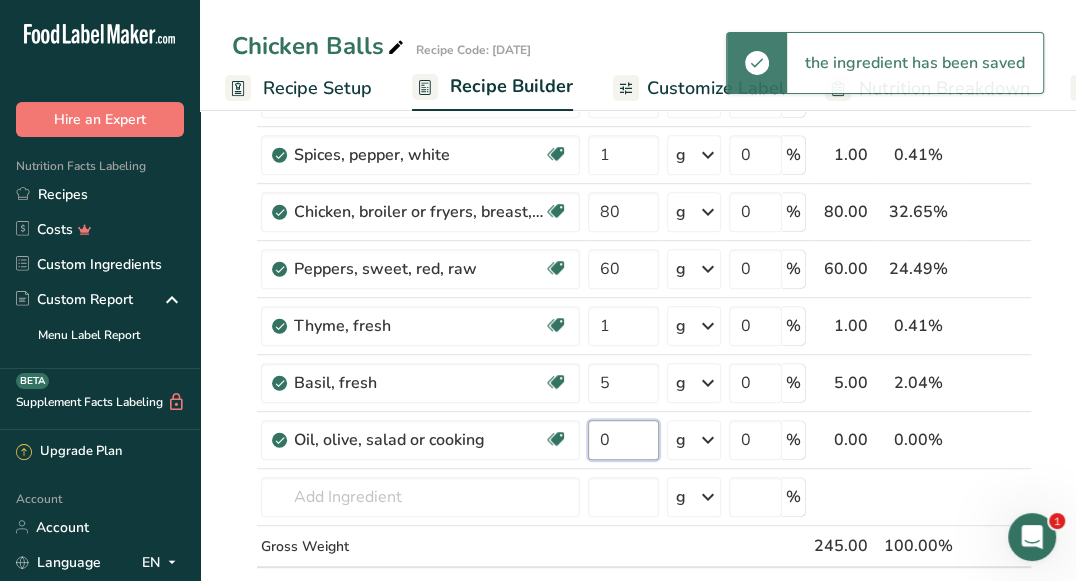 click on "0" at bounding box center (623, 440) 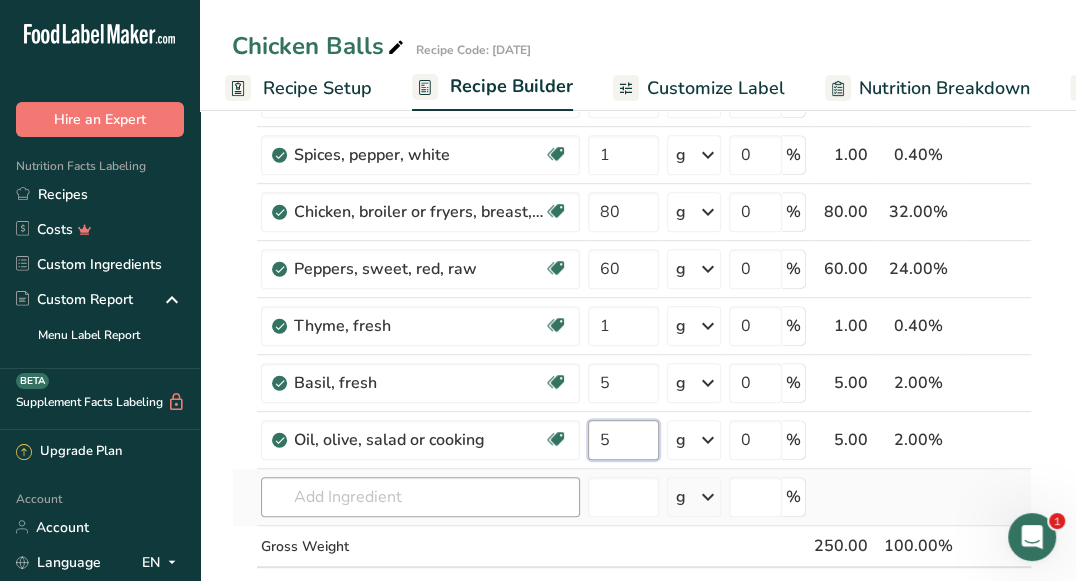 type on "5" 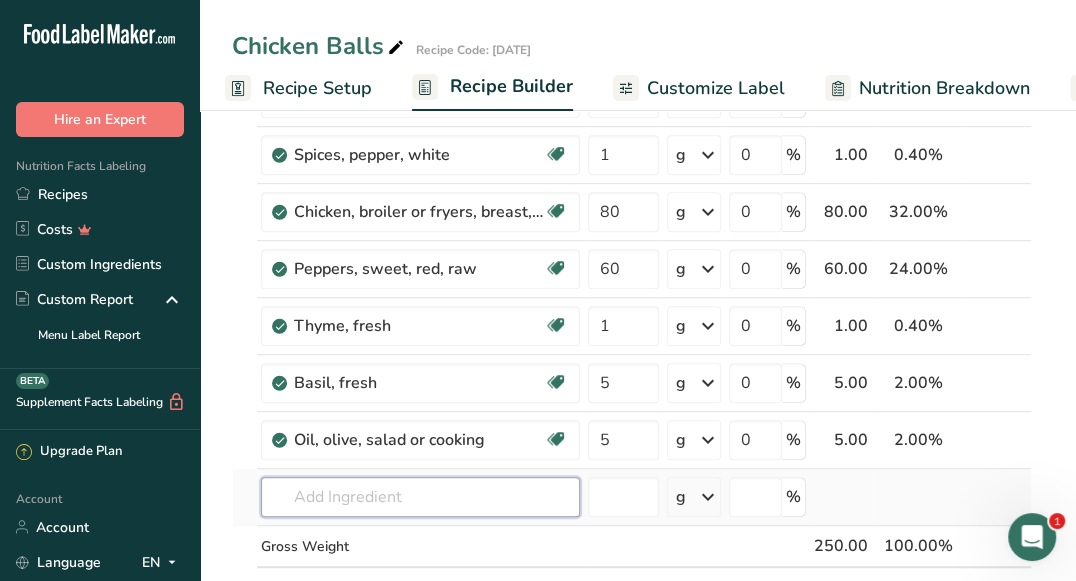 click on "Ingredient *
Amount *
Unit *
Waste *   .a-a{fill:#347362;}.b-a{fill:#fff;}          Grams
Percentage
Salt, table
Dairy free
Gluten free
Vegan
Vegetarian
Soy free
1
g
Portions
1 tsp
1 tbsp
1 cup
See more
Weight Units
g
kg
mg
See more
Volume Units
l
Volume units require a density conversion. If you know your ingredient's density enter it below. Otherwise, click on "RIA" our AI Regulatory bot - she will be able to help you
lb/ft3
g/cm3
Confirm
mL
fl oz" at bounding box center [632, 139] 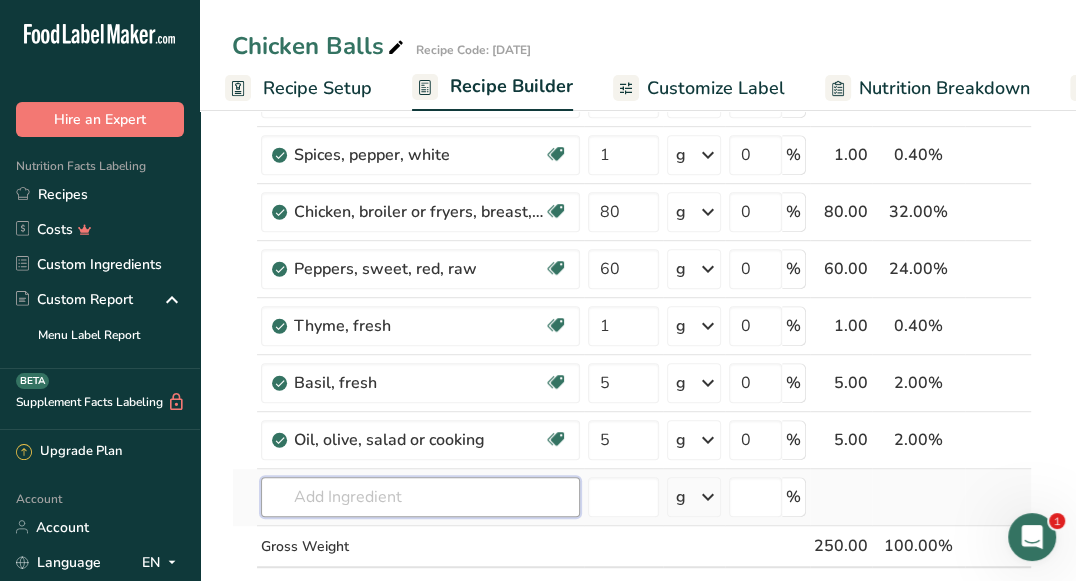 click at bounding box center (420, 497) 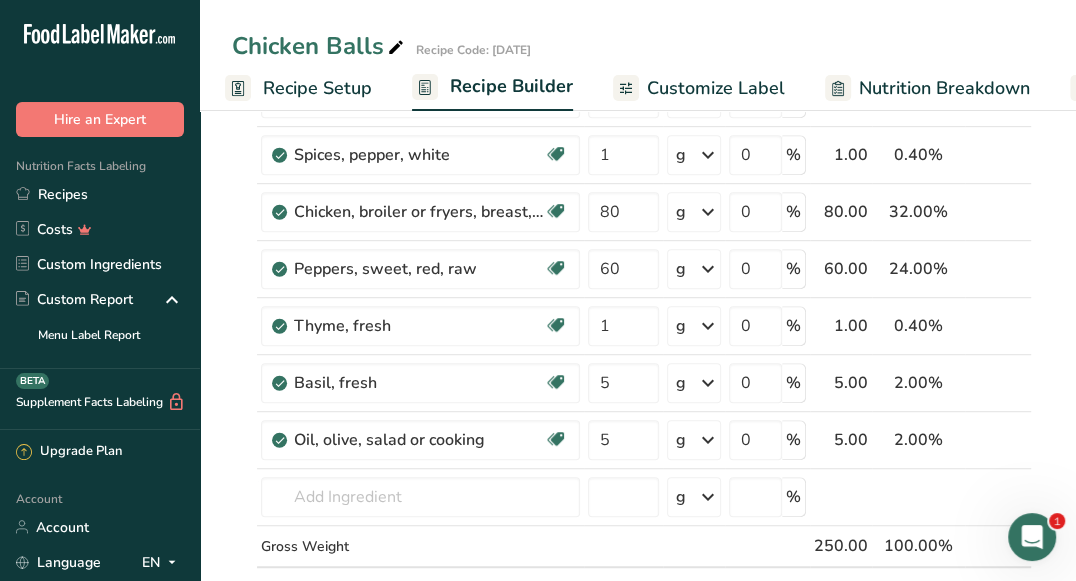 click at bounding box center [396, 48] 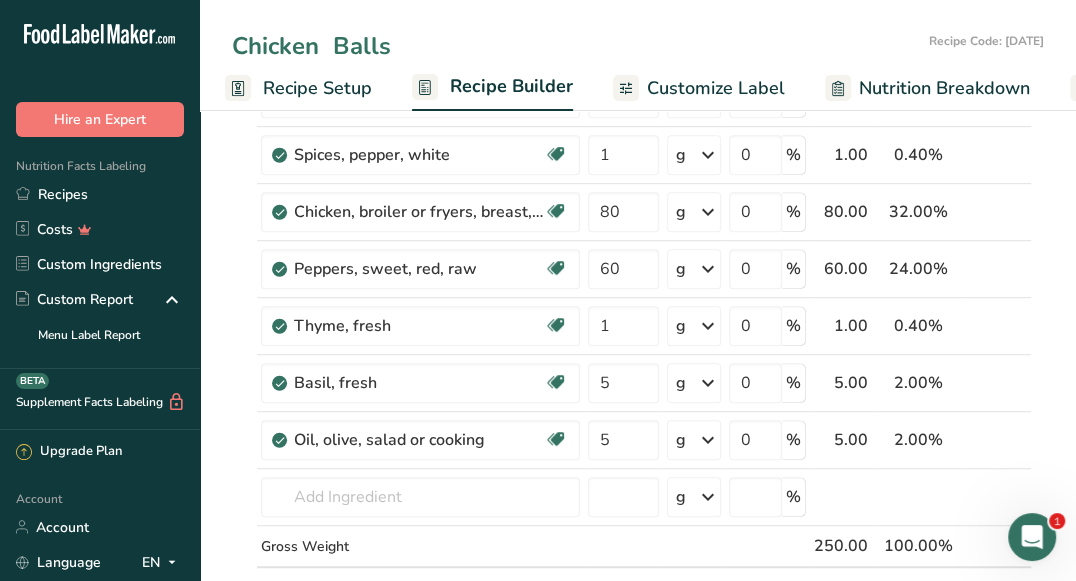 type on "Chicken  Balls" 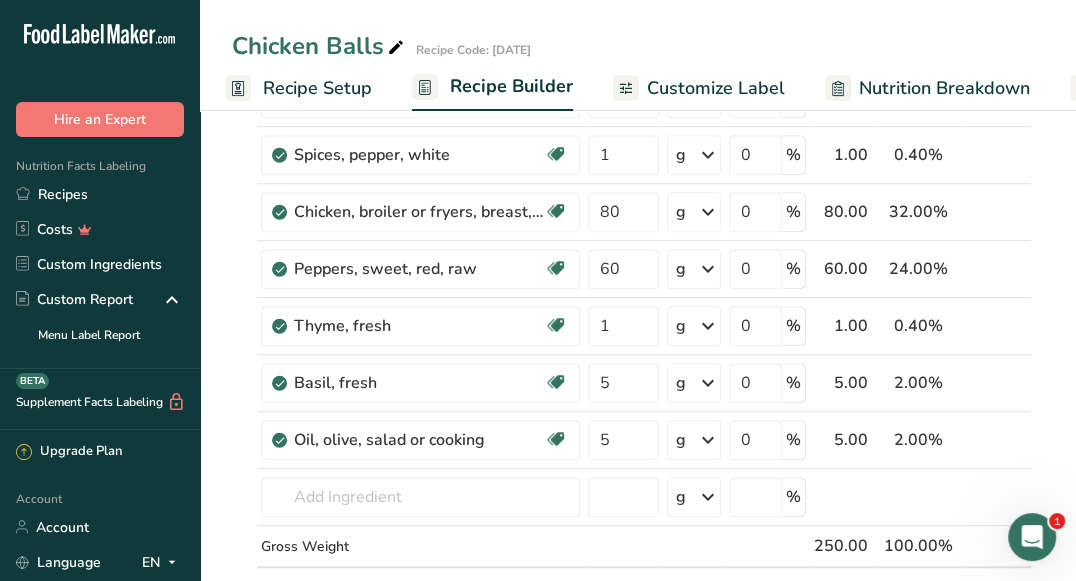 click on "Chicken  Balls" at bounding box center [320, 46] 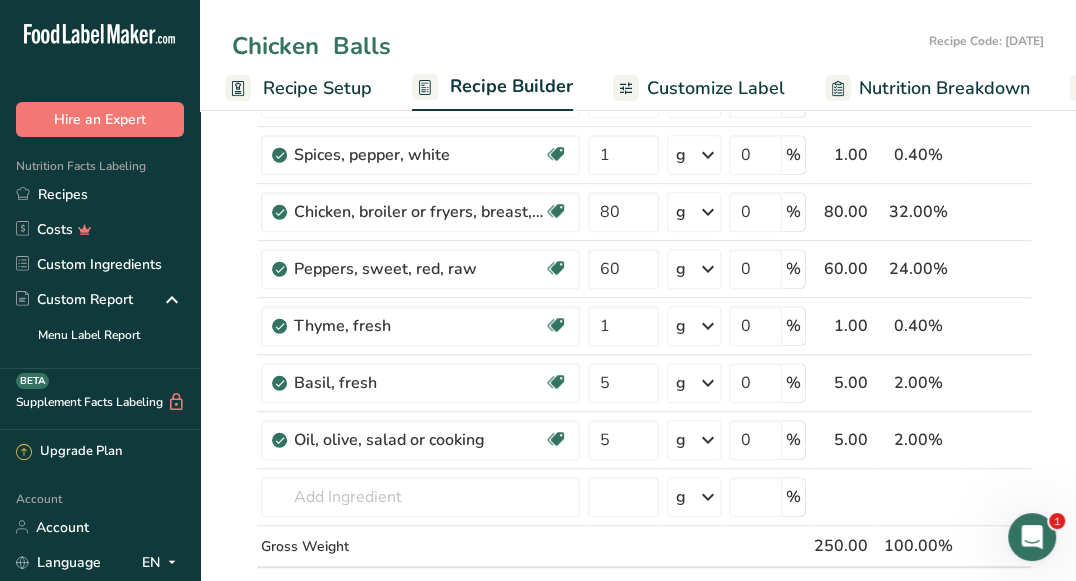 click on "Chicken  Balls" at bounding box center [576, 46] 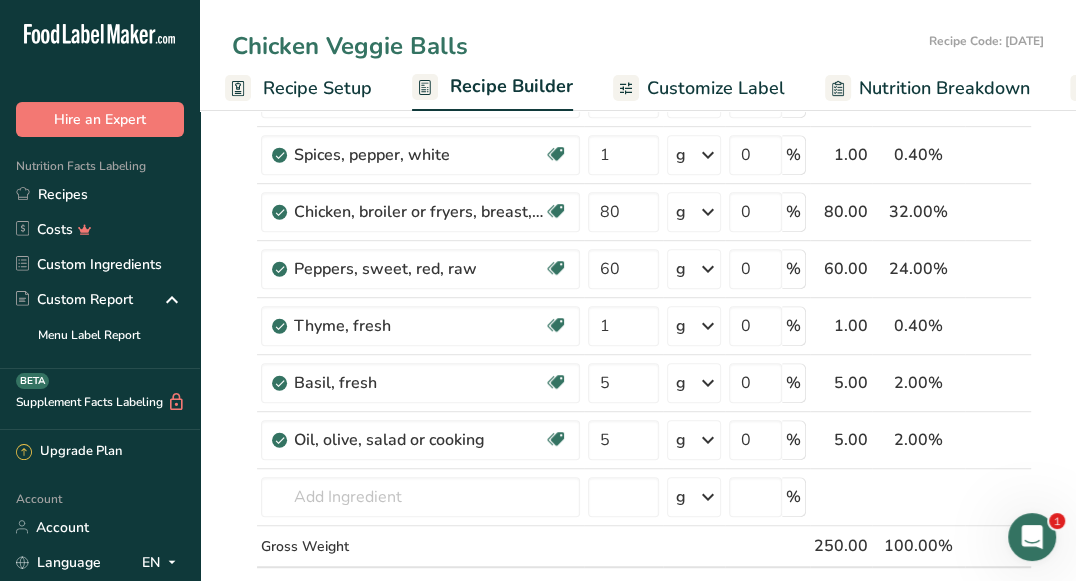type on "Chicken Veggie Balls" 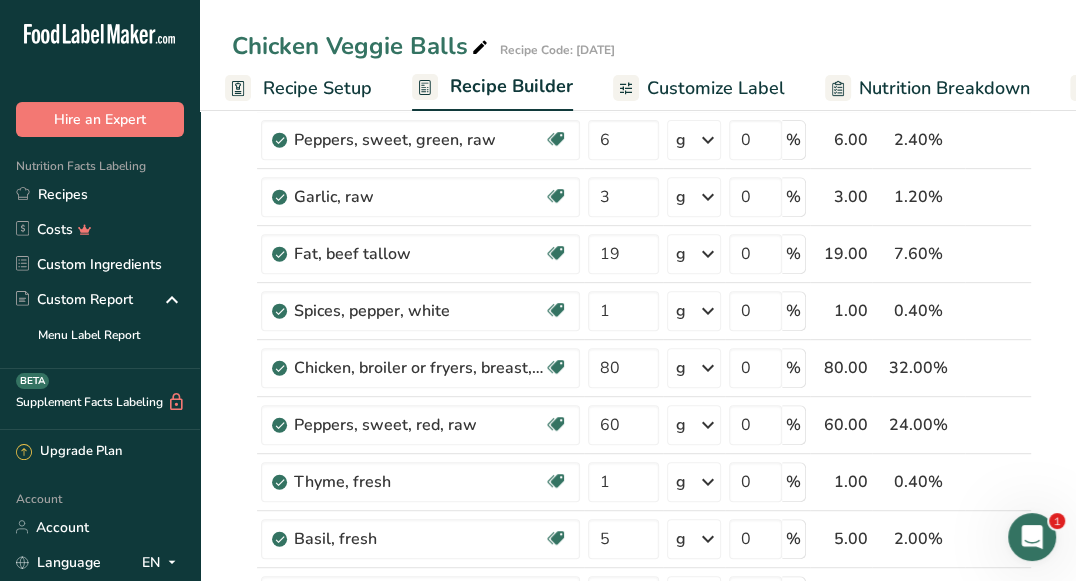 scroll, scrollTop: 429, scrollLeft: 0, axis: vertical 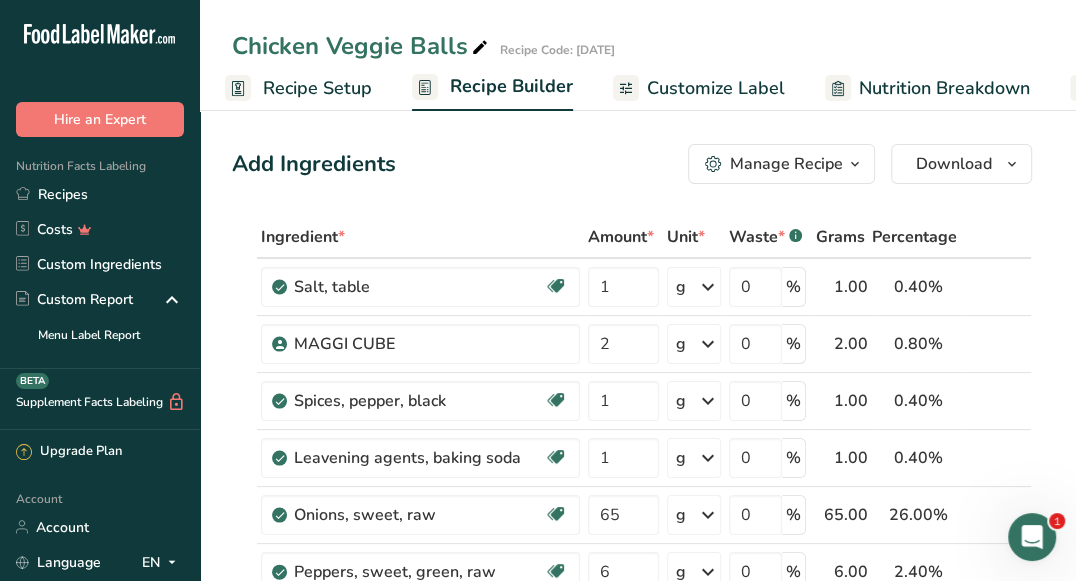 click on "Customize Label" at bounding box center [716, 88] 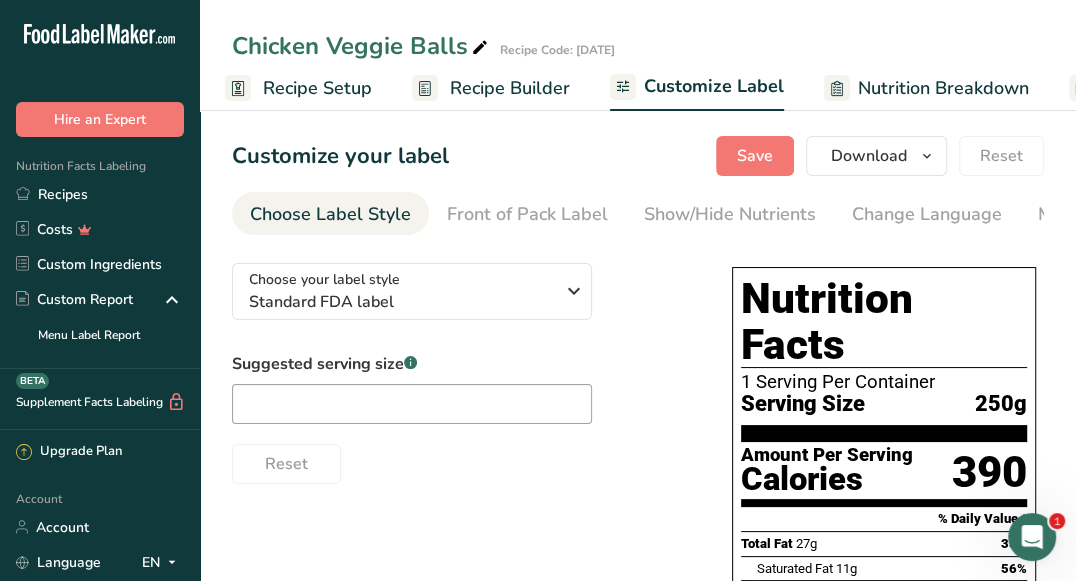 scroll, scrollTop: 0, scrollLeft: 390, axis: horizontal 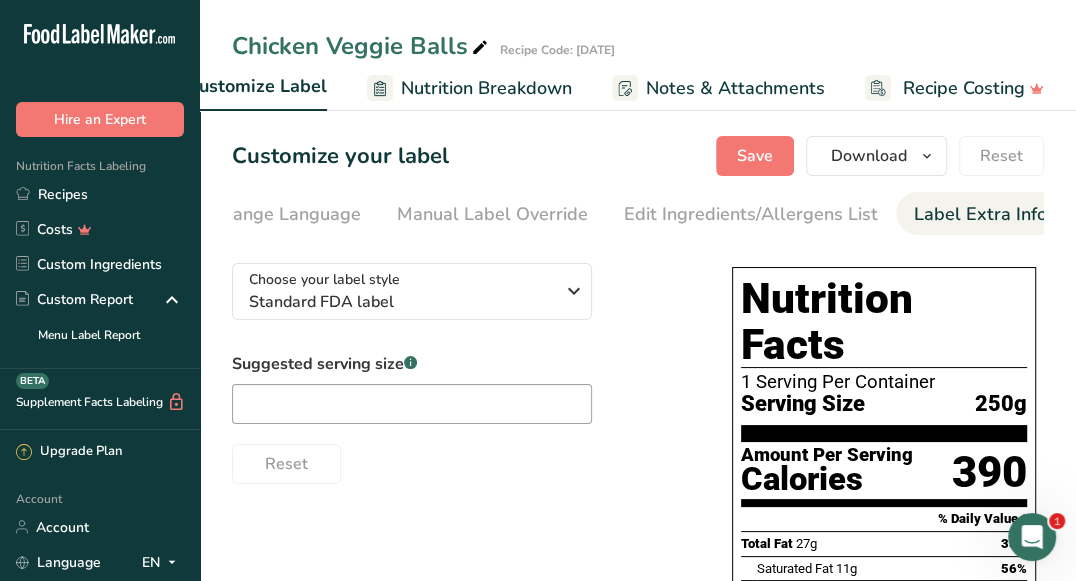 click on "Label Extra Info" at bounding box center (980, 214) 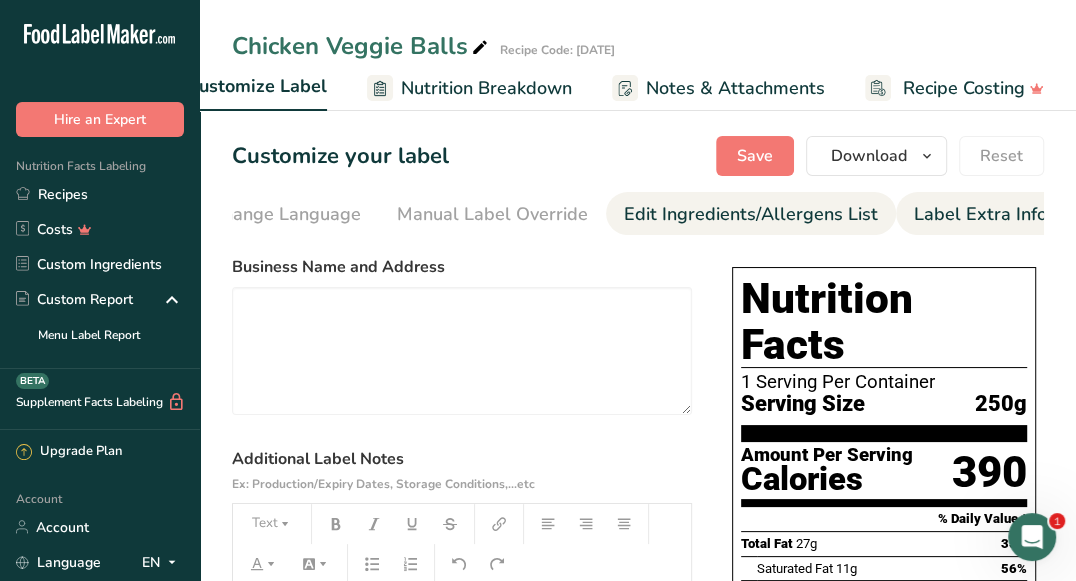 click on "Edit Ingredients/Allergens List" at bounding box center [751, 214] 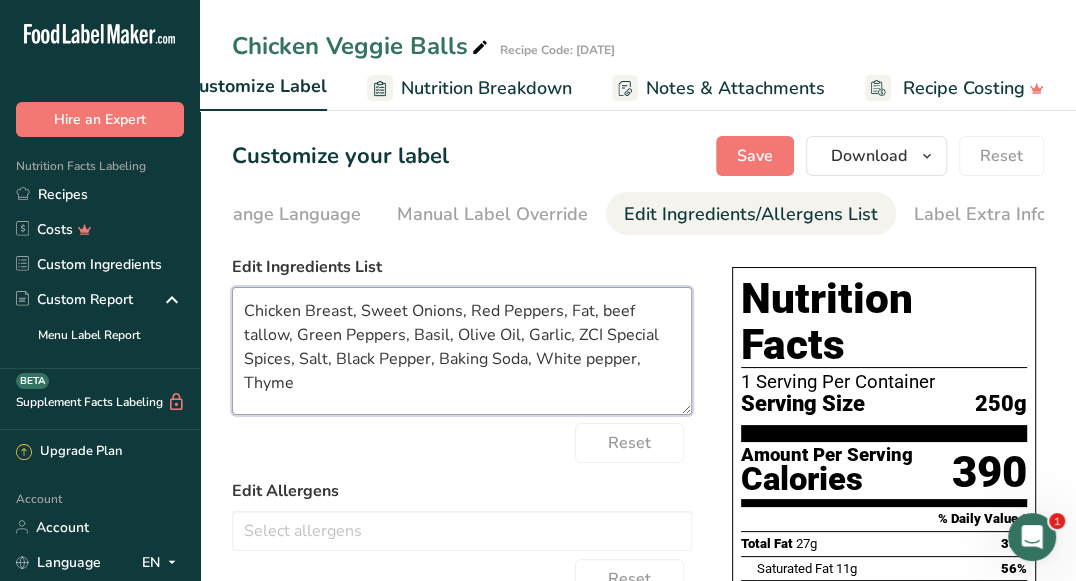 drag, startPoint x: 599, startPoint y: 332, endPoint x: 573, endPoint y: 332, distance: 26 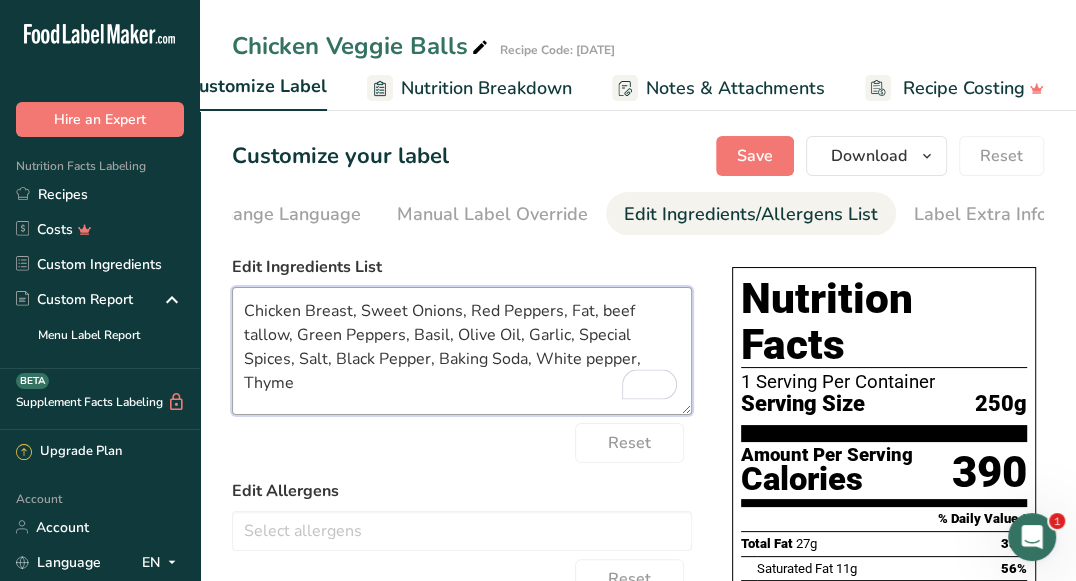 click on "Chicken Breast, Sweet Onions, Red Peppers, Fat, beef tallow, Green Peppers, Basil, Olive Oil, Garlic, Special Spices, Salt, Black Pepper, Baking Soda, White pepper, Thyme" at bounding box center [462, 351] 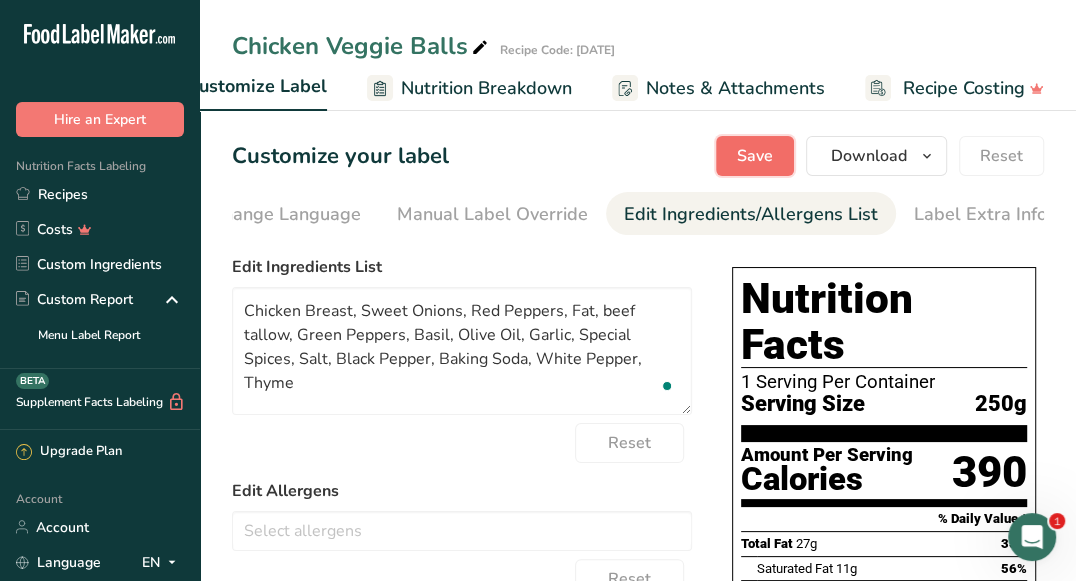 click on "Save" at bounding box center [755, 156] 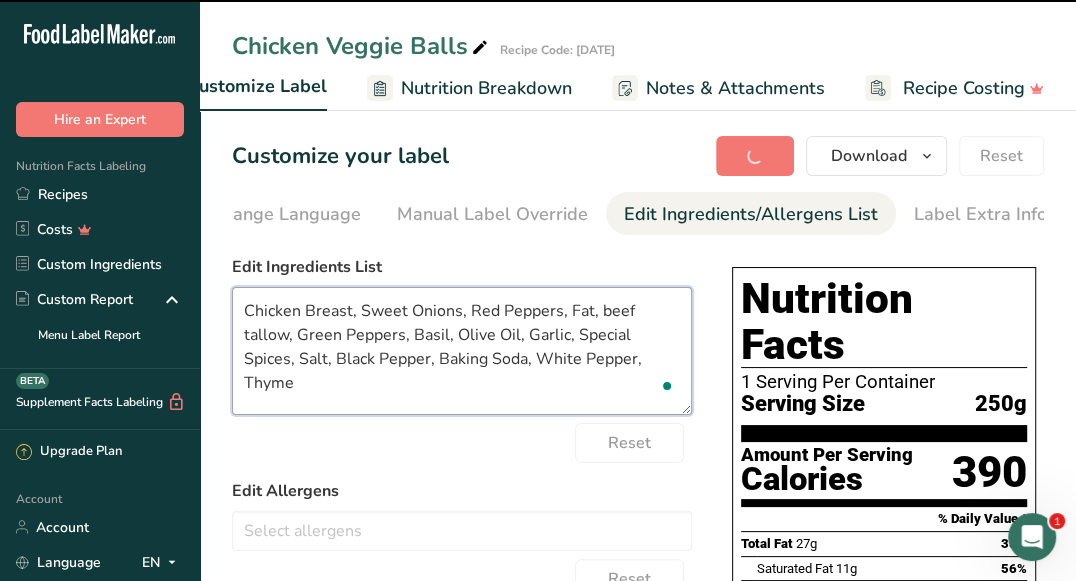 click on "Chicken Breast, Sweet Onions, Red Peppers, Fat, beef tallow, Green Peppers, Basil, Olive Oil, Garlic, Special Spices, Salt, Black Pepper, Baking Soda, White Pepper, Thyme" at bounding box center (462, 351) 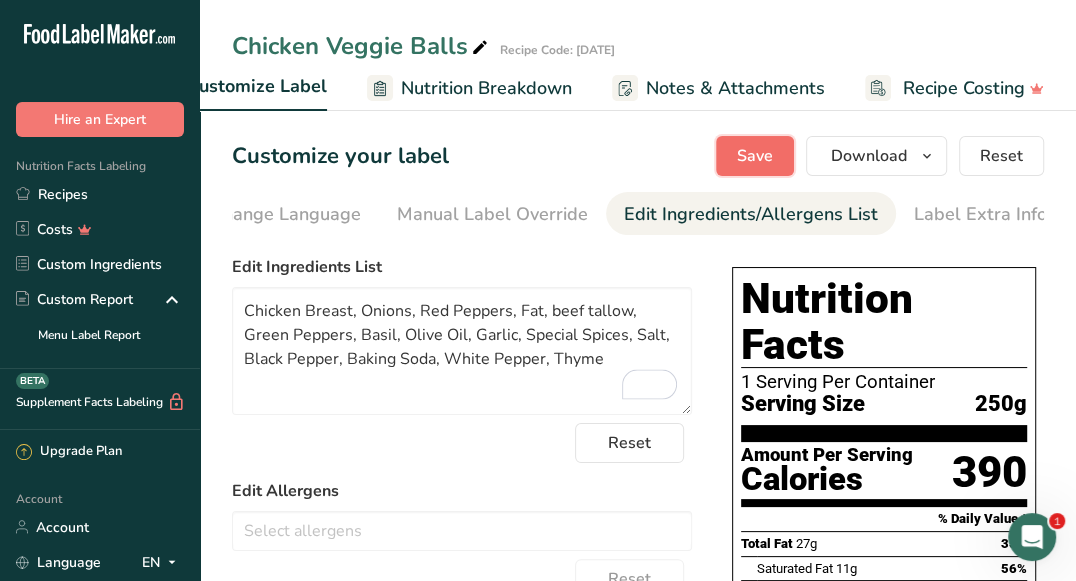 click on "Save" at bounding box center (755, 156) 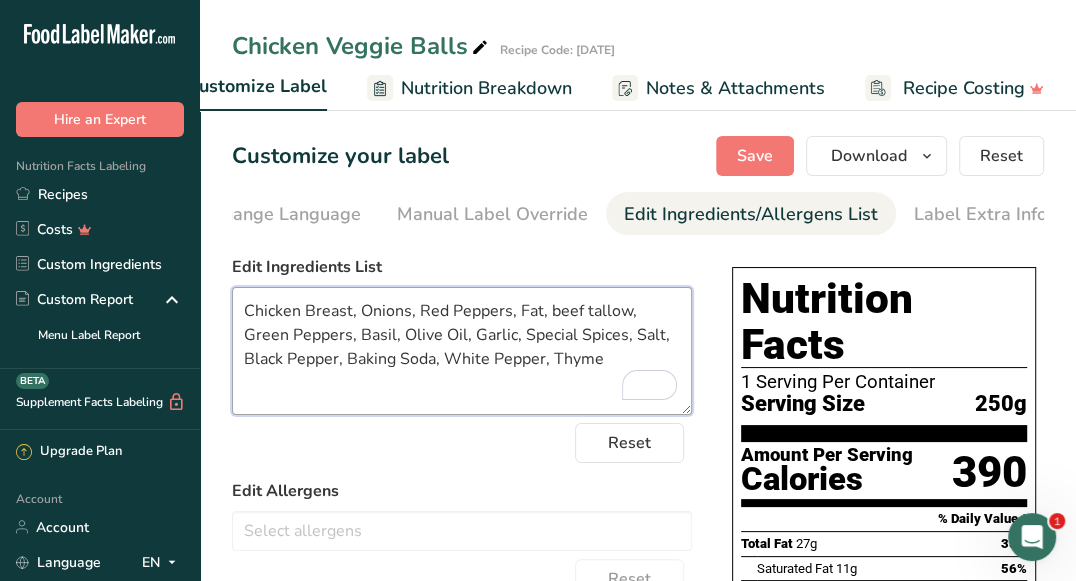 click on "Chicken Breast, Onions, Red Peppers, Fat, beef tallow, Green Peppers, Basil, Olive Oil, Garlic, Special Spices, Salt, Black Pepper, Baking Soda, White Pepper, Thyme" at bounding box center [462, 351] 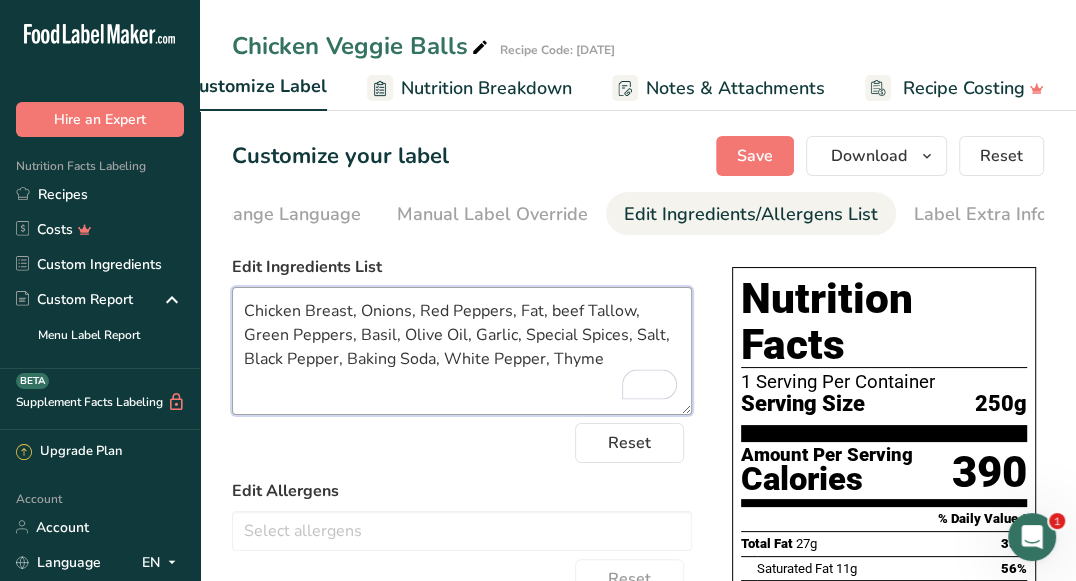 click on "Chicken Breast, Onions, Red Peppers, Fat, beef Tallow, Green Peppers, Basil, Olive Oil, Garlic, Special Spices, Salt, Black Pepper, Baking Soda, White Pepper, Thyme" at bounding box center (462, 351) 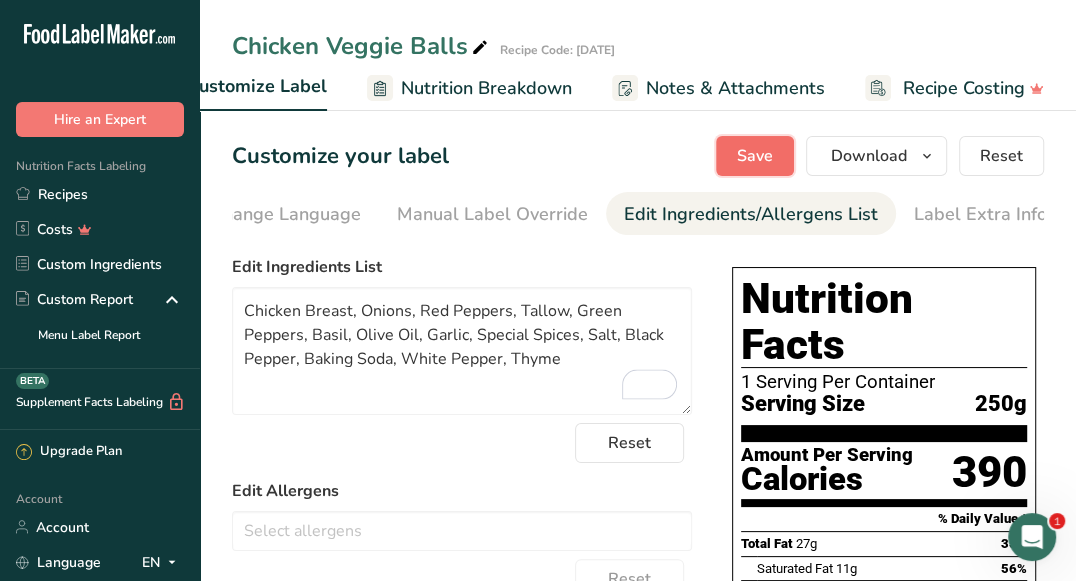 click on "Save" at bounding box center [755, 156] 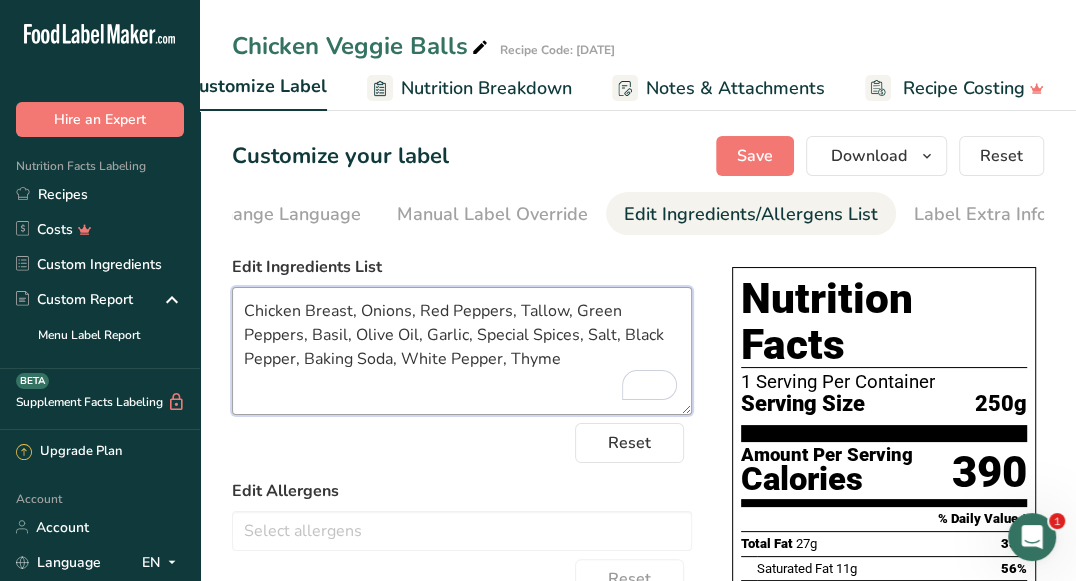click on "Chicken Breast, Onions, Red Peppers, Tallow, Green Peppers, Basil, Olive Oil, Garlic, Special Spices, Salt, Black Pepper, Baking Soda, White Pepper, Thyme" at bounding box center (462, 351) 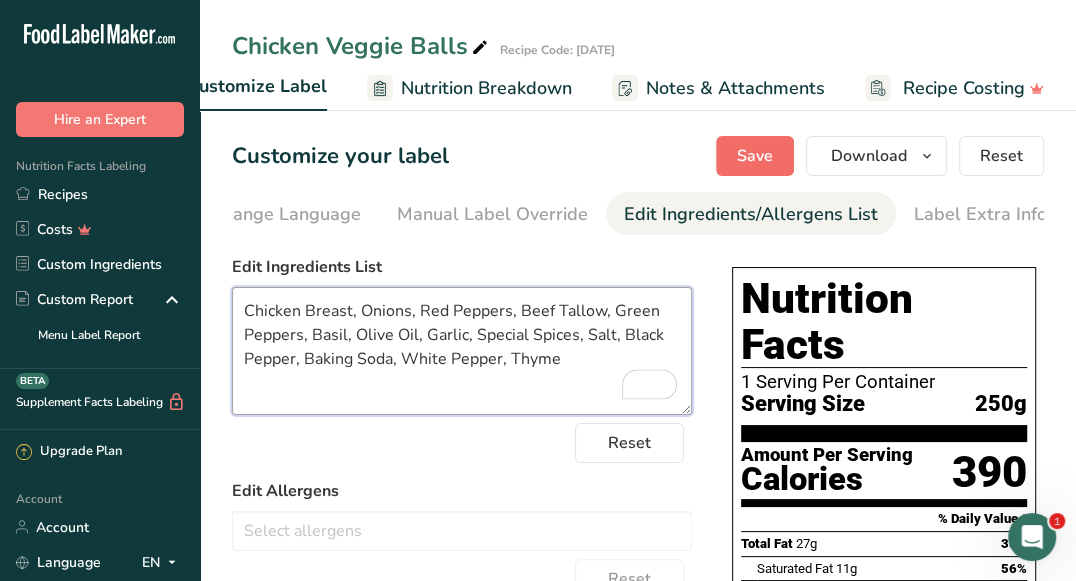 type on "Chicken Breast, Onions, Red Peppers, Beef Tallow, Green Peppers, Basil, Olive Oil, Garlic, Special Spices, Salt, Black Pepper, Baking Soda, White Pepper, Thyme" 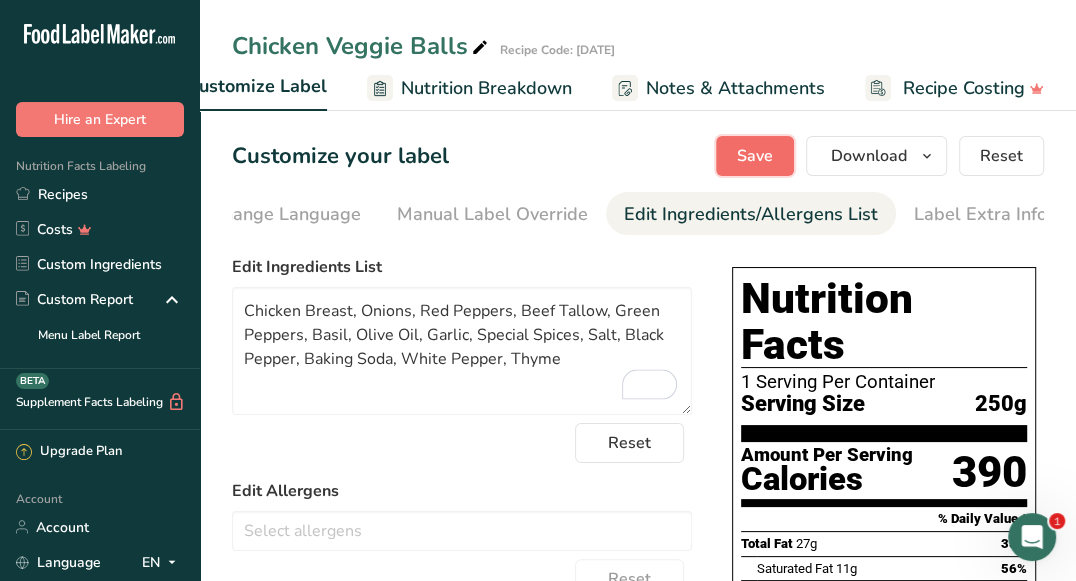 click on "Save" at bounding box center [755, 156] 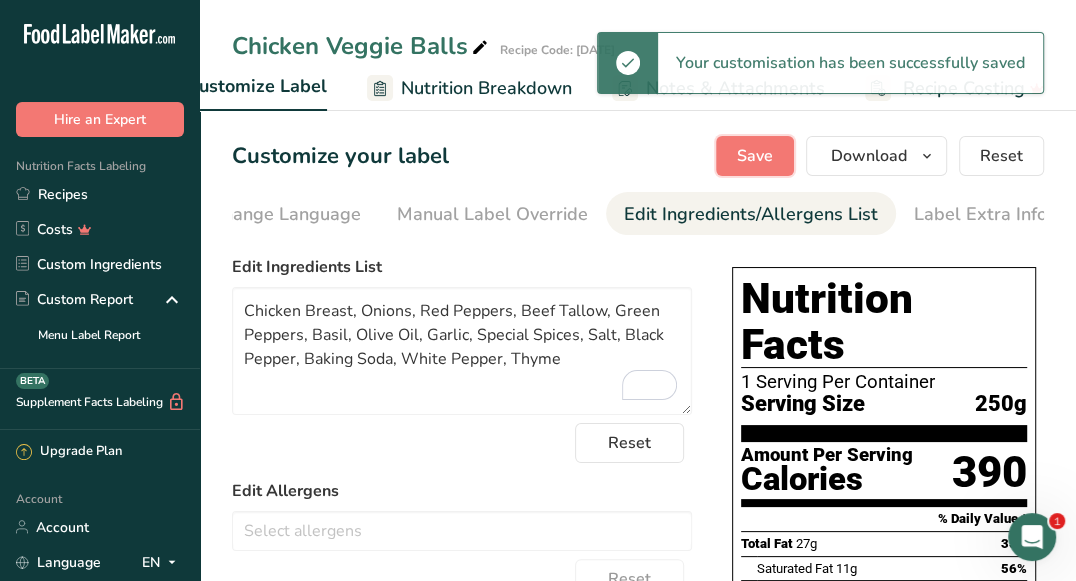 scroll, scrollTop: 0, scrollLeft: 0, axis: both 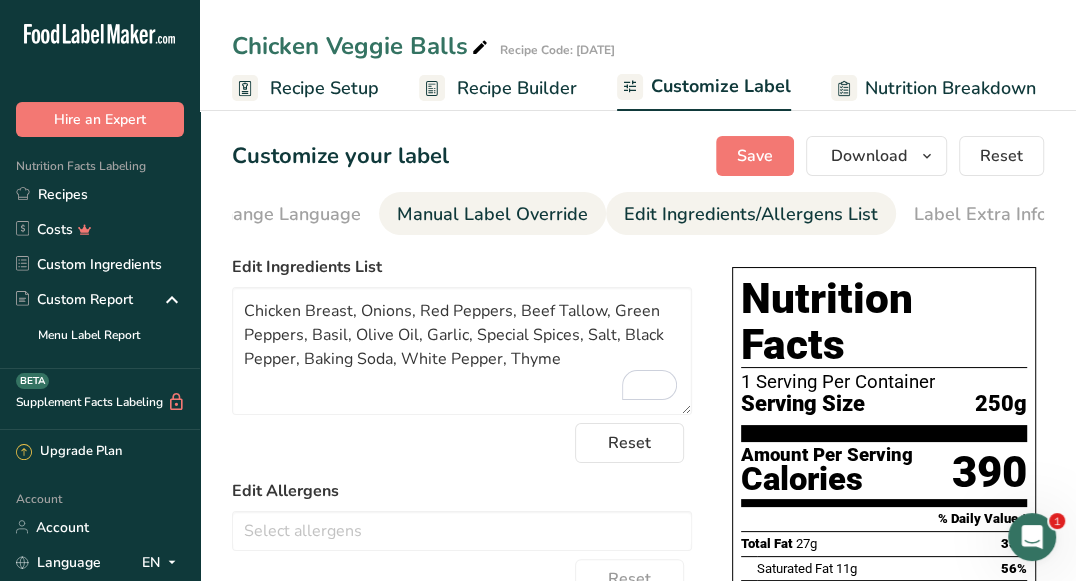 click on "Manual Label Override" at bounding box center (492, 214) 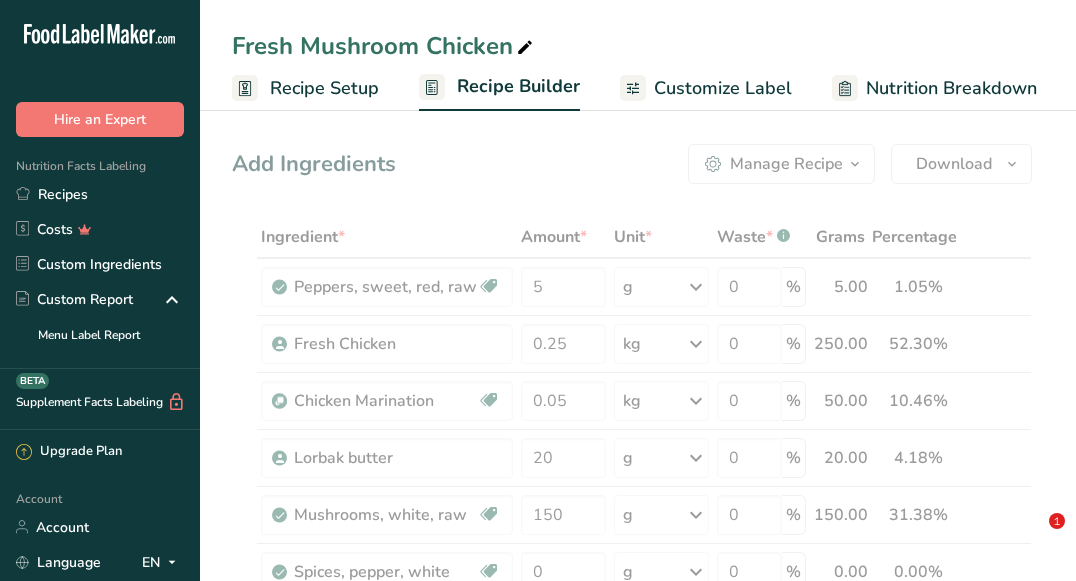 scroll, scrollTop: 0, scrollLeft: 0, axis: both 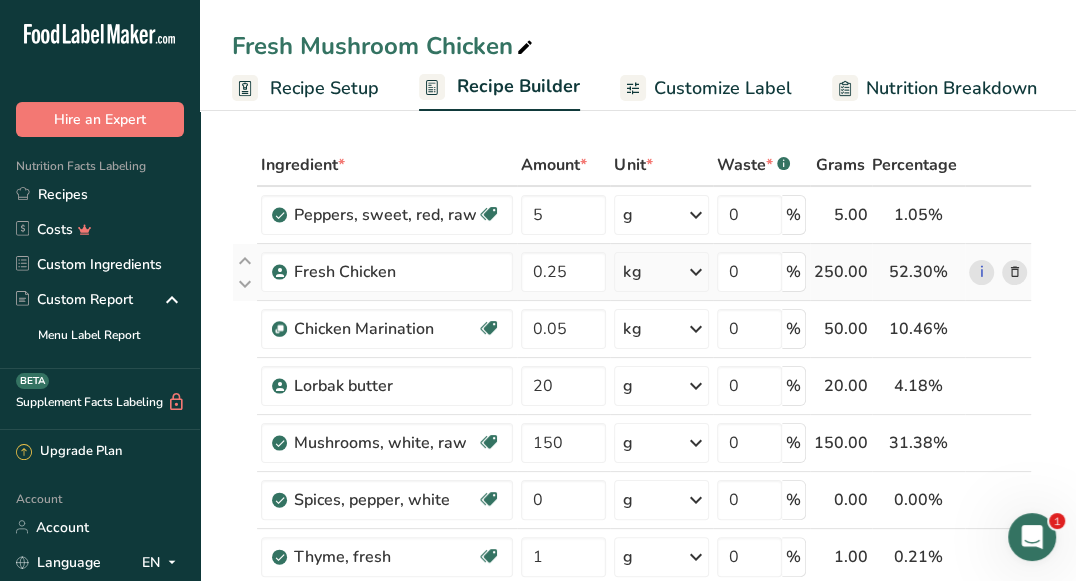 click at bounding box center (1014, 272) 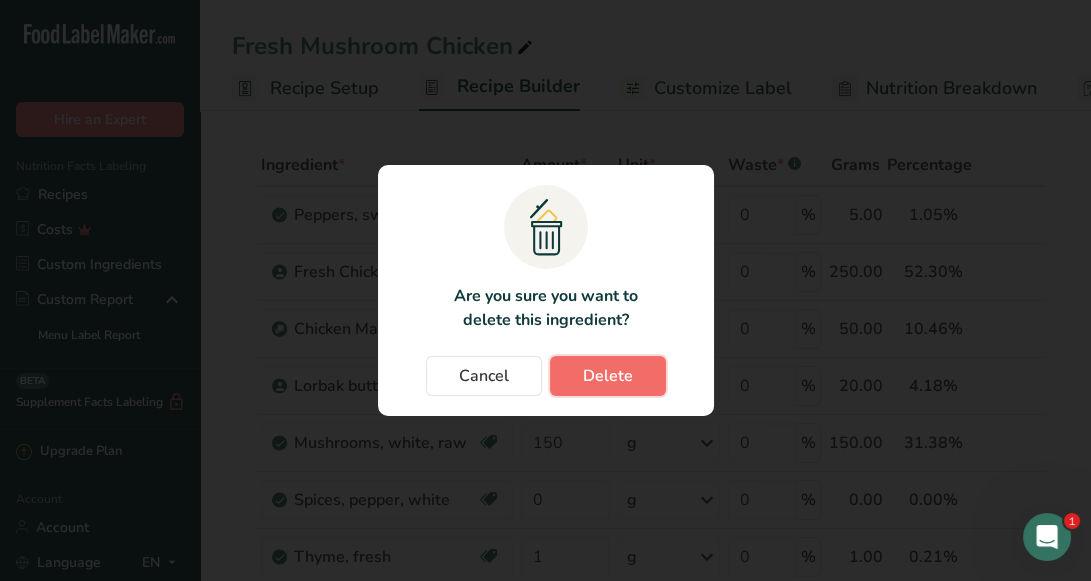 click on "Delete" at bounding box center [608, 376] 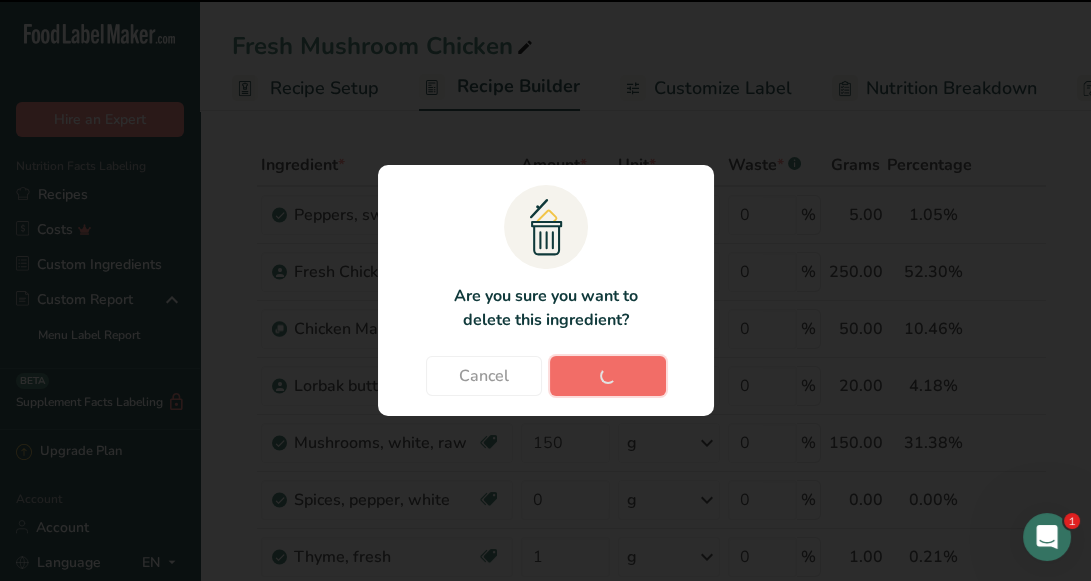 type on "0.05" 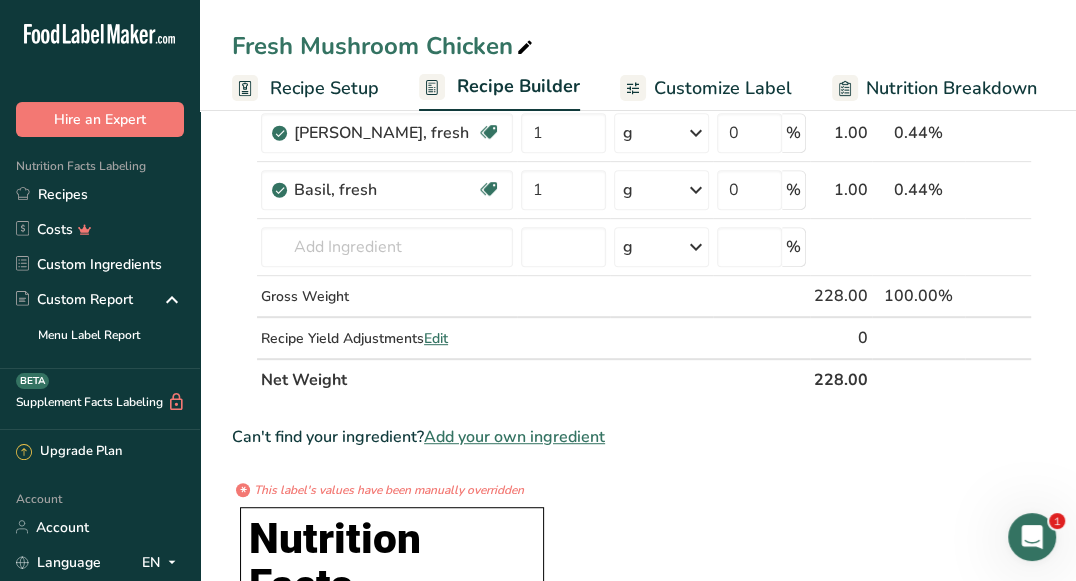 scroll, scrollTop: 518, scrollLeft: 0, axis: vertical 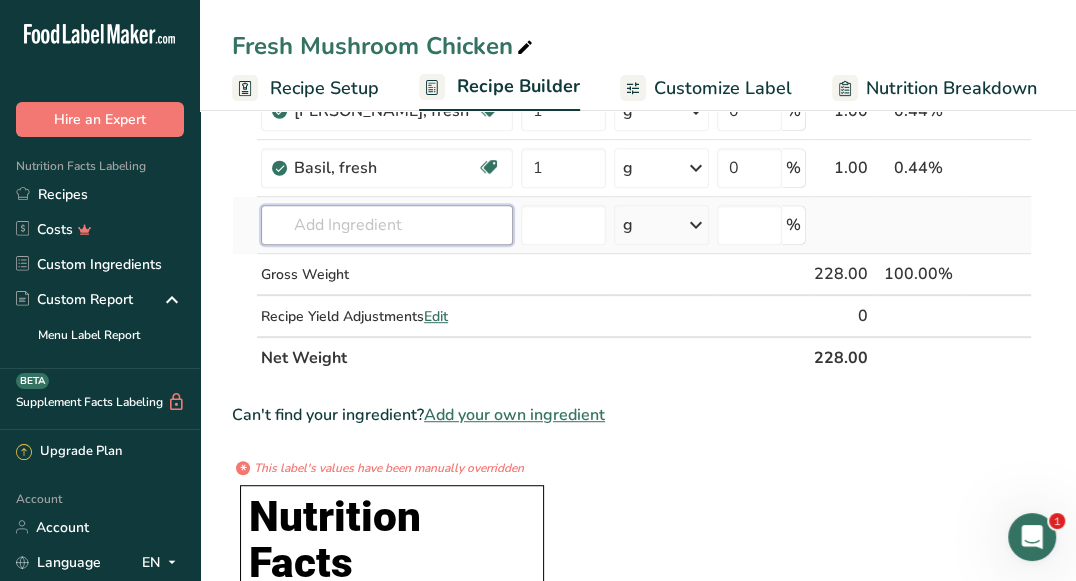 click at bounding box center (387, 225) 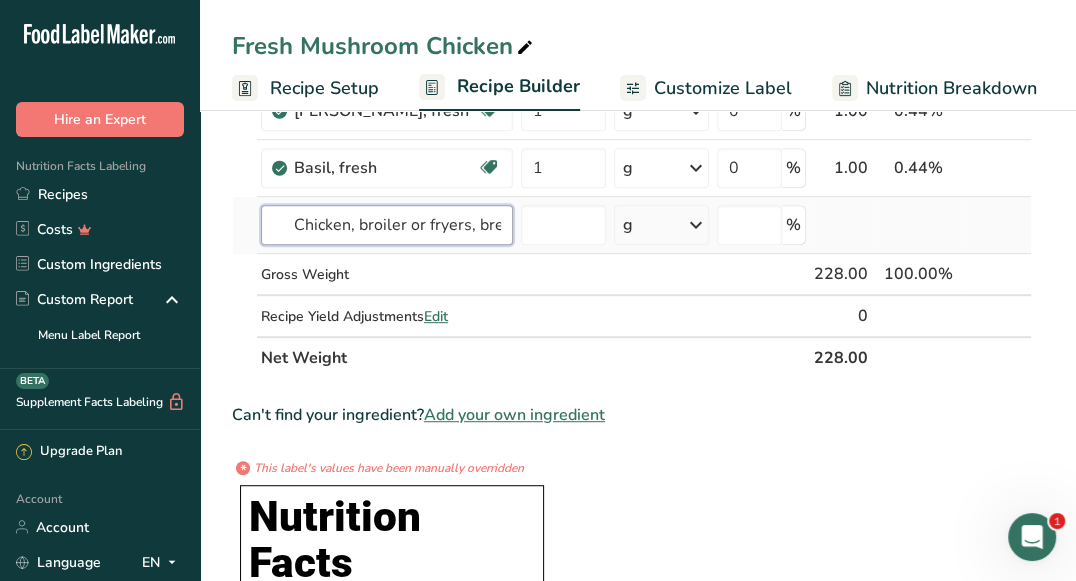 scroll, scrollTop: 0, scrollLeft: 351, axis: horizontal 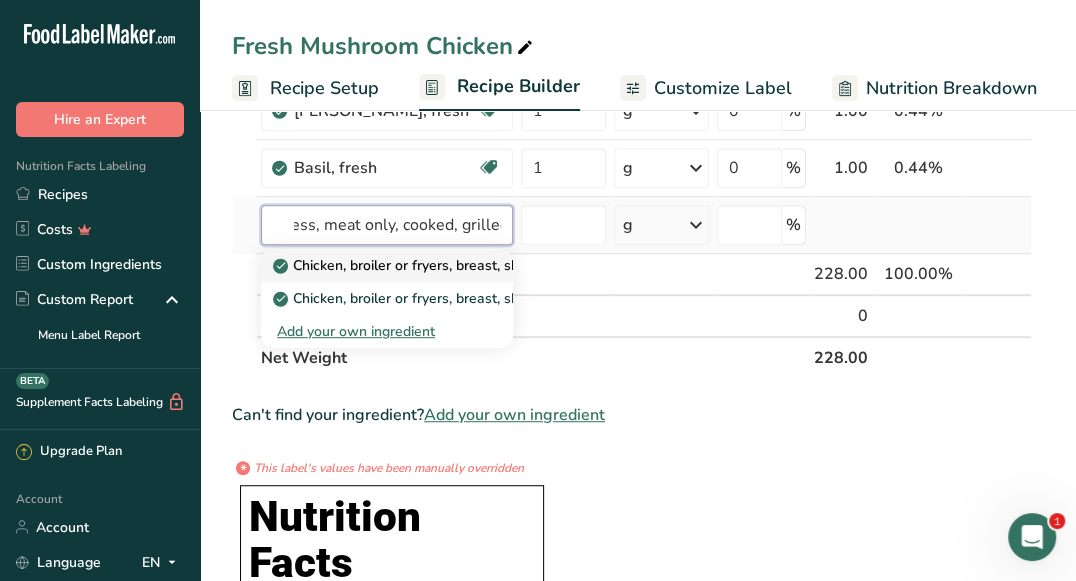type on "Chicken, broiler or fryers, breast, skinless, boneless, meat only, cooked, grilled" 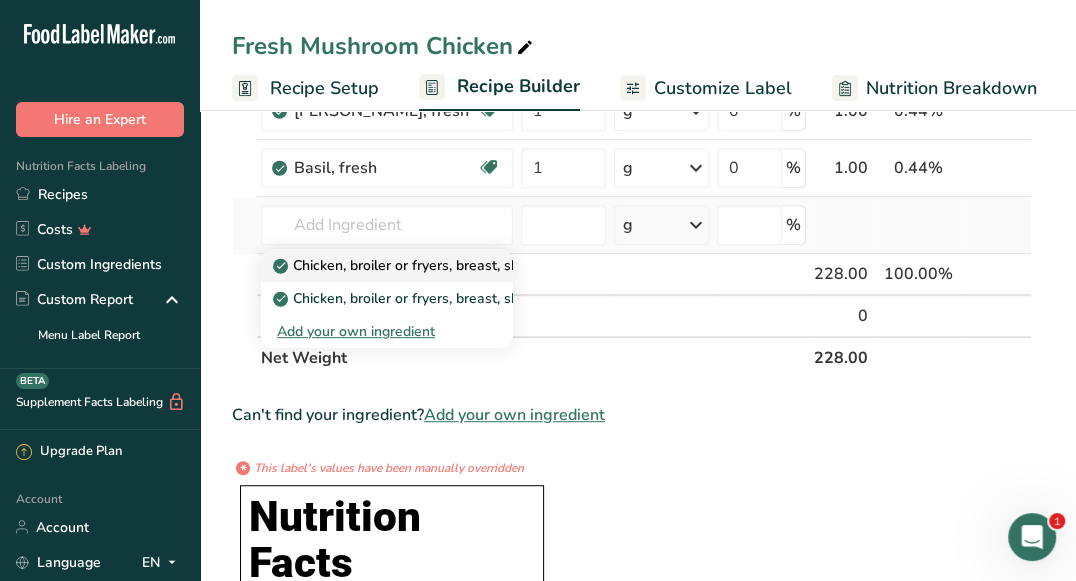 scroll, scrollTop: 0, scrollLeft: 0, axis: both 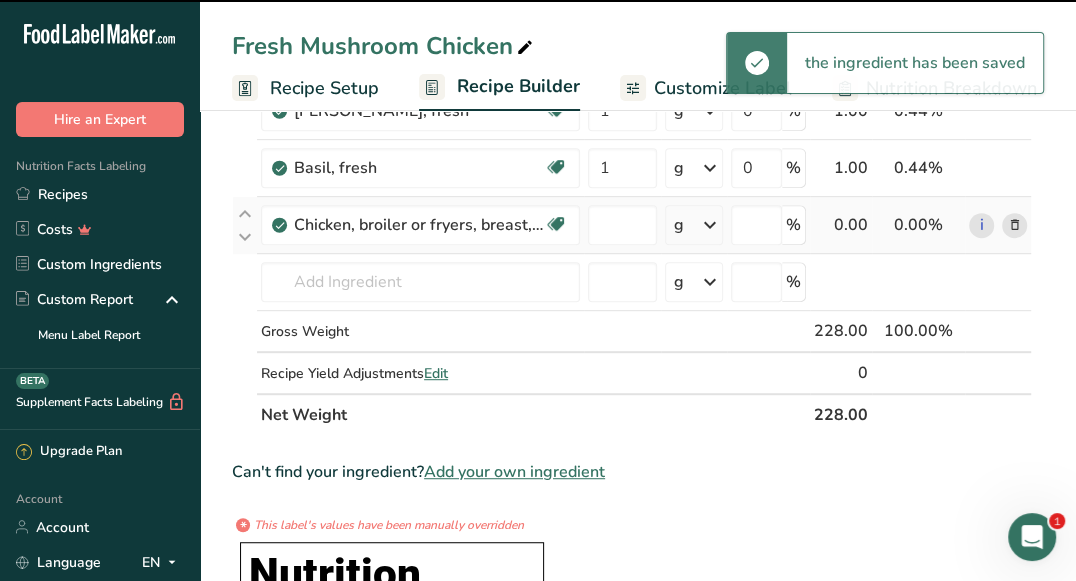 type on "0" 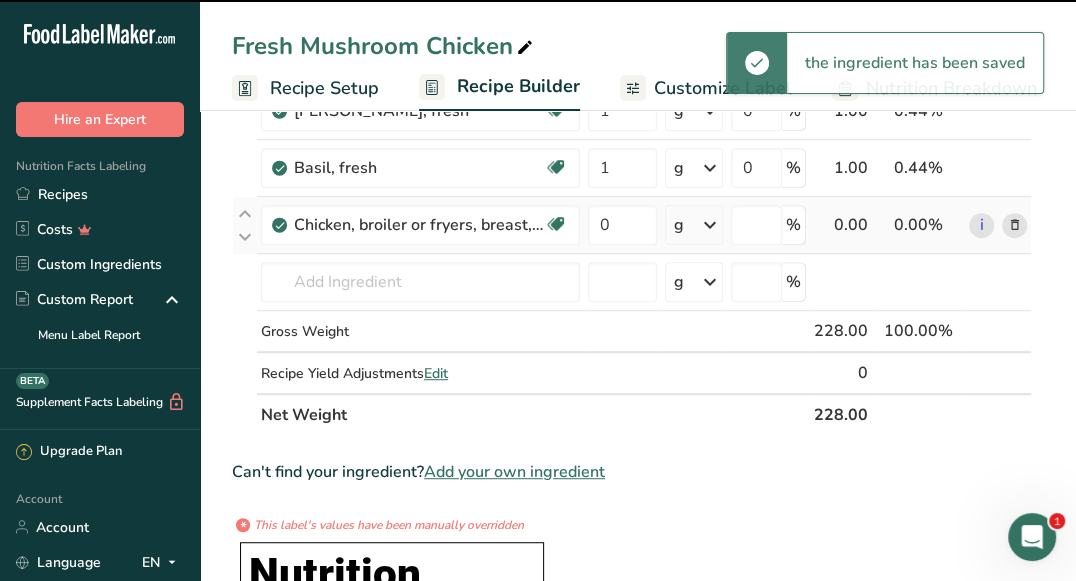type on "0" 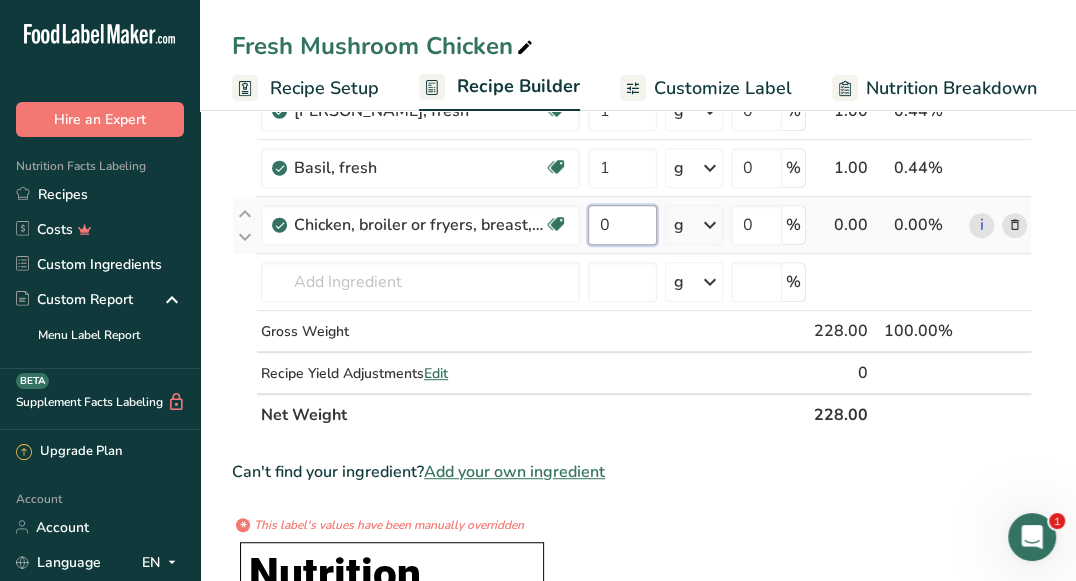 drag, startPoint x: 627, startPoint y: 214, endPoint x: 599, endPoint y: 219, distance: 28.442924 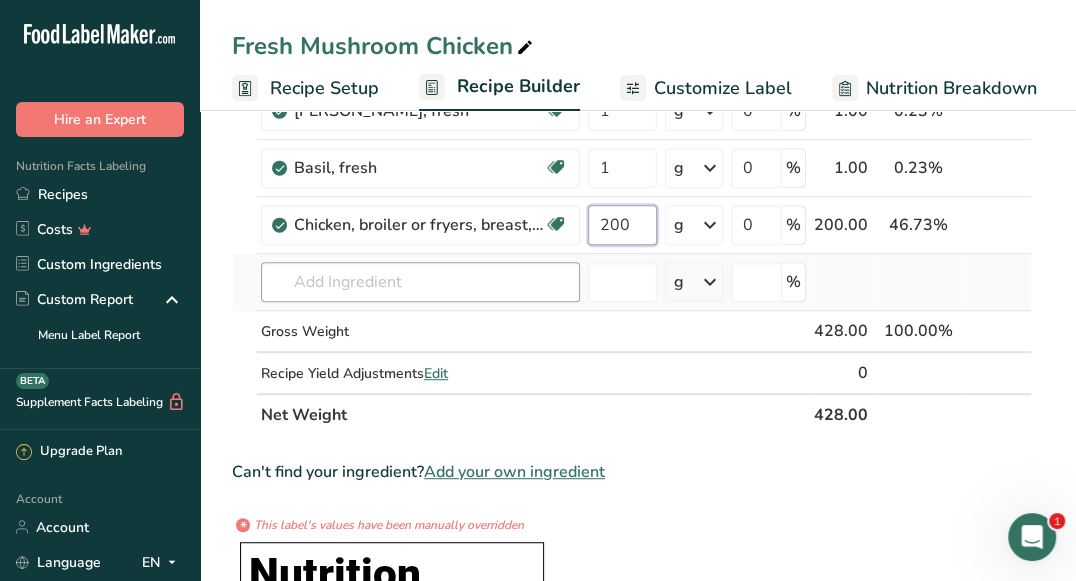 type on "200" 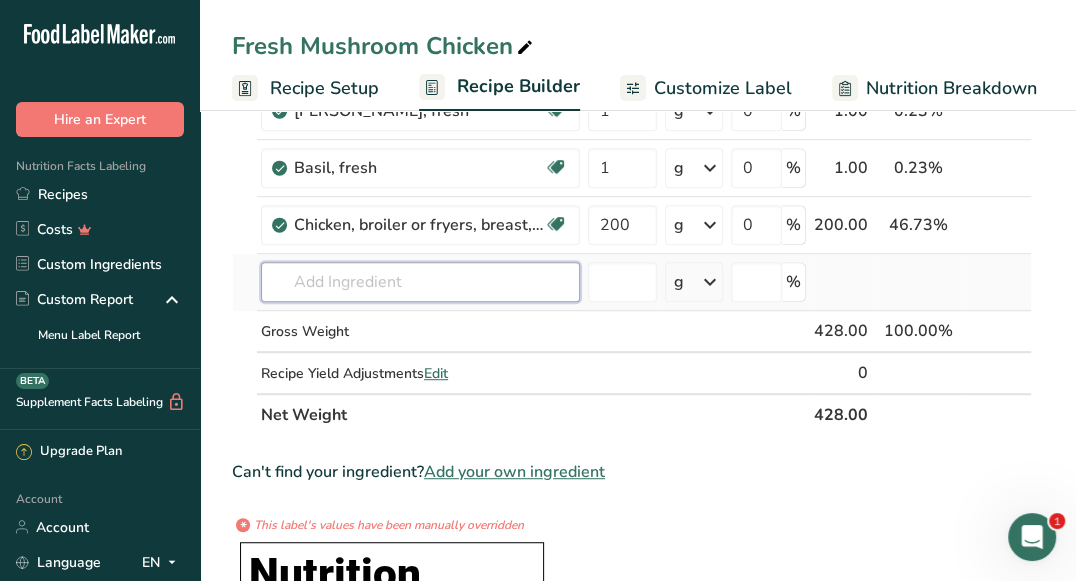 click on "Ingredient *
Amount *
Unit *
Waste *   .a-a{fill:#347362;}.b-a{fill:#fff;}          Grams
Percentage
Peppers, sweet, red, raw
Source of Antioxidants
Dairy free
Gluten free
Vegan
Vegetarian
Soy free
5
g
Portions
1 cup, chopped
1 cup, sliced
1 tablespoon
See more
Weight Units
g
kg
mg
See more
Volume Units
l
Volume units require a density conversion. If you know your ingredient's density enter it below. Otherwise, click on "RIA" our AI Regulatory bot - she will be able to help you
lb/ft3
g/cm3
mL" at bounding box center (632, 67) 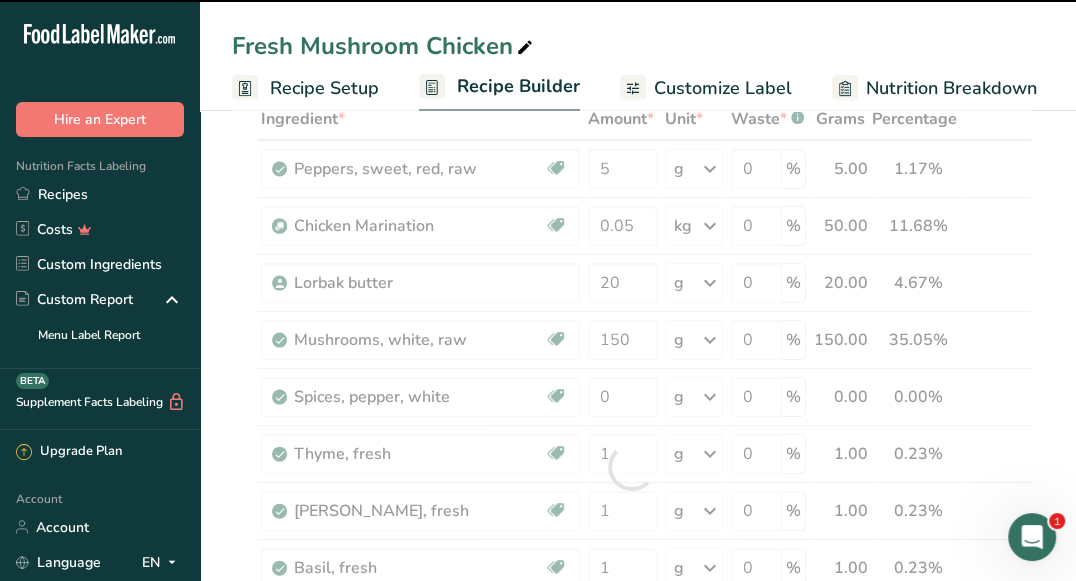 scroll, scrollTop: 0, scrollLeft: 0, axis: both 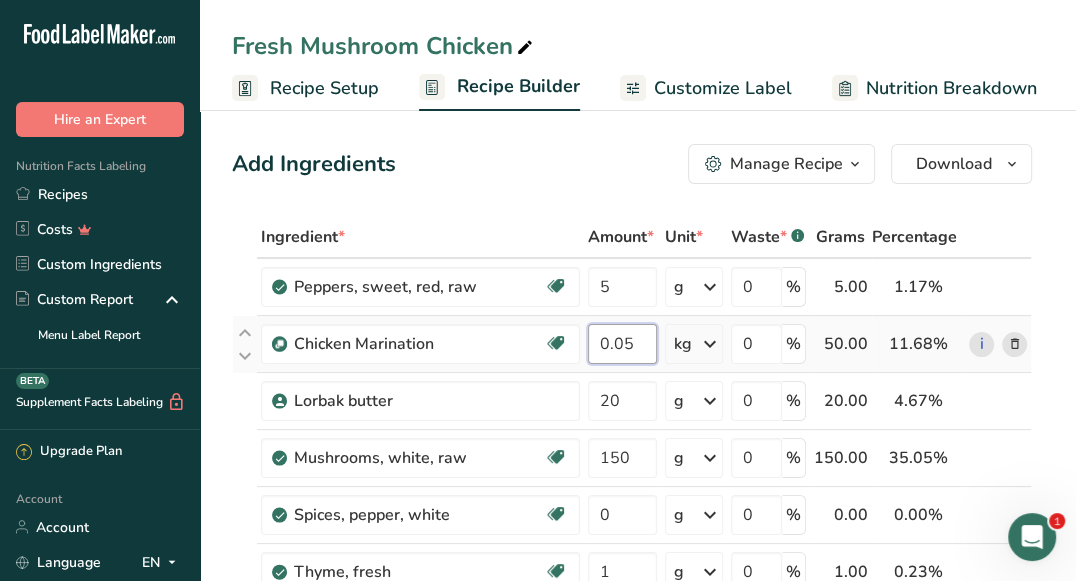 drag, startPoint x: 643, startPoint y: 343, endPoint x: 593, endPoint y: 340, distance: 50.08992 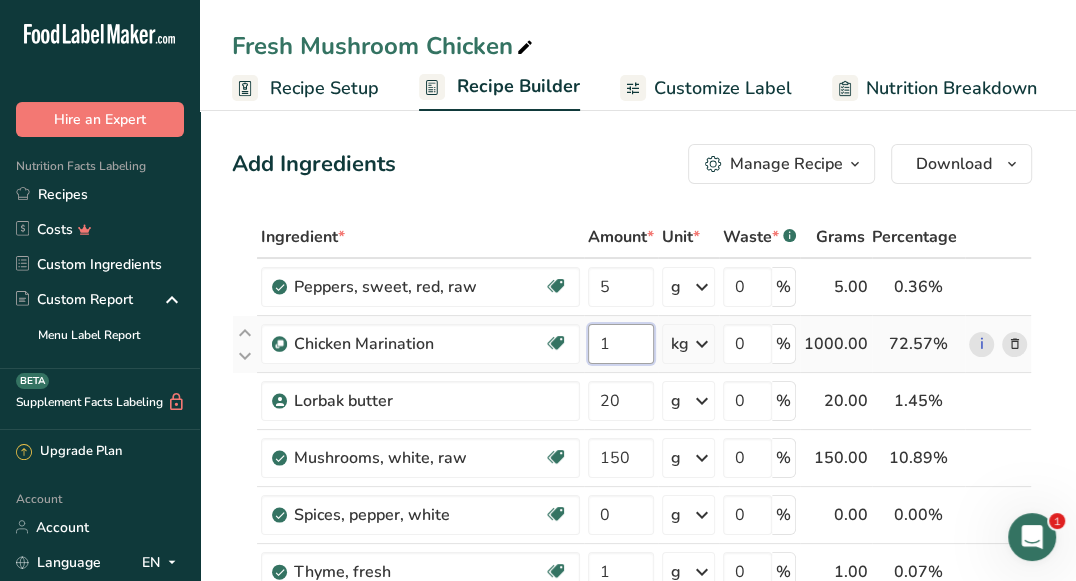 type on "1" 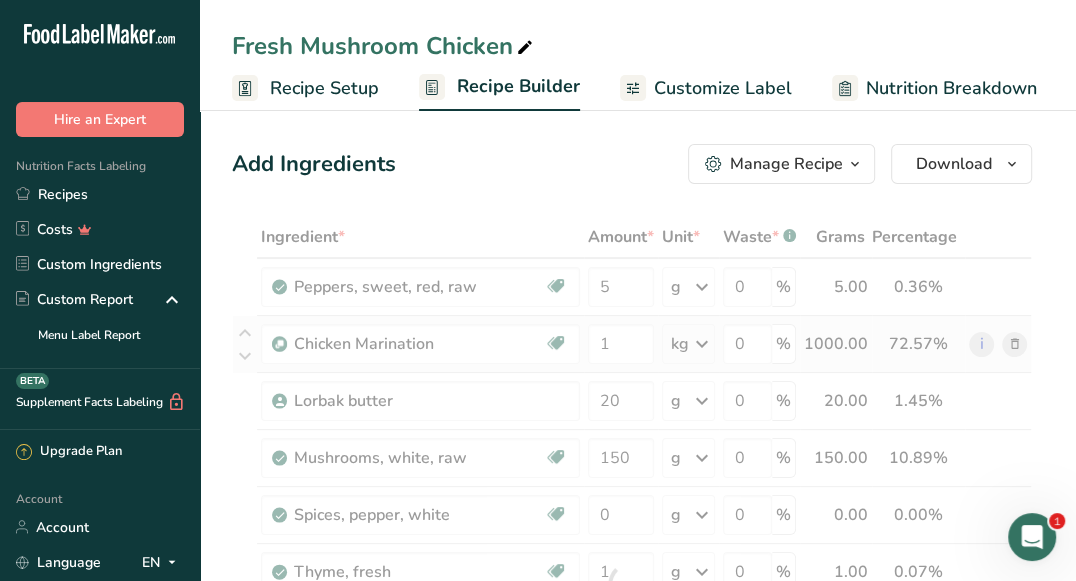 click on "Ingredient *
Amount *
Unit *
Waste *   .a-a{fill:#347362;}.b-a{fill:#fff;}          Grams
Percentage
Peppers, sweet, red, raw
Source of Antioxidants
Dairy free
Gluten free
Vegan
Vegetarian
Soy free
5
g
Portions
1 cup, chopped
1 cup, sliced
1 tablespoon
See more
Weight Units
g
kg
mg
See more
Volume Units
l
Volume units require a density conversion. If you know your ingredient's density enter it below. Otherwise, click on "RIA" our AI Regulatory bot - she will be able to help you
lb/ft3
g/cm3
mL" at bounding box center (632, 585) 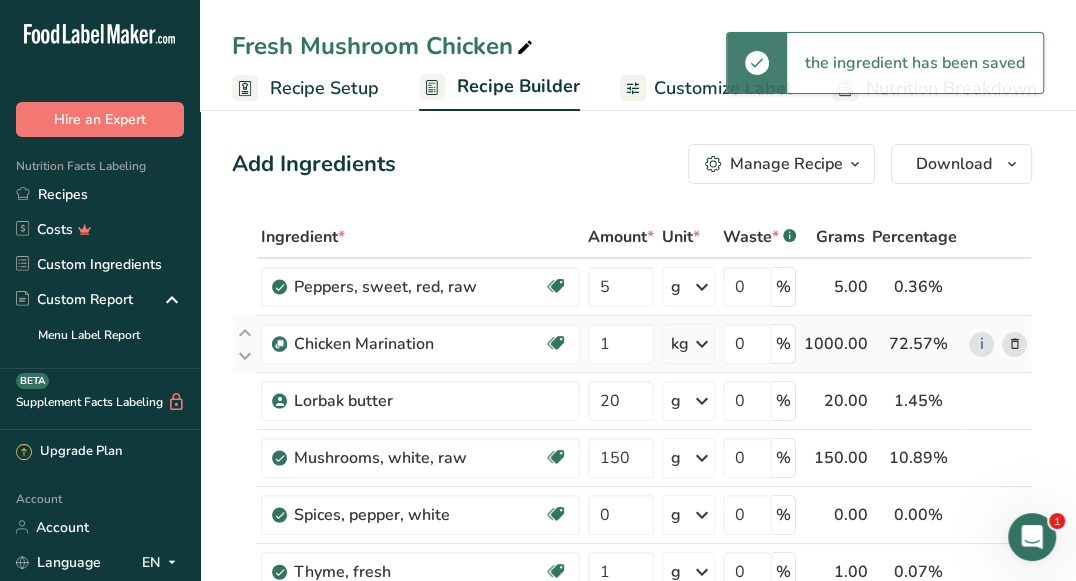 click on "kg" at bounding box center (680, 344) 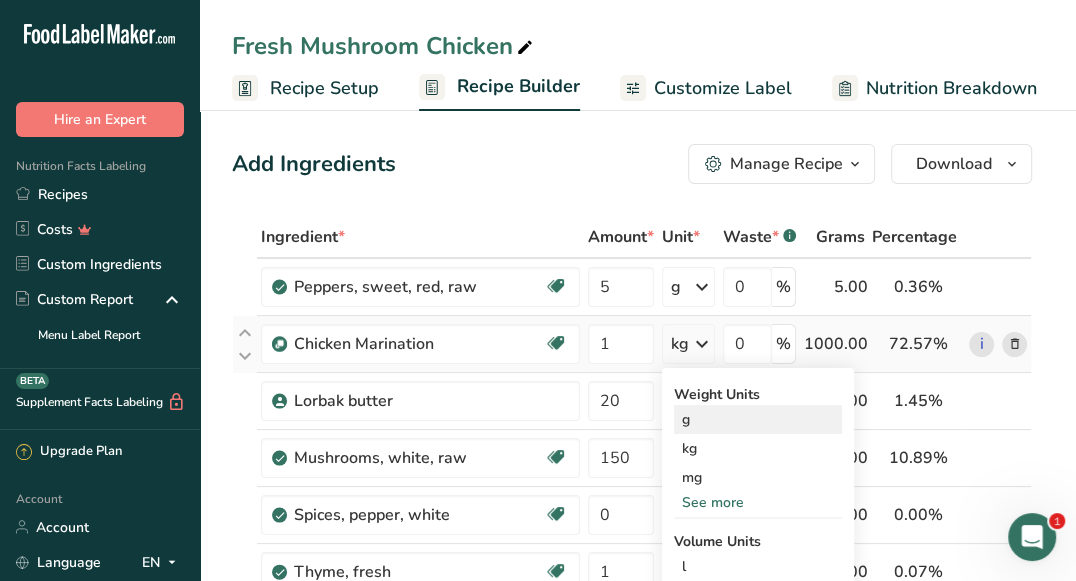 click on "g" at bounding box center [758, 419] 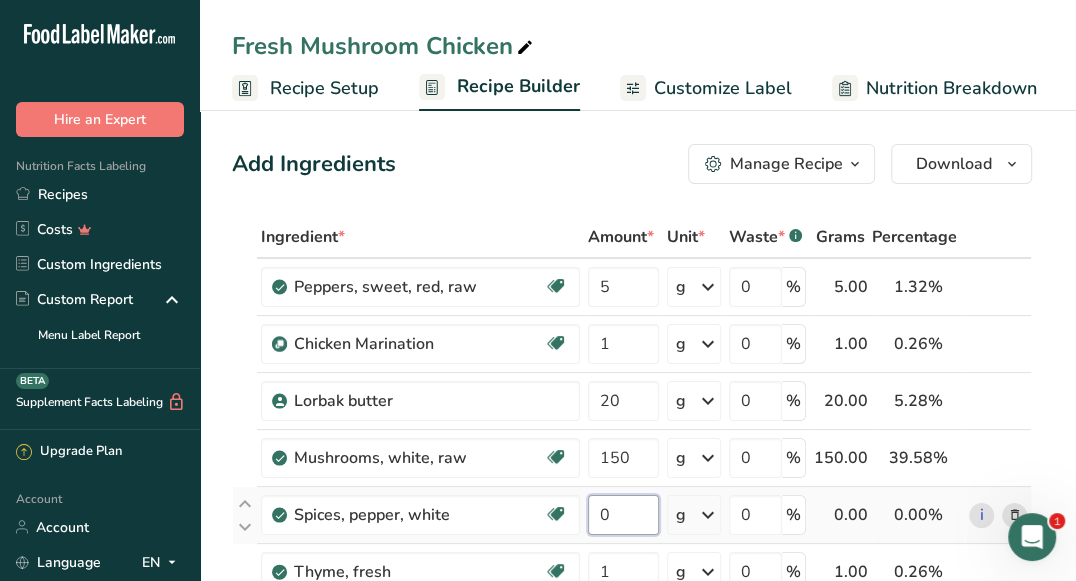 drag, startPoint x: 630, startPoint y: 499, endPoint x: 597, endPoint y: 505, distance: 33.54102 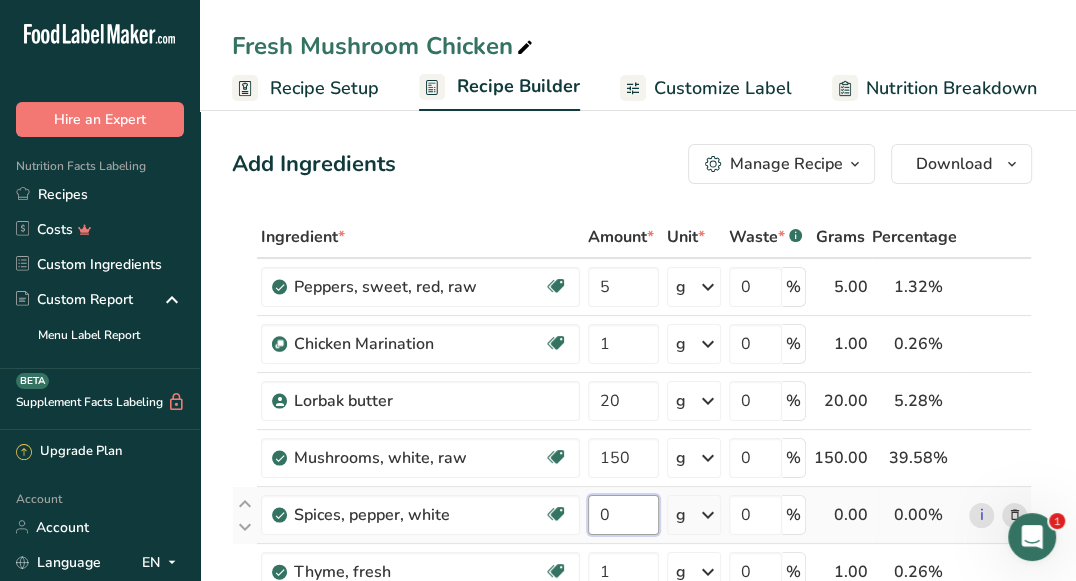 click on "0" at bounding box center [623, 515] 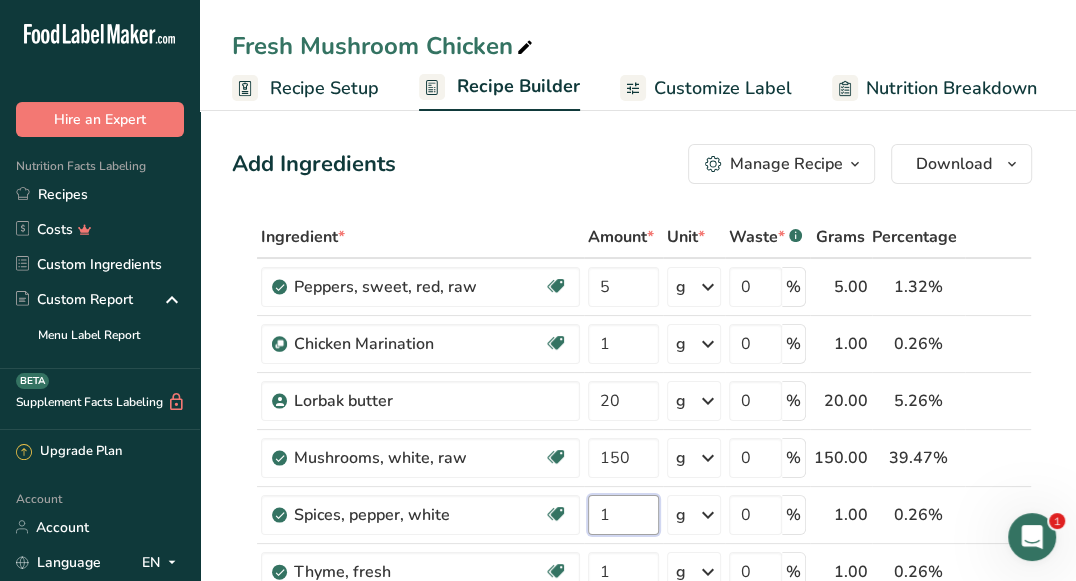 type on "1" 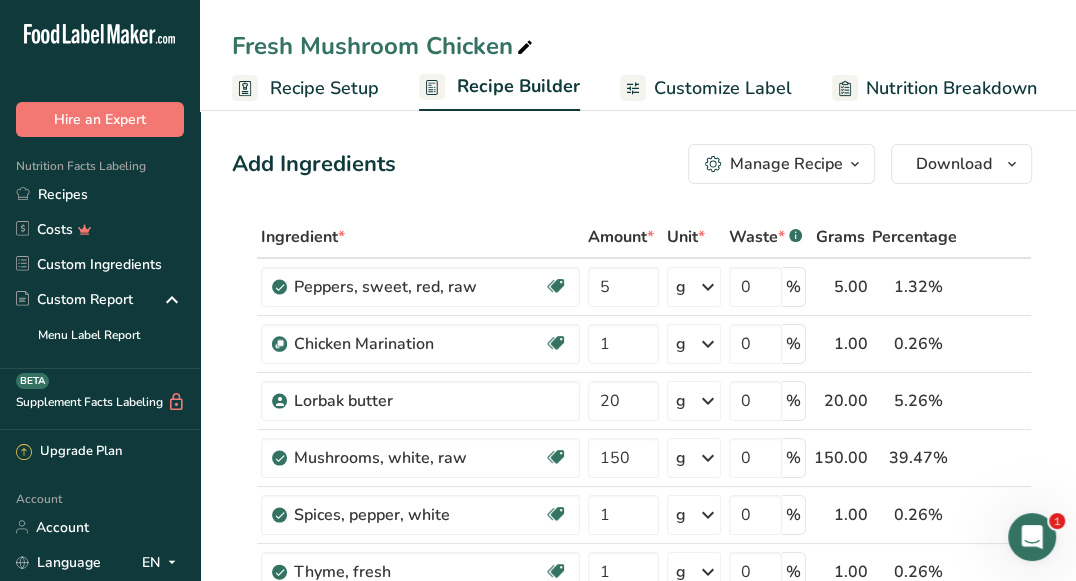 click on "Add Ingredients
Manage Recipe         Delete Recipe           Duplicate Recipe             Scale Recipe             Save as Sub-Recipe   .a-a{fill:#347362;}.b-a{fill:#fff;}                               Nutrition Breakdown                 Recipe Card
NEW
Amino Acids Pattern Report           Activity History
Download
Choose your preferred label style
Standard FDA label
Standard FDA label
The most common format for nutrition facts labels in compliance with the FDA's typeface, style and requirements
Tabular FDA label
A label format compliant with the FDA regulations presented in a tabular (horizontal) display.
Linear FDA label
A simple linear display for small sized packages.
Simplified FDA label" at bounding box center [638, 1353] 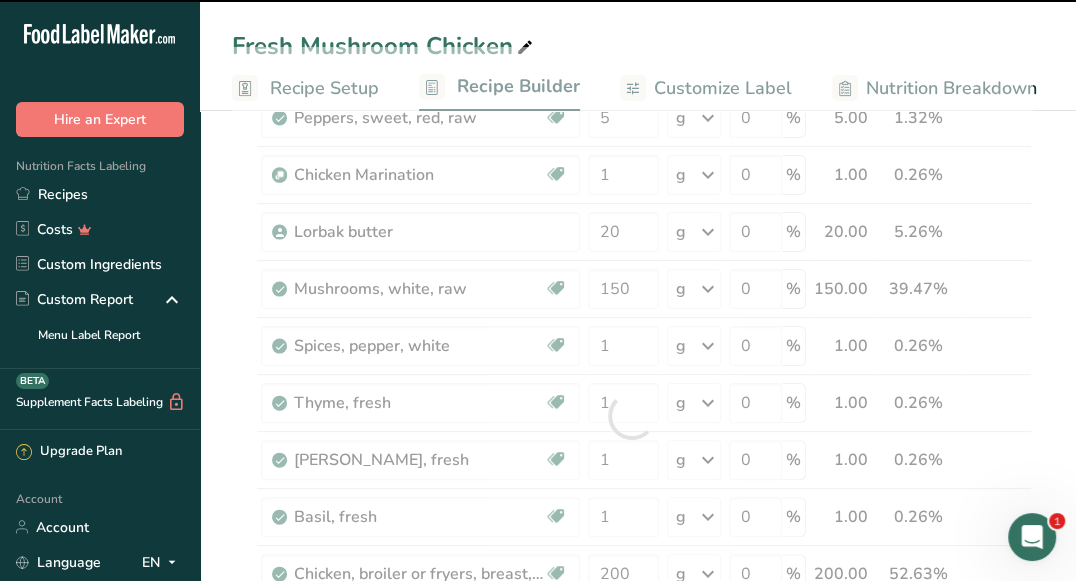 scroll, scrollTop: 172, scrollLeft: 0, axis: vertical 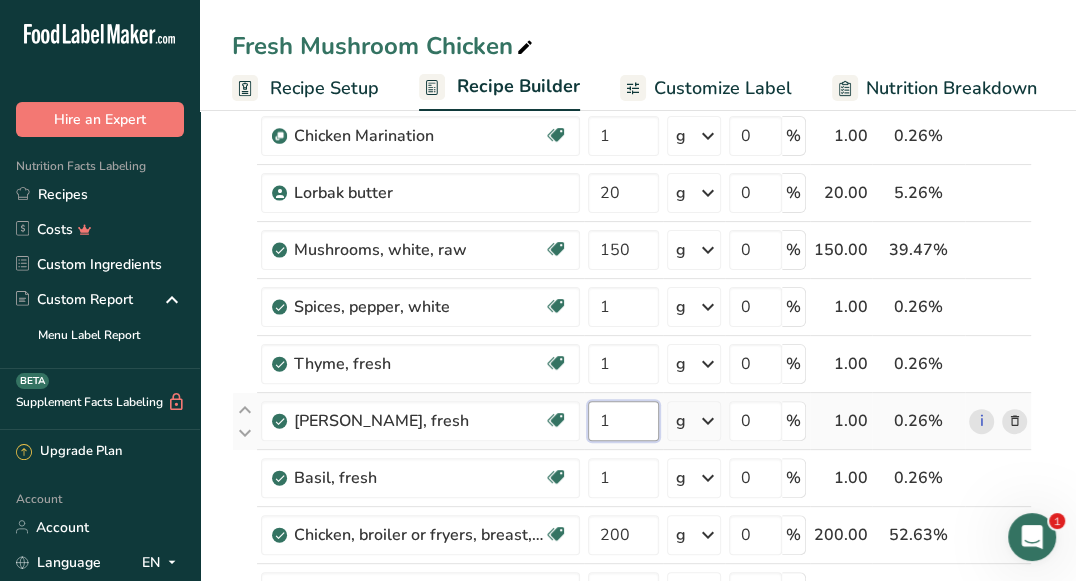 drag, startPoint x: 616, startPoint y: 418, endPoint x: 598, endPoint y: 417, distance: 18.027756 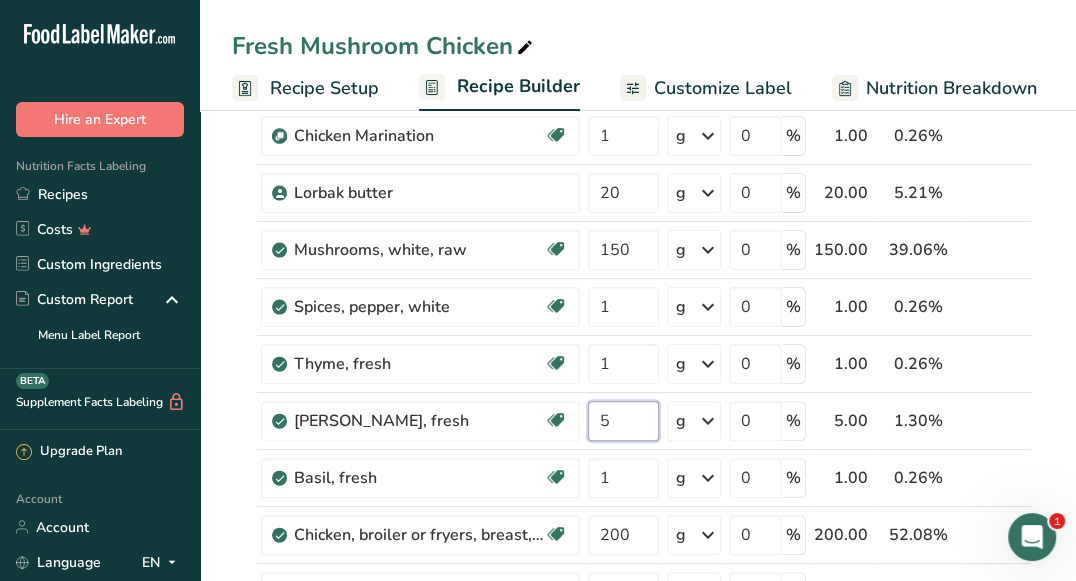 type on "5" 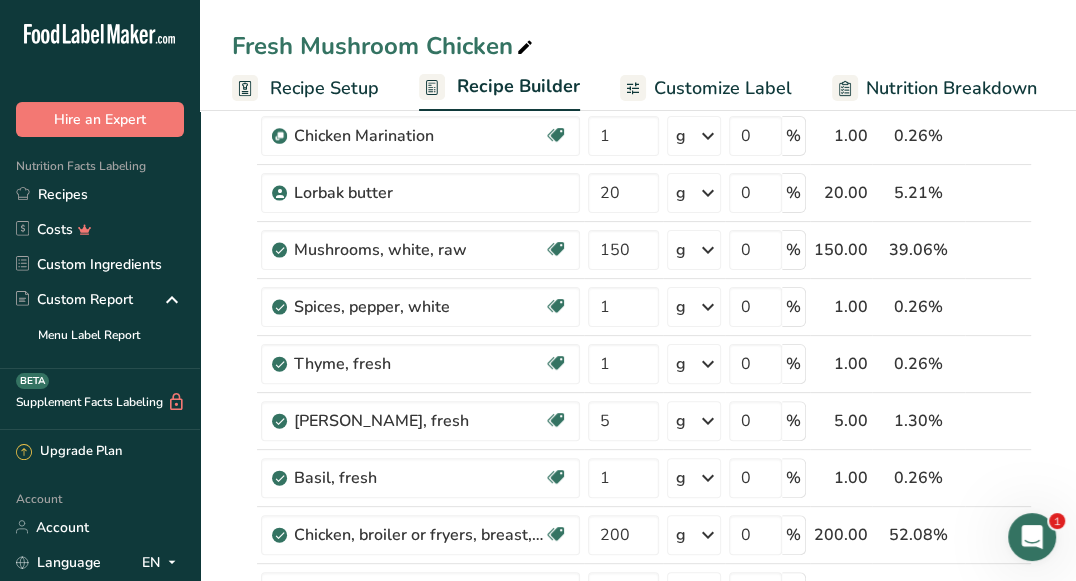 click on "Add Ingredients
Manage Recipe         Delete Recipe           Duplicate Recipe             Scale Recipe             Save as Sub-Recipe   .a-a{fill:#347362;}.b-a{fill:#fff;}                               Nutrition Breakdown                 Recipe Card
NEW
Amino Acids Pattern Report           Activity History
Download
Choose your preferred label style
Standard FDA label
Standard FDA label
The most common format for nutrition facts labels in compliance with the FDA's typeface, style and requirements
Tabular FDA label
A label format compliant with the FDA regulations presented in a tabular (horizontal) display.
Linear FDA label
A simple linear display for small sized packages.
Simplified FDA label" at bounding box center (638, 1145) 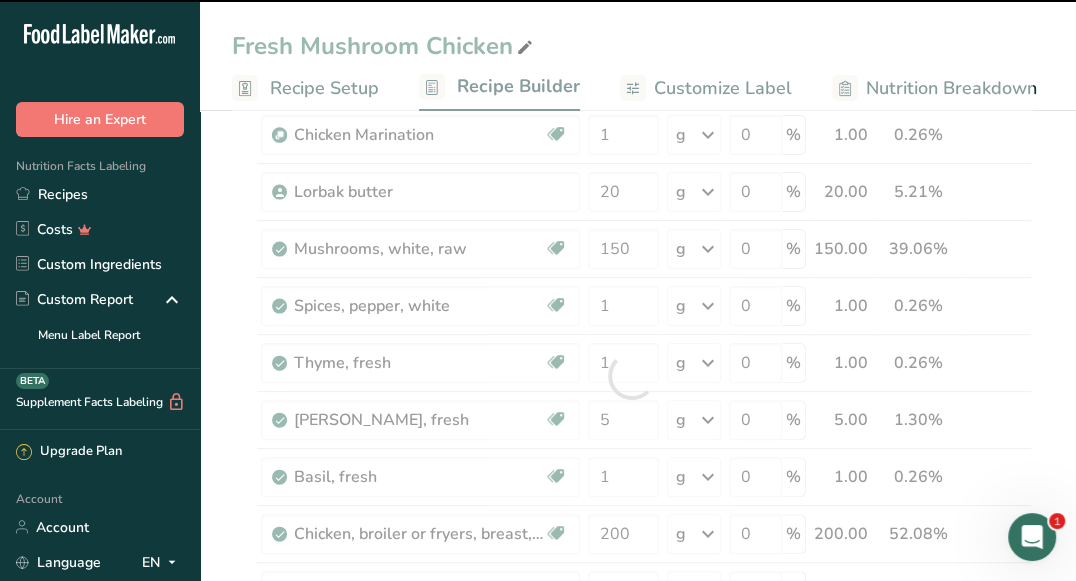 scroll, scrollTop: 300, scrollLeft: 0, axis: vertical 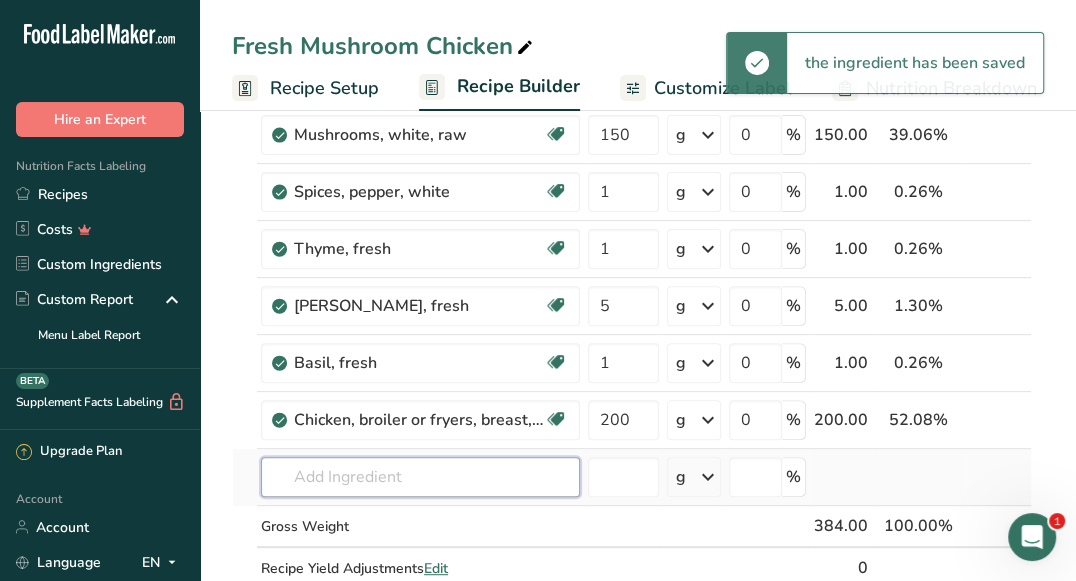 click at bounding box center (420, 477) 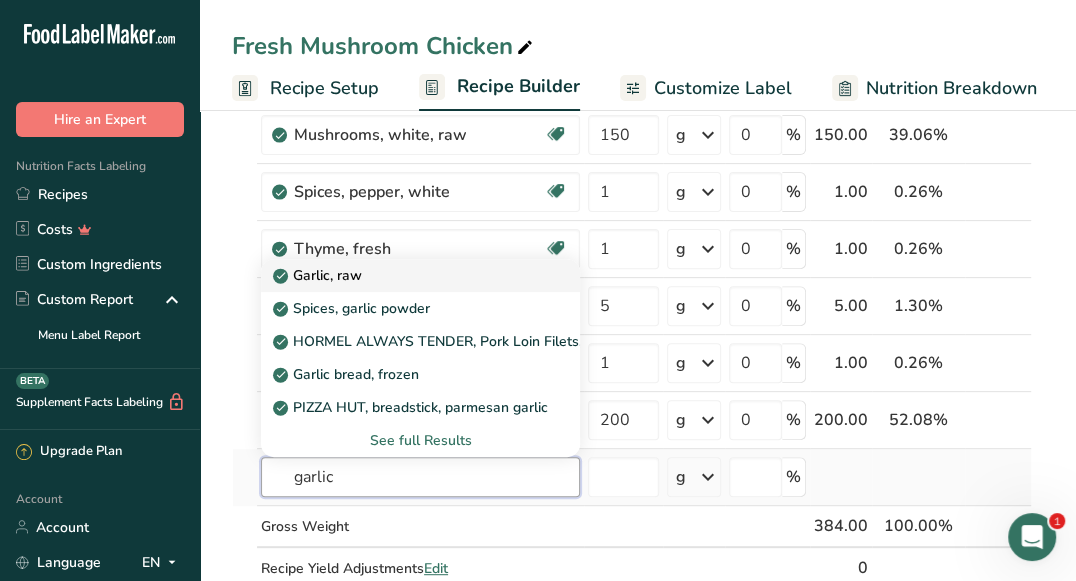type on "garlic" 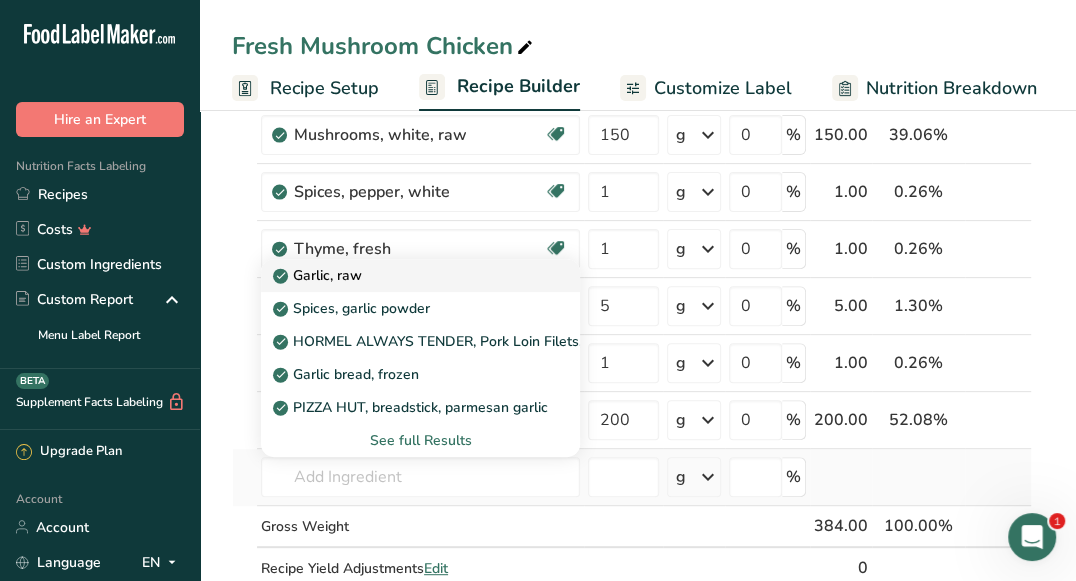 click on "Garlic, raw" at bounding box center [404, 275] 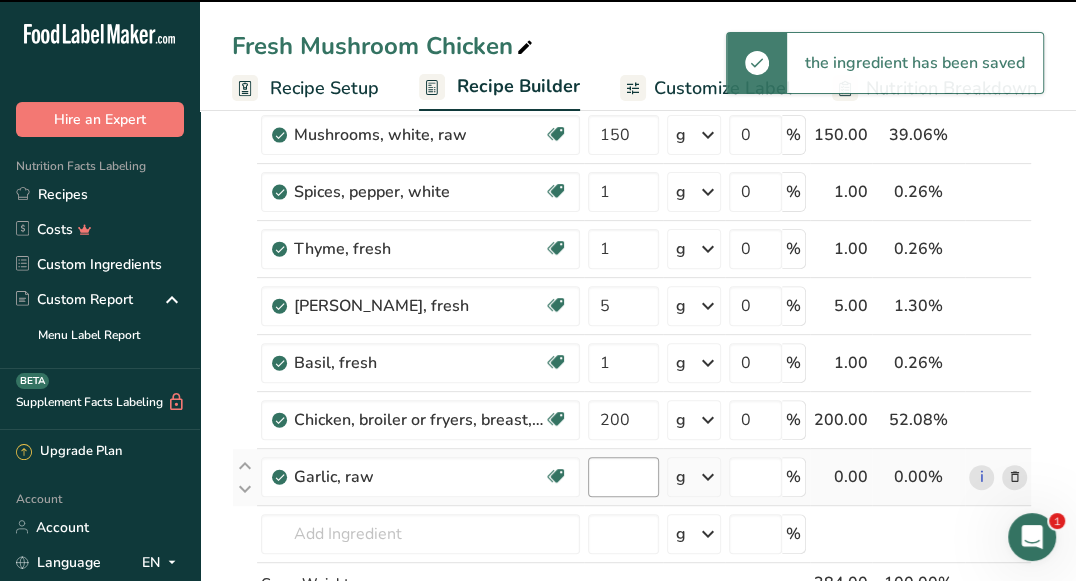 type on "0" 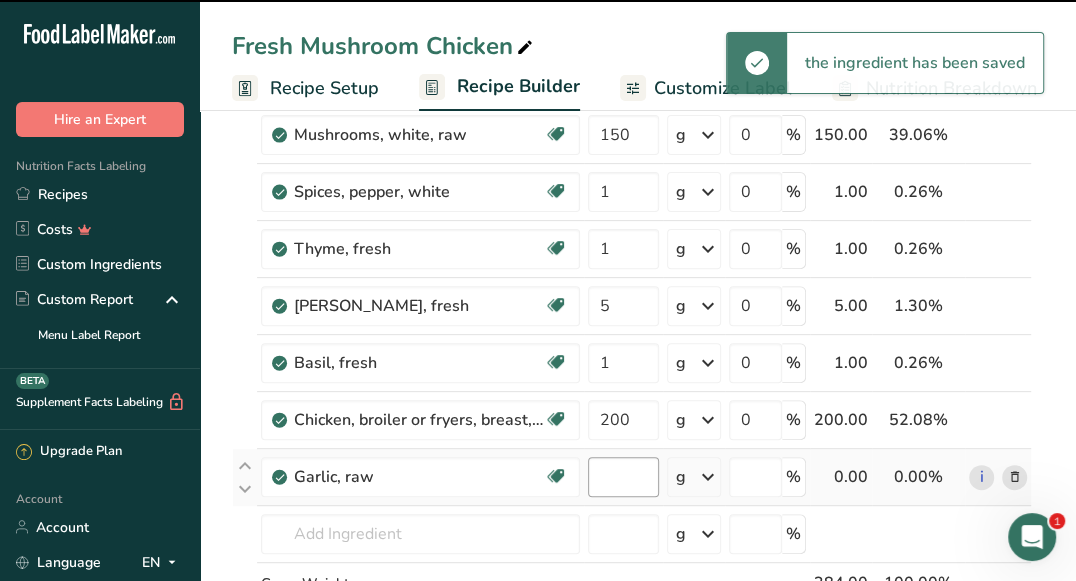 type on "0" 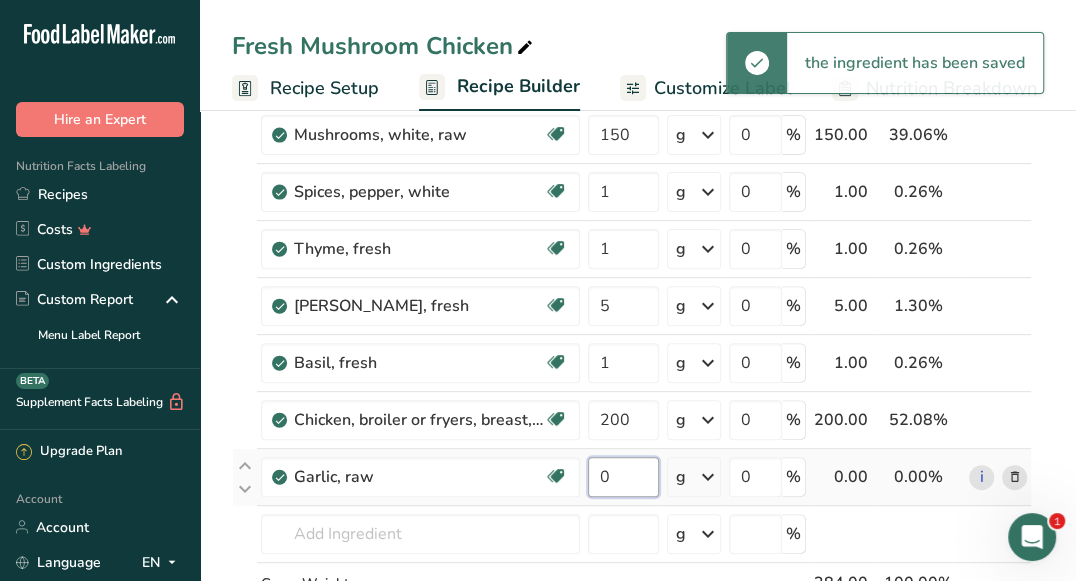 click on "0" at bounding box center [623, 477] 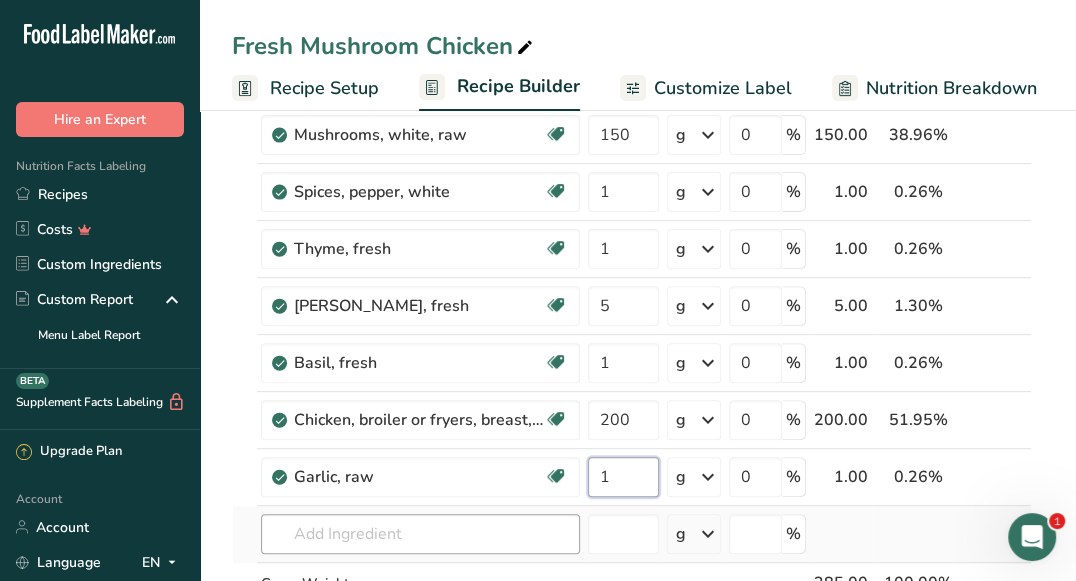 type on "1" 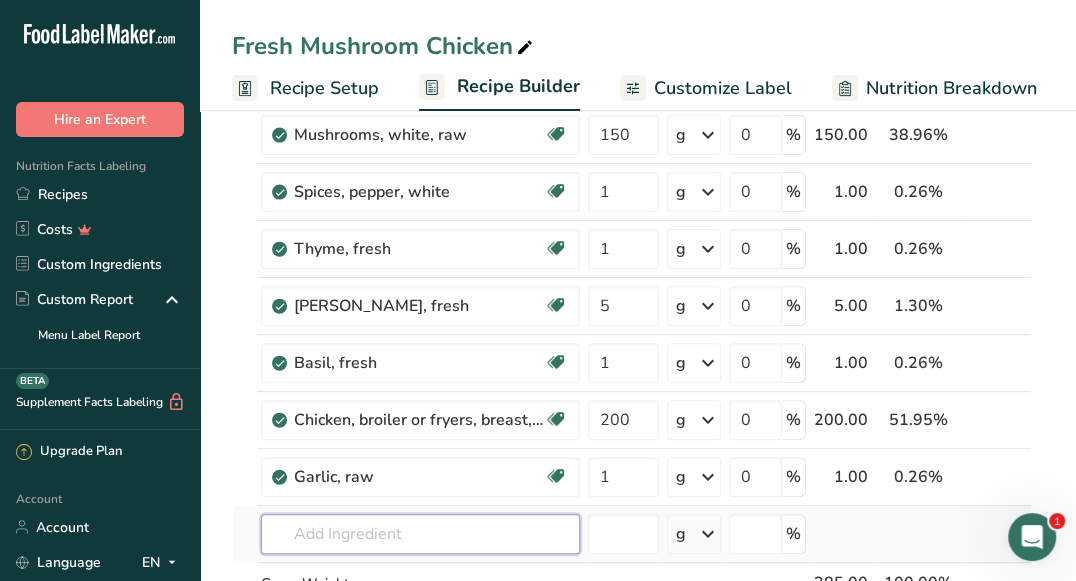 click on "Ingredient *
Amount *
Unit *
Waste *   .a-a{fill:#347362;}.b-a{fill:#fff;}          Grams
Percentage
Peppers, sweet, red, raw
Source of Antioxidants
Dairy free
Gluten free
Vegan
Vegetarian
Soy free
5
g
Portions
1 cup, chopped
1 cup, sliced
1 tablespoon
See more
Weight Units
g
kg
mg
See more
Volume Units
l
Volume units require a density conversion. If you know your ingredient's density enter it below. Otherwise, click on "RIA" our AI Regulatory bot - she will be able to help you
lb/ft3
g/cm3
mL" at bounding box center (632, 290) 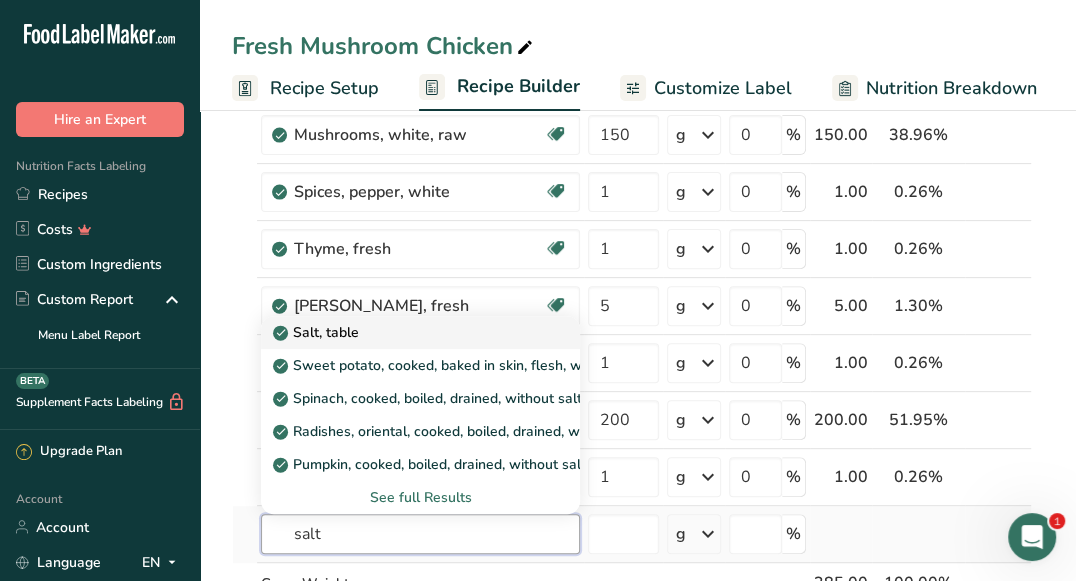 type on "salt" 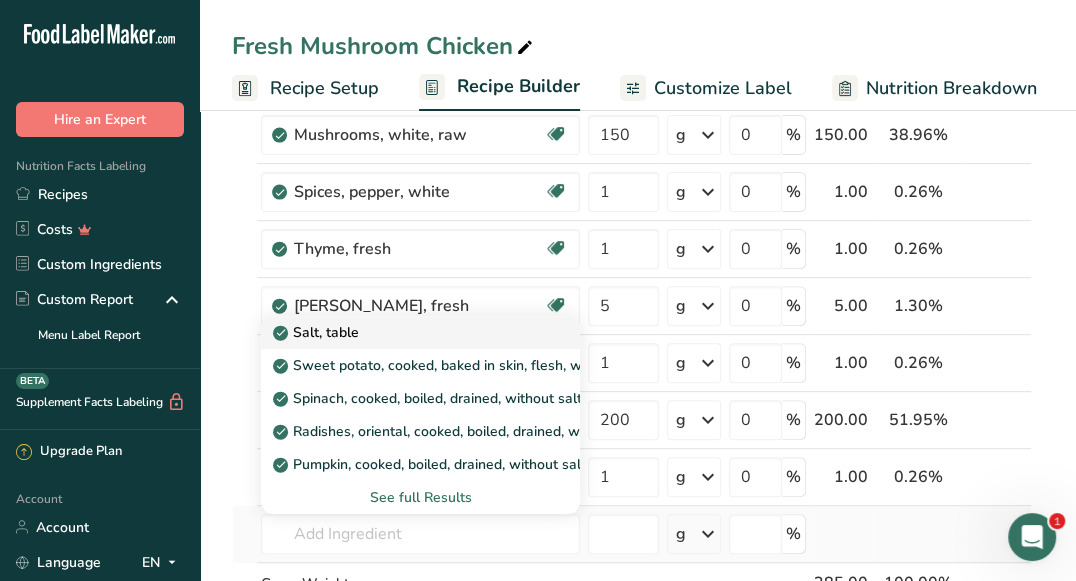 click on "Salt, table" at bounding box center (404, 332) 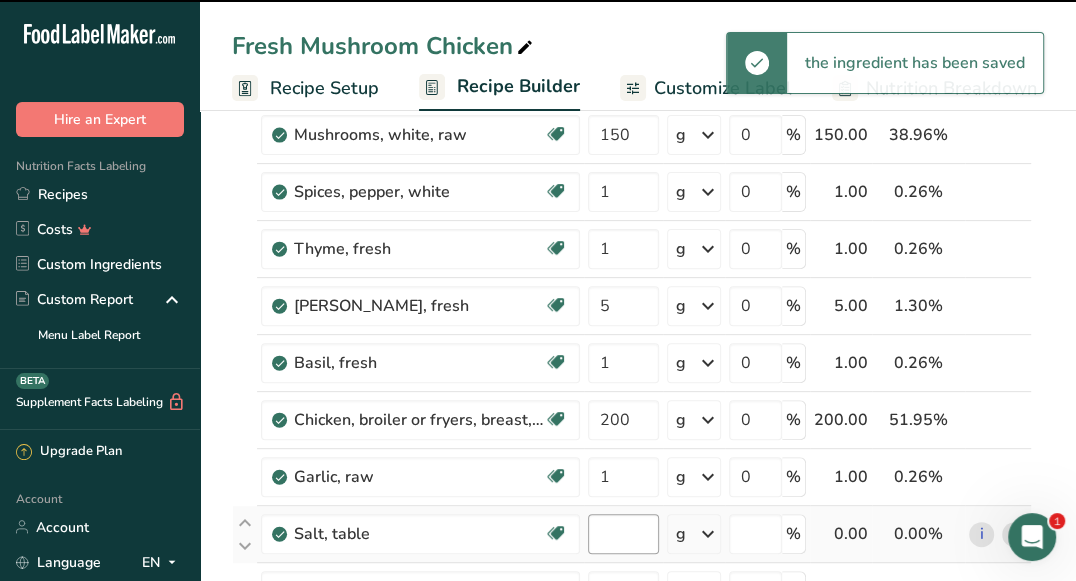 type on "0" 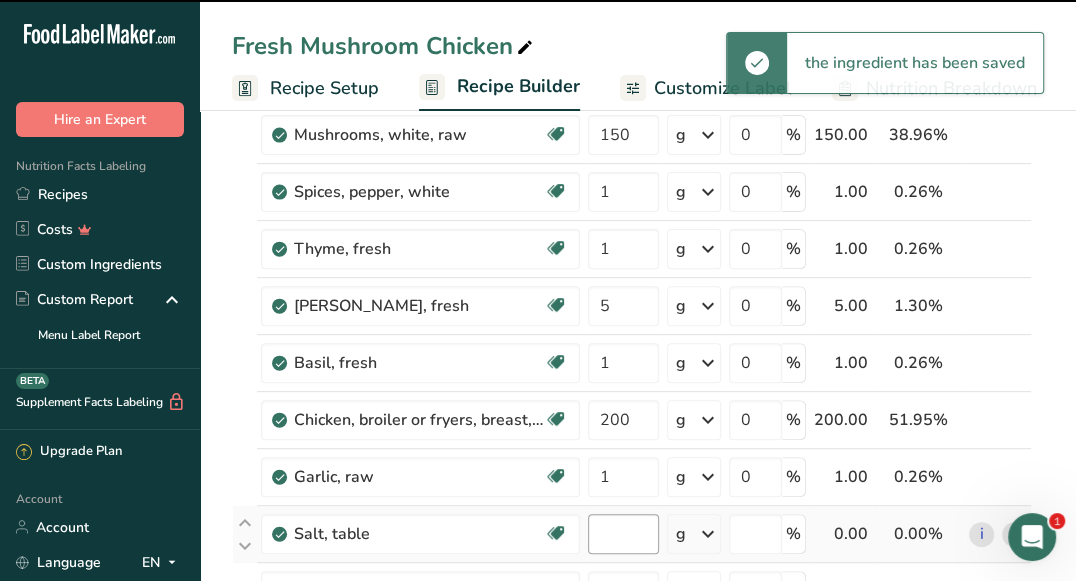 type on "0" 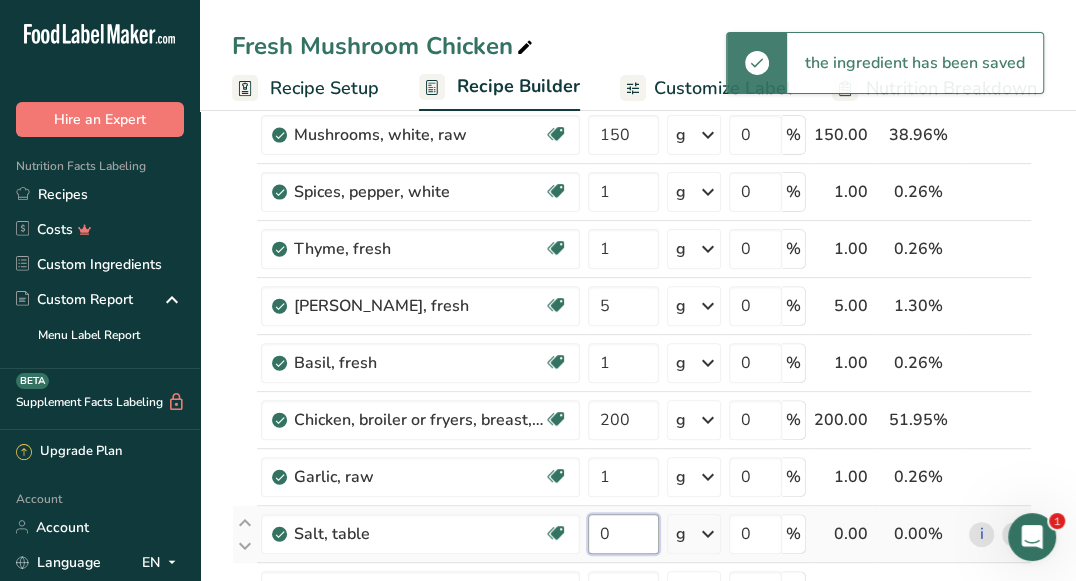click on "0" at bounding box center (623, 534) 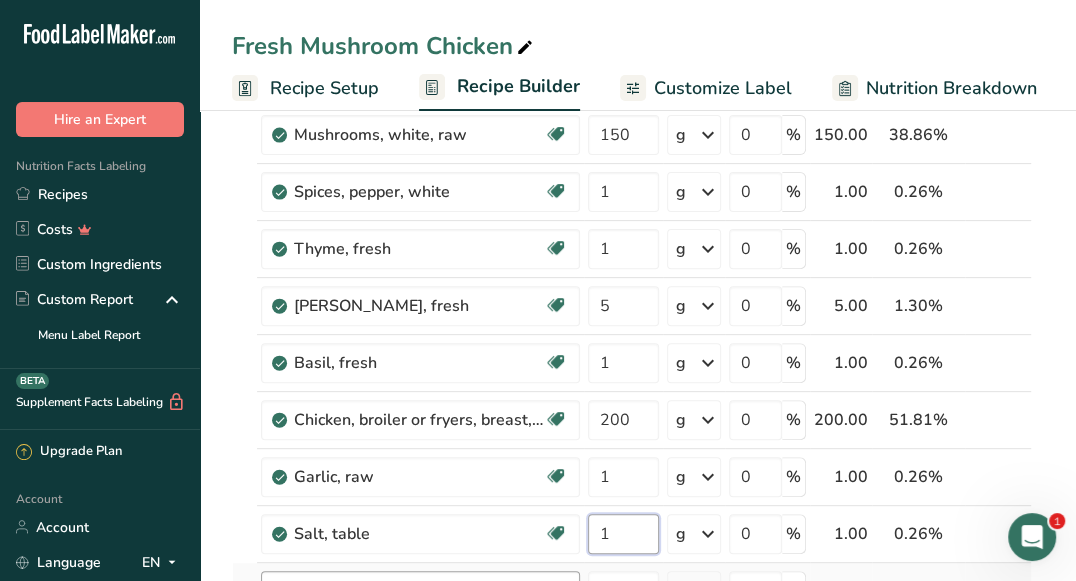 type on "1" 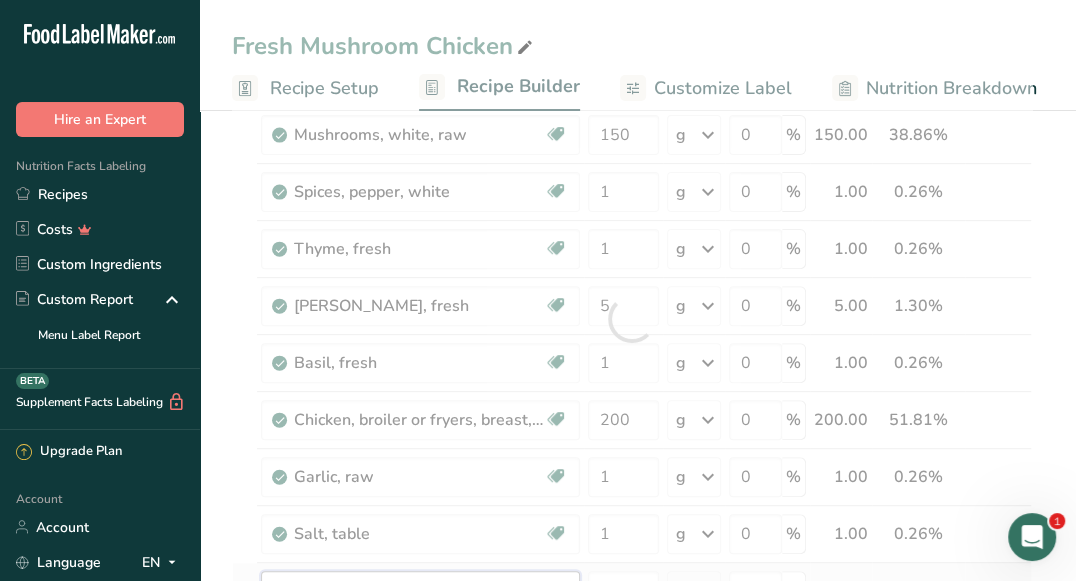 click on "Ingredient *
Amount *
Unit *
Waste *   .a-a{fill:#347362;}.b-a{fill:#fff;}          Grams
Percentage
Peppers, sweet, red, raw
Source of Antioxidants
Dairy free
Gluten free
Vegan
Vegetarian
Soy free
5
g
Portions
1 cup, chopped
1 cup, sliced
1 tablespoon
See more
Weight Units
g
kg
mg
See more
Volume Units
l
Volume units require a density conversion. If you know your ingredient's density enter it below. Otherwise, click on "RIA" our AI Regulatory bot - she will be able to help you
lb/ft3
g/cm3
mL" at bounding box center (632, 319) 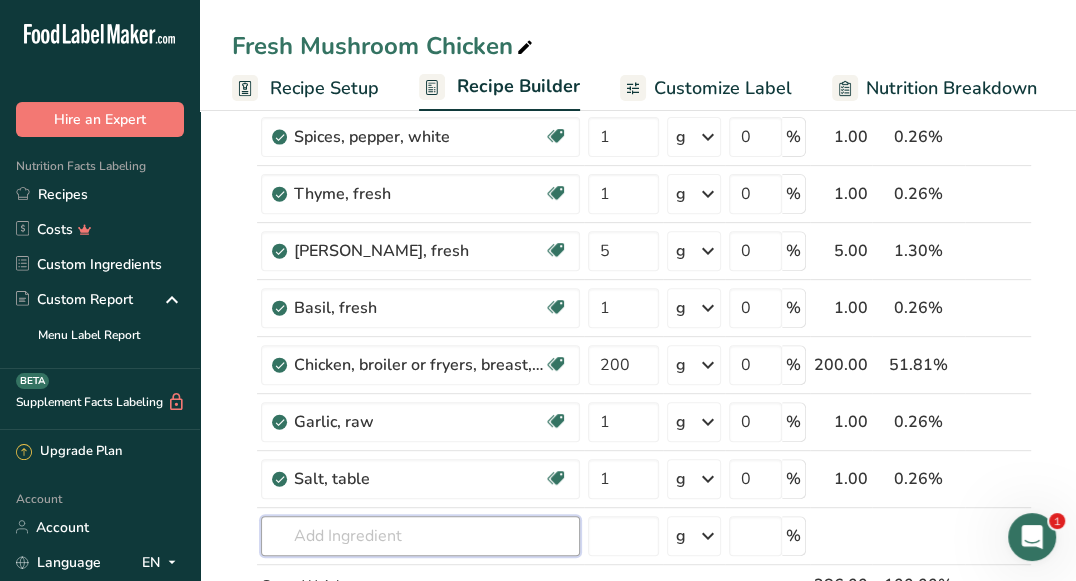scroll, scrollTop: 396, scrollLeft: 0, axis: vertical 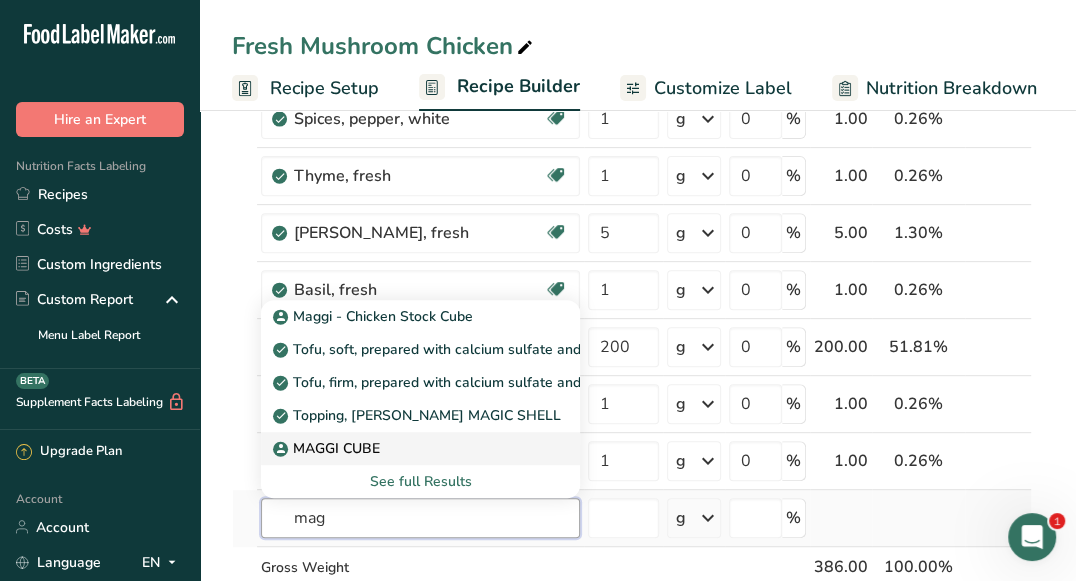 type on "mag" 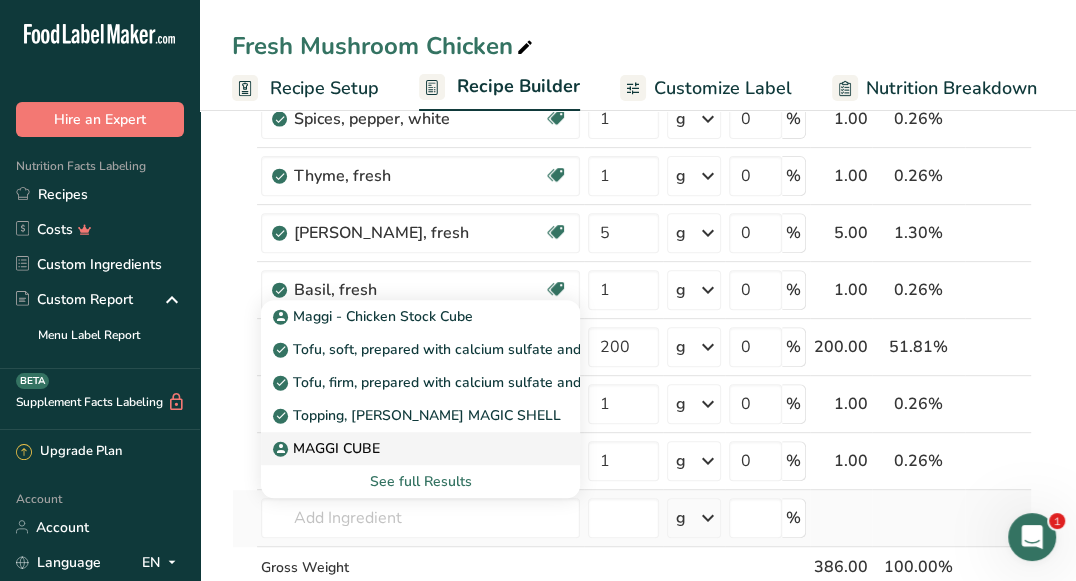 click on "MAGGI CUBE" at bounding box center (404, 448) 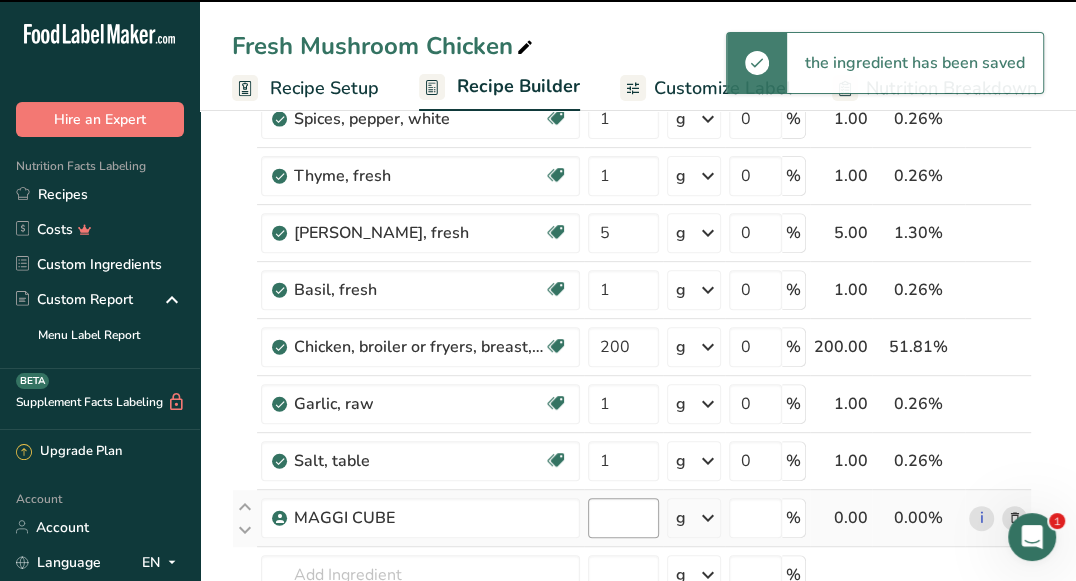 type on "0" 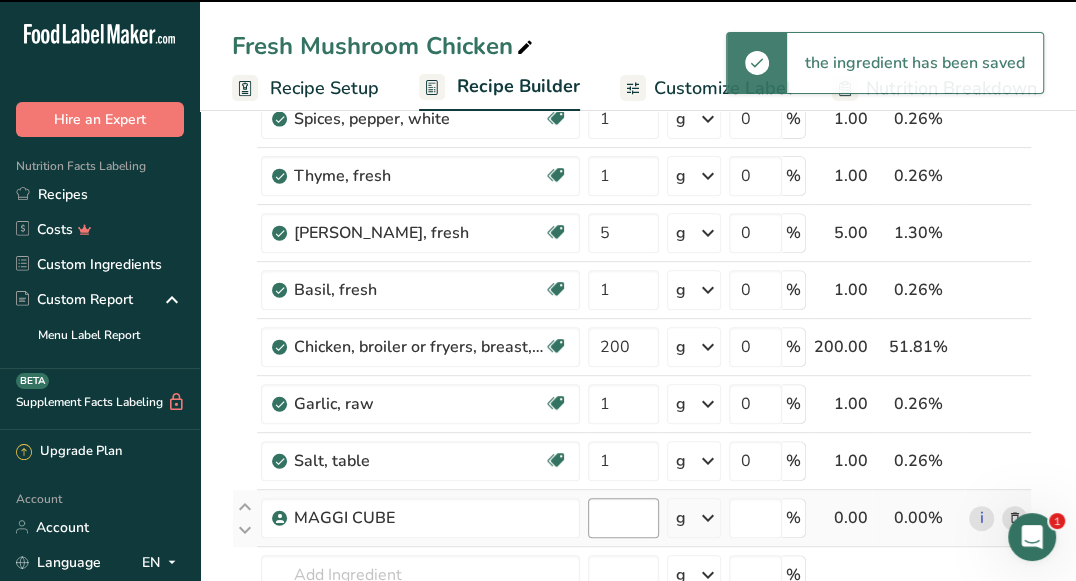 type on "0" 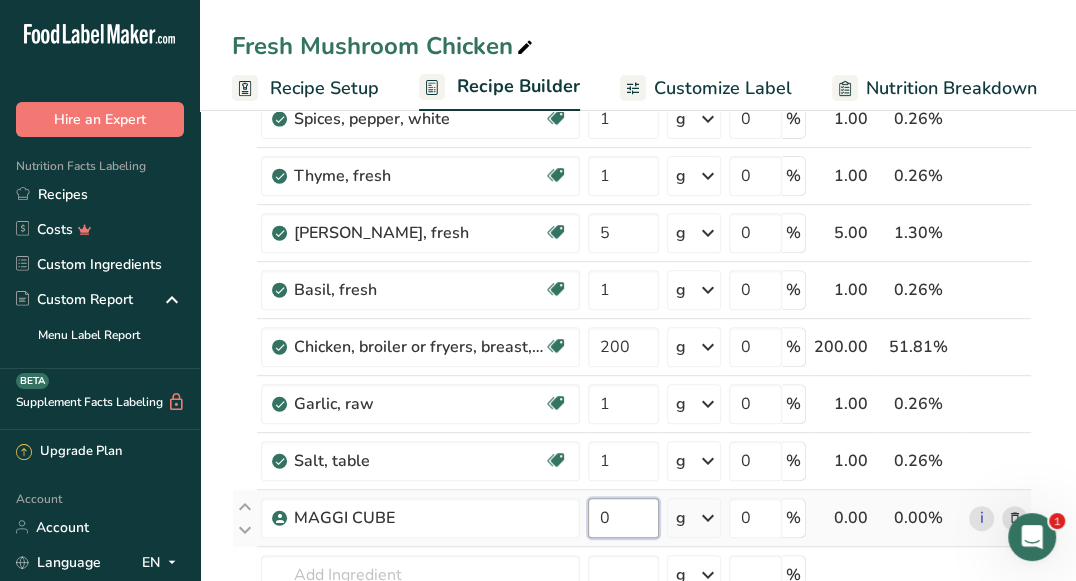 click on "0" at bounding box center (623, 518) 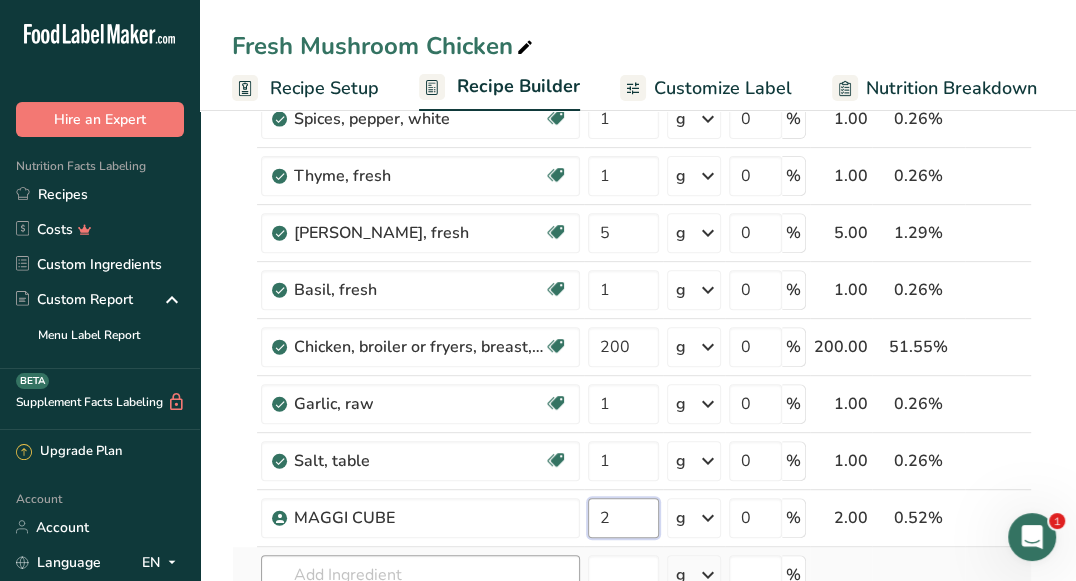 type on "2" 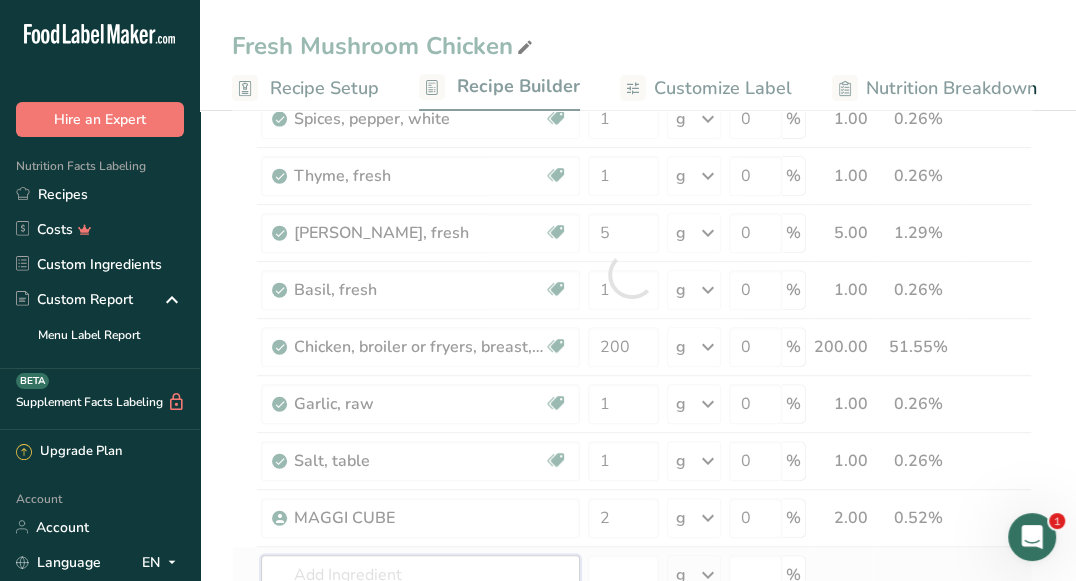click on "Ingredient *
Amount *
Unit *
Waste *   .a-a{fill:#347362;}.b-a{fill:#fff;}          Grams
Percentage
Peppers, sweet, red, raw
Source of Antioxidants
Dairy free
Gluten free
Vegan
Vegetarian
Soy free
5
g
Portions
1 cup, chopped
1 cup, sliced
1 tablespoon
See more
Weight Units
g
kg
mg
See more
Volume Units
l
Volume units require a density conversion. If you know your ingredient's density enter it below. Otherwise, click on "RIA" our AI Regulatory bot - she will be able to help you
lb/ft3
g/cm3
mL" at bounding box center [632, 274] 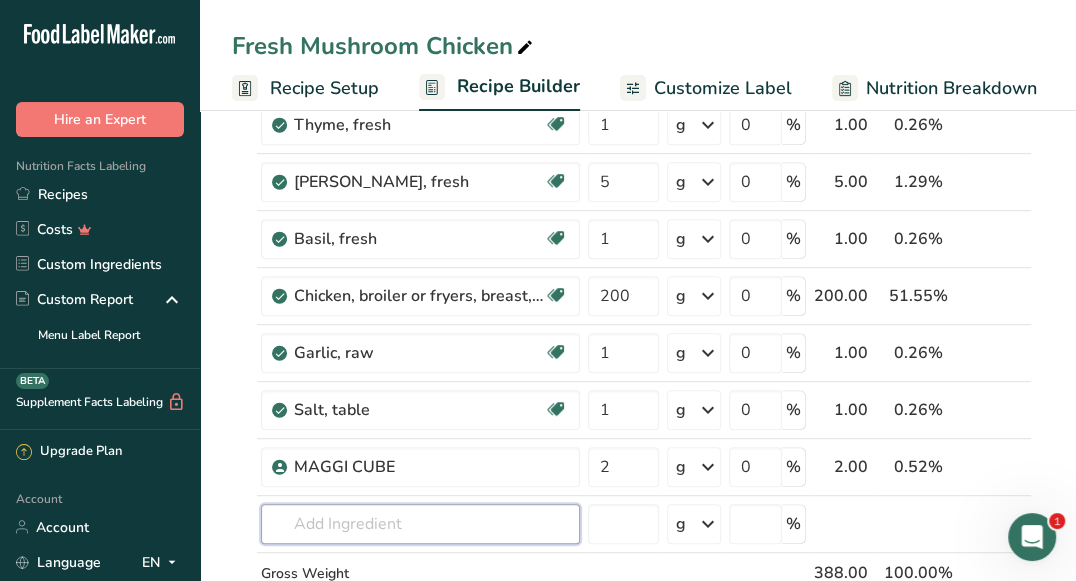 scroll, scrollTop: 450, scrollLeft: 0, axis: vertical 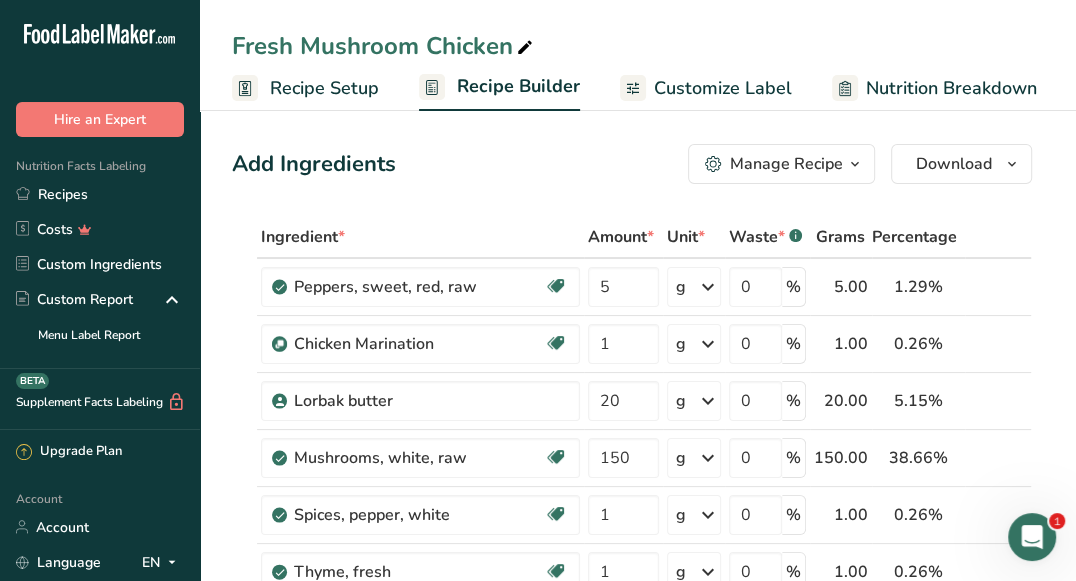 click on "Customize Label" at bounding box center [723, 88] 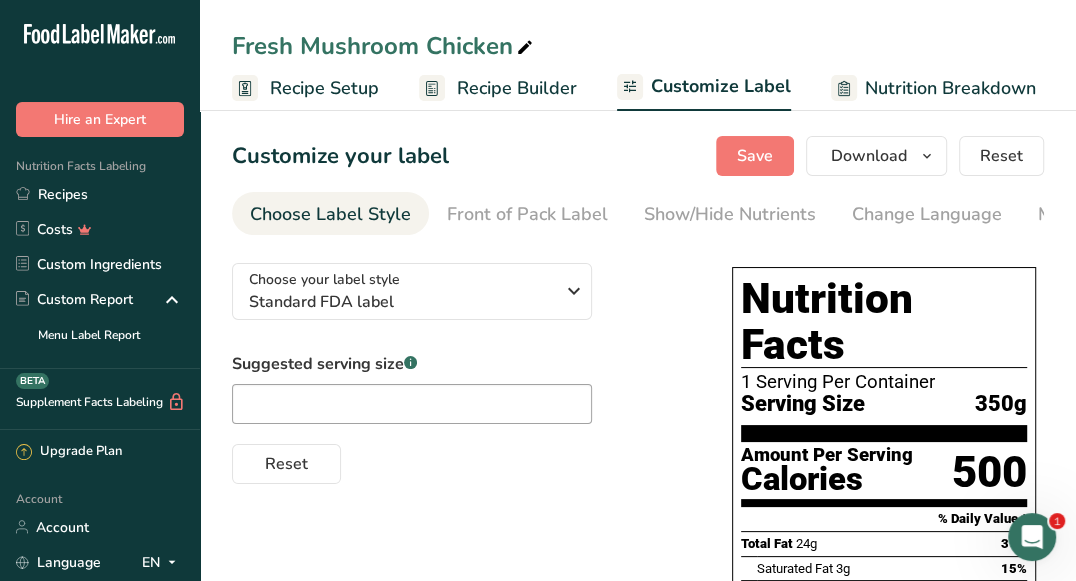 scroll, scrollTop: 0, scrollLeft: 390, axis: horizontal 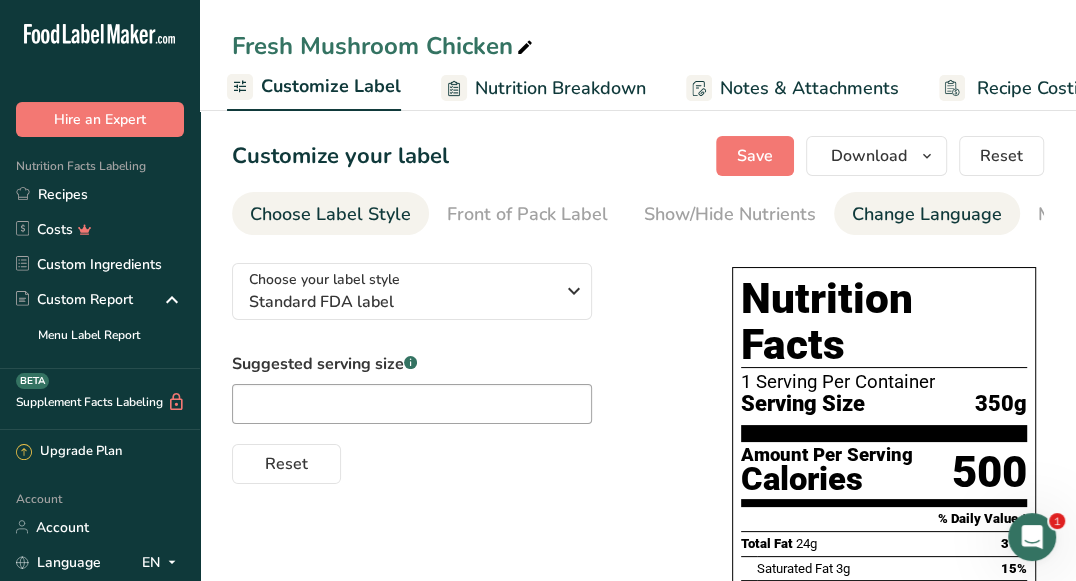 click on "Change Language" at bounding box center (927, 214) 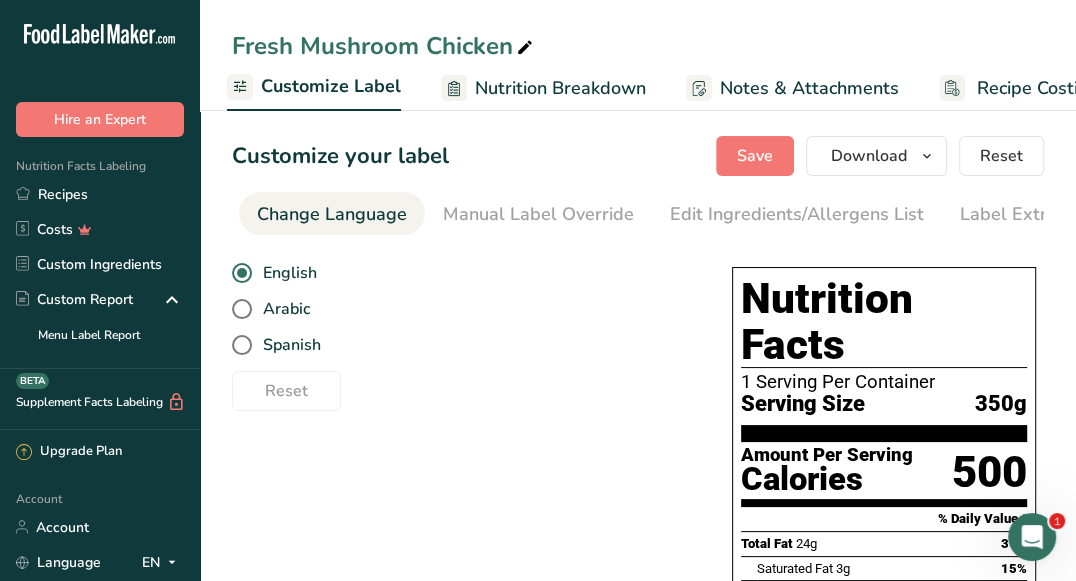 click on "Label Extra Info" at bounding box center (1026, 214) 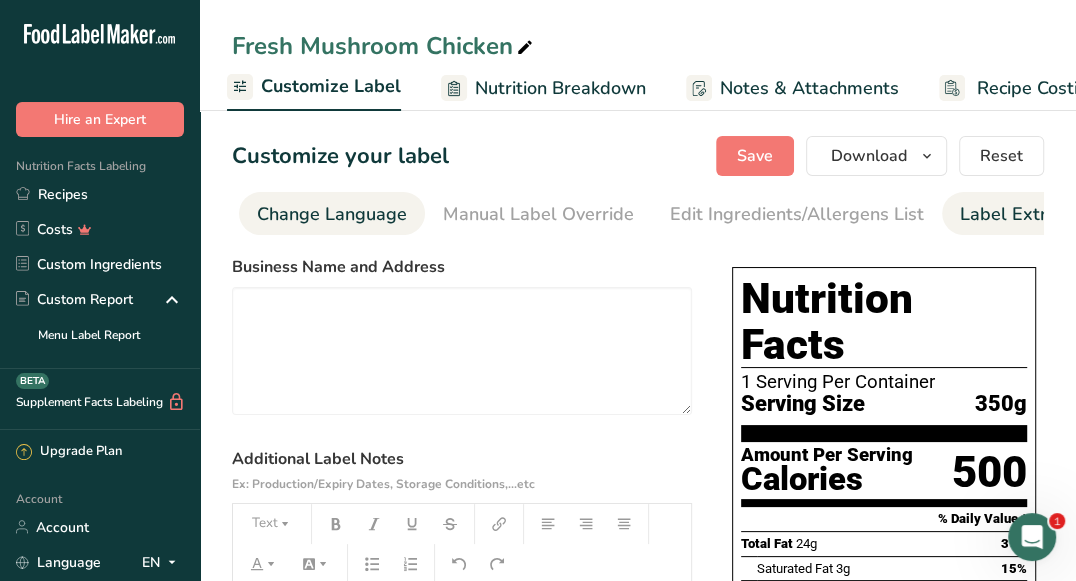 scroll, scrollTop: 0, scrollLeft: 641, axis: horizontal 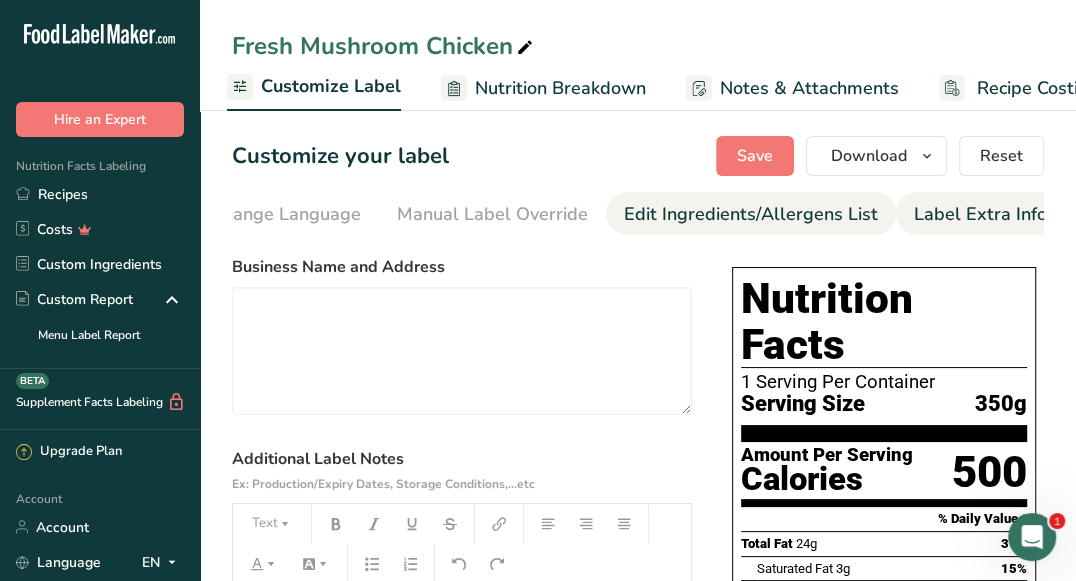 click on "Edit Ingredients/Allergens List" at bounding box center (751, 214) 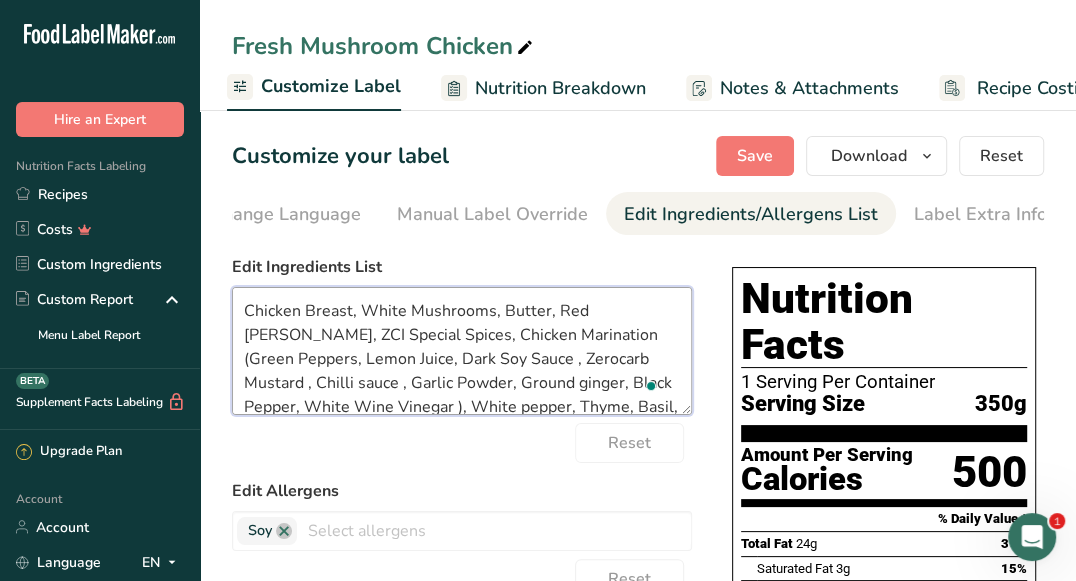 drag, startPoint x: 352, startPoint y: 340, endPoint x: 319, endPoint y: 337, distance: 33.13608 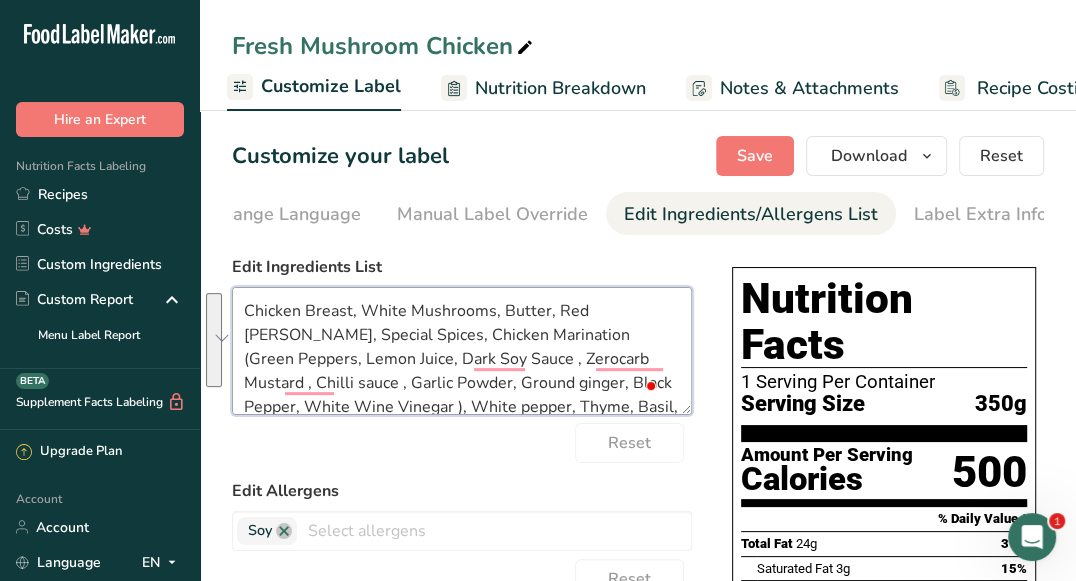 drag, startPoint x: 575, startPoint y: 342, endPoint x: 401, endPoint y: 403, distance: 184.38275 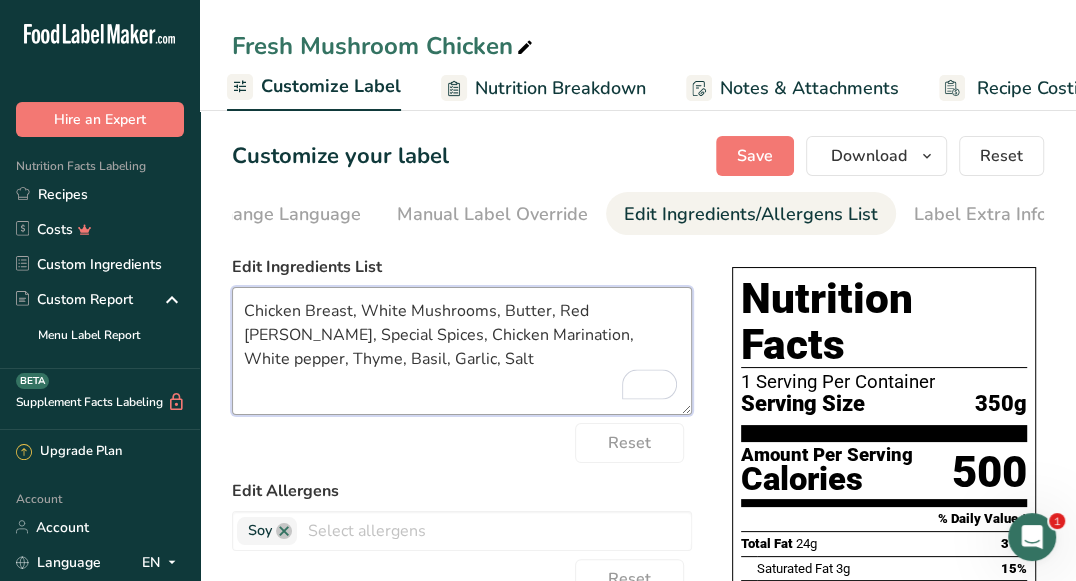 click on "Chicken Breast, White Mushrooms, Butter, Red Peppers, Rosemary, Special Spices, Chicken Marination, White pepper, Thyme, Basil, Garlic, Salt" at bounding box center (462, 351) 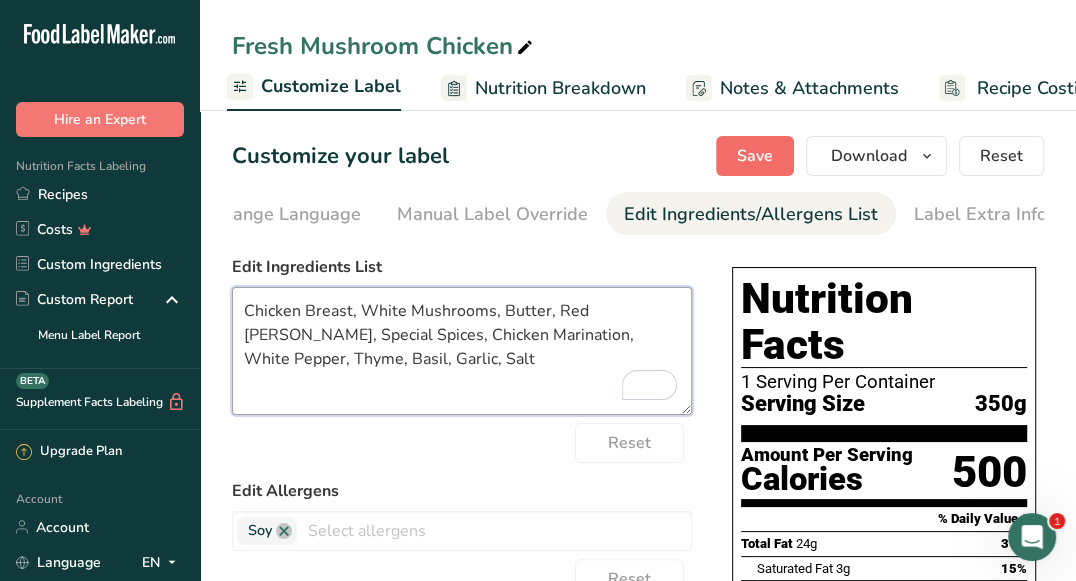 type on "Chicken Breast, White Mushrooms, Butter, Red Peppers, Rosemary, Special Spices, Chicken Marination, White Pepper, Thyme, Basil, Garlic, Salt" 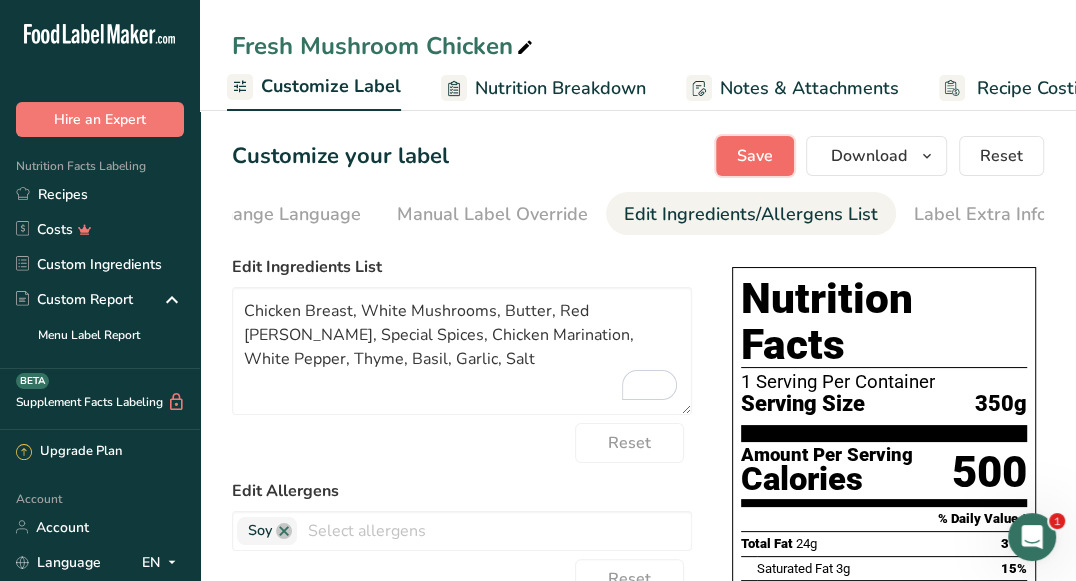 click on "Save" at bounding box center [755, 156] 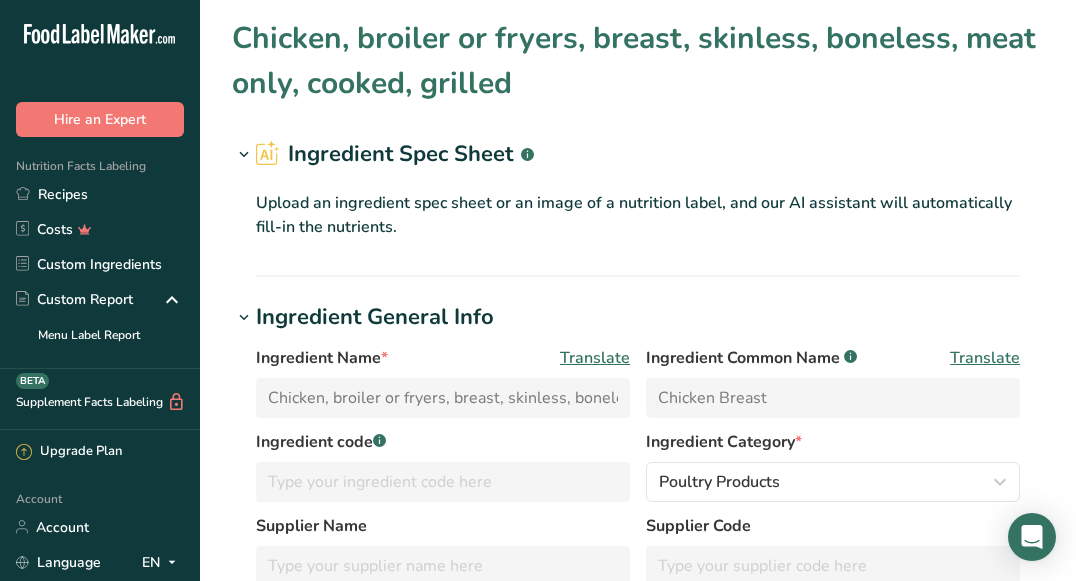 scroll, scrollTop: 0, scrollLeft: 0, axis: both 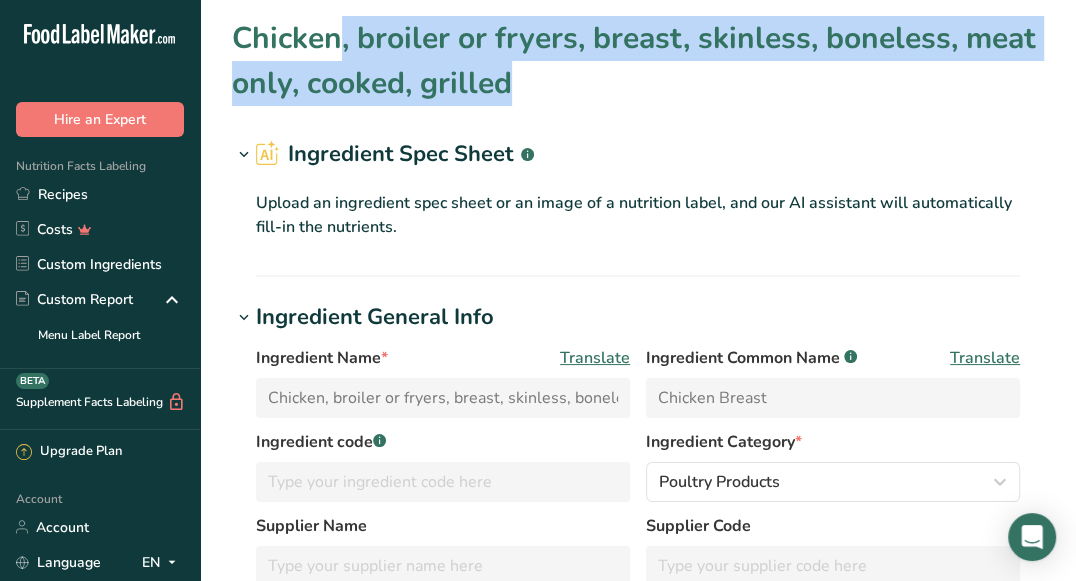 drag, startPoint x: 236, startPoint y: 34, endPoint x: 515, endPoint y: 86, distance: 283.8045 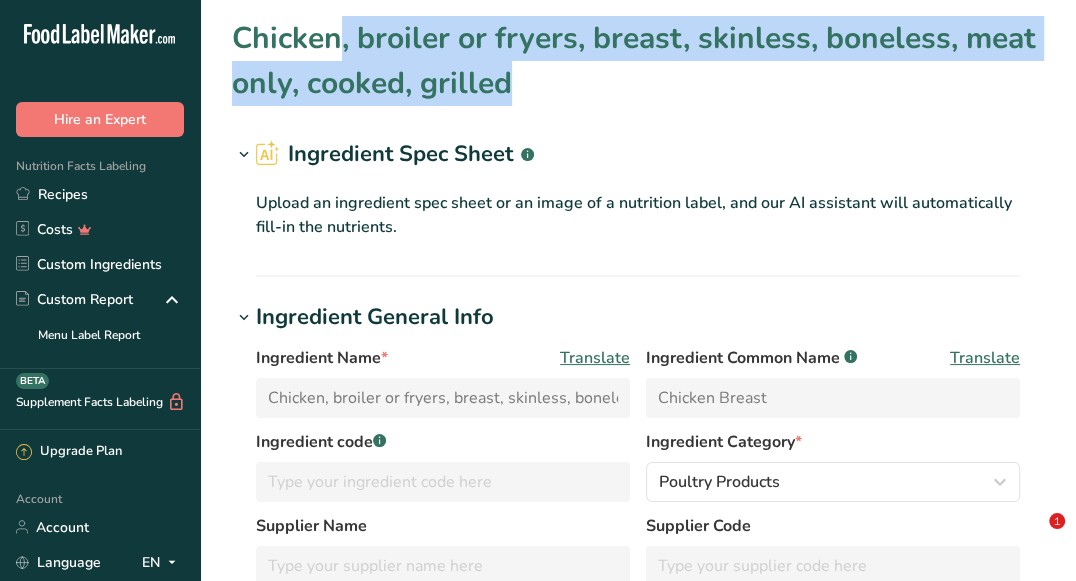 copy on "Chicken, broiler or fryers, breast, skinless, boneless, meat only, cooked, grilled" 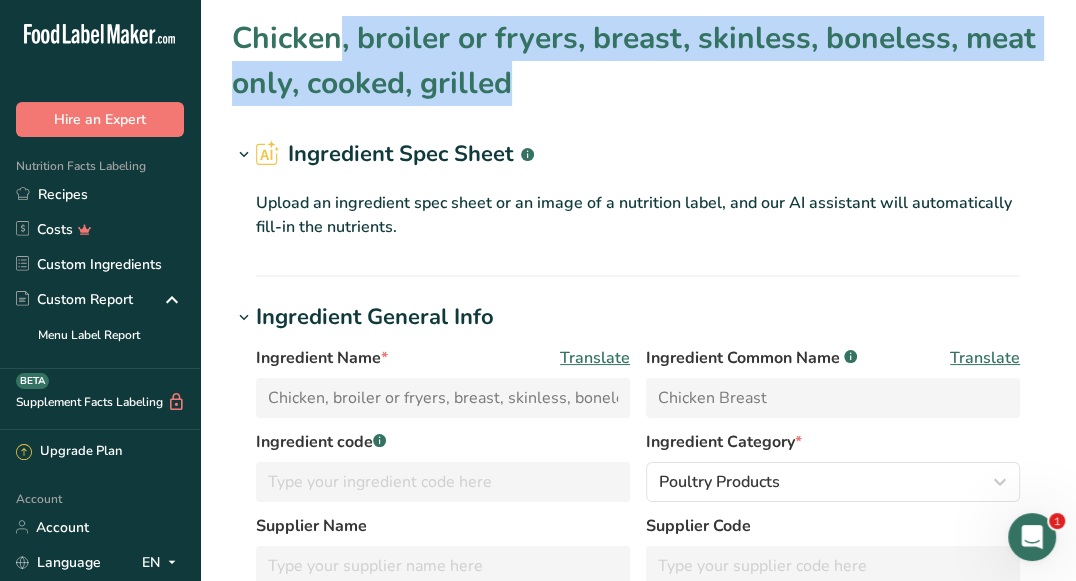 scroll, scrollTop: 0, scrollLeft: 0, axis: both 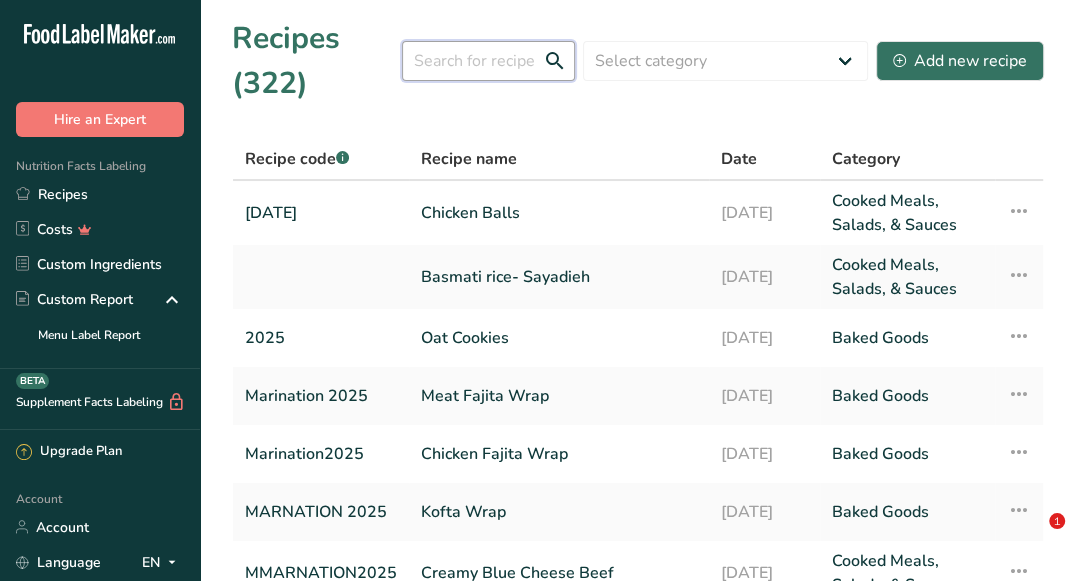 click at bounding box center [488, 61] 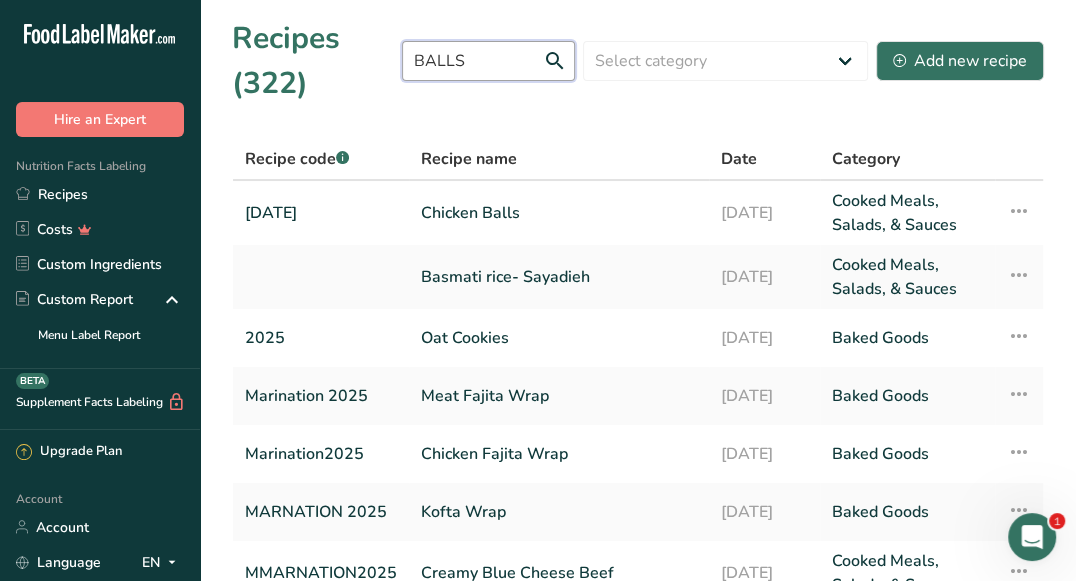 type on "BALLS" 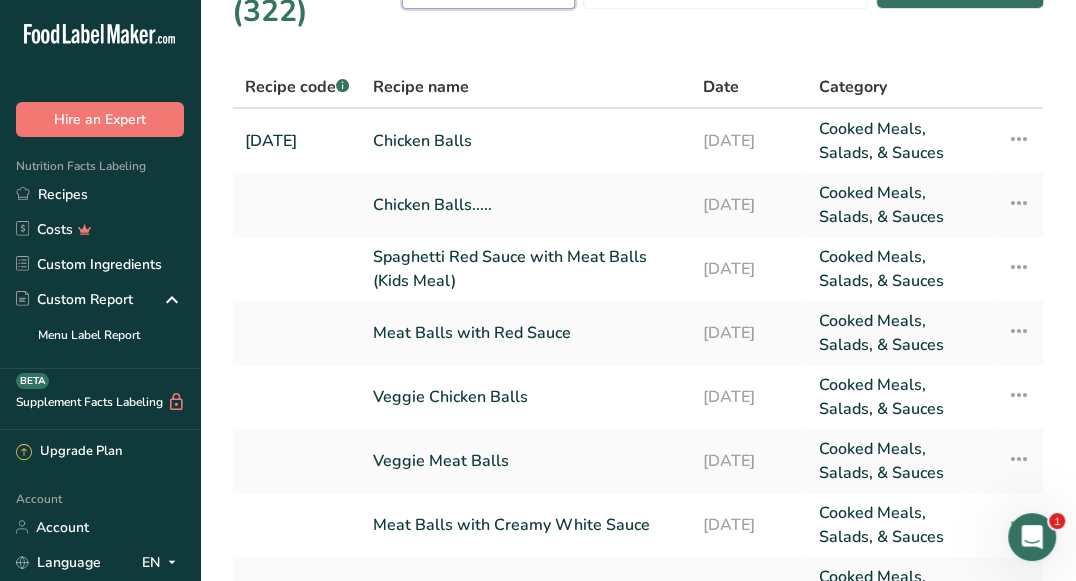 scroll, scrollTop: 72, scrollLeft: 0, axis: vertical 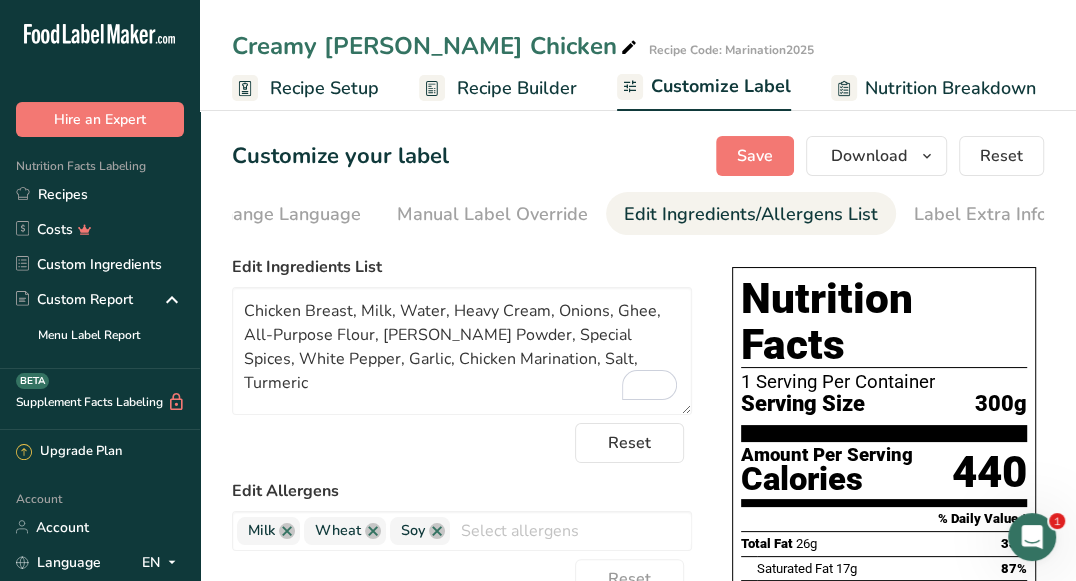 click on "Recipe Builder" at bounding box center (517, 88) 